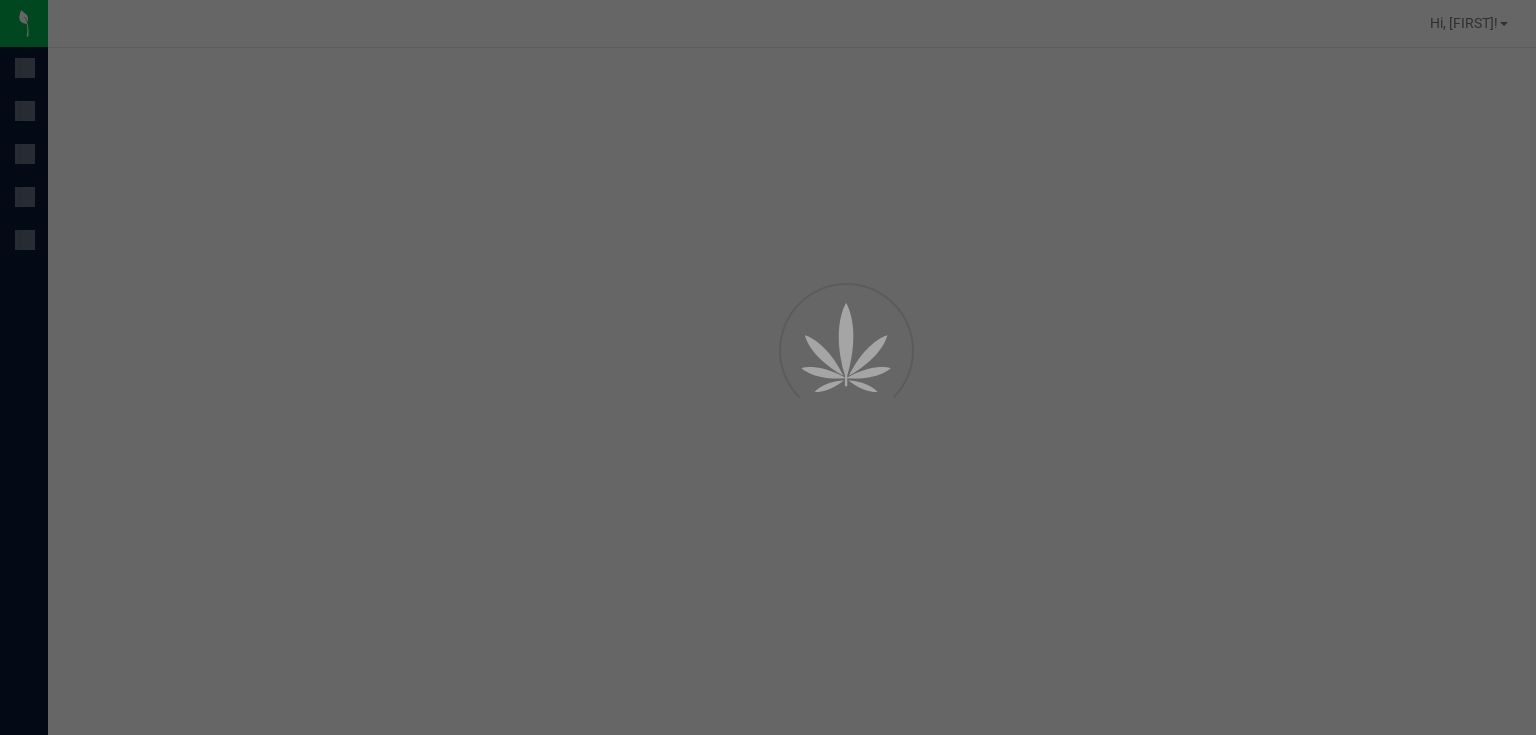 scroll, scrollTop: 0, scrollLeft: 0, axis: both 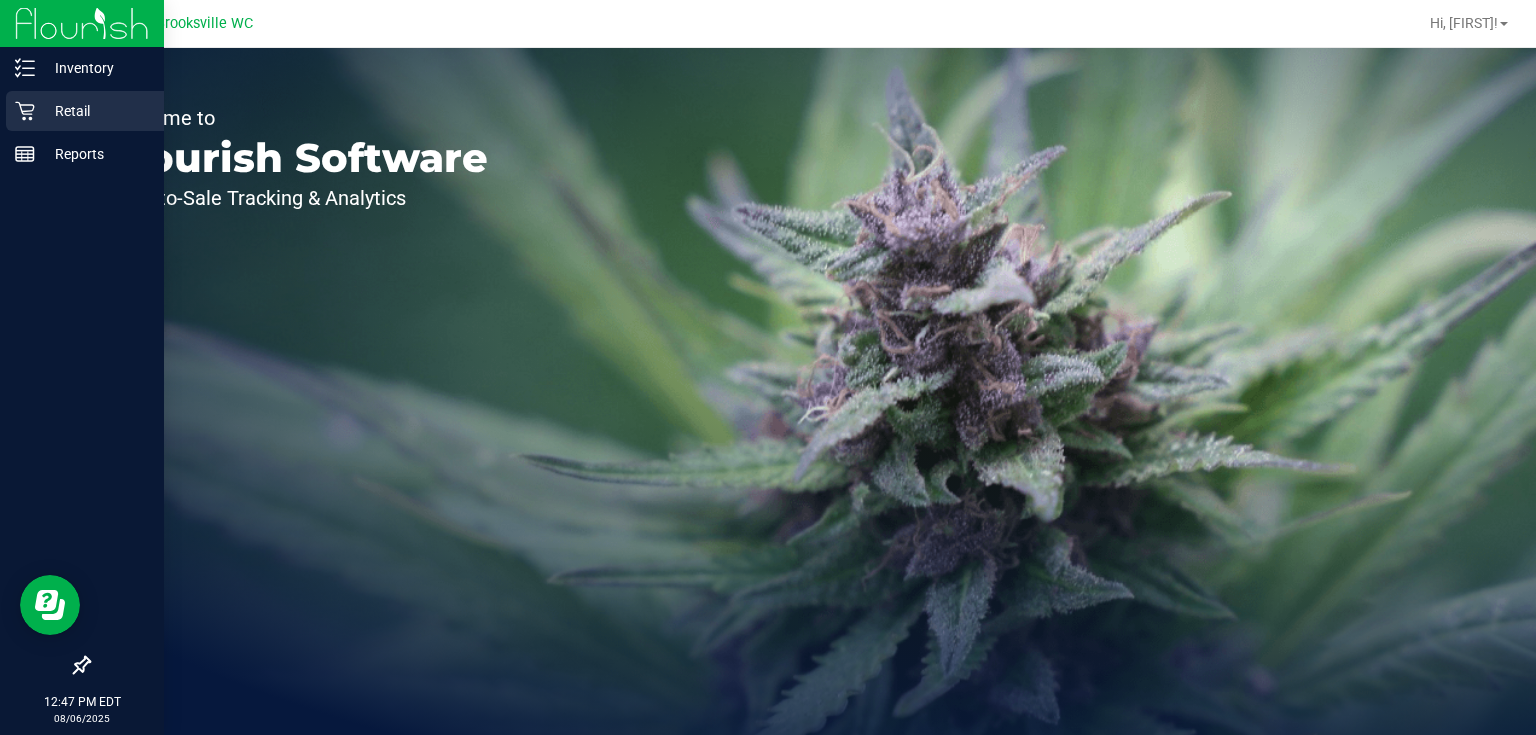 click 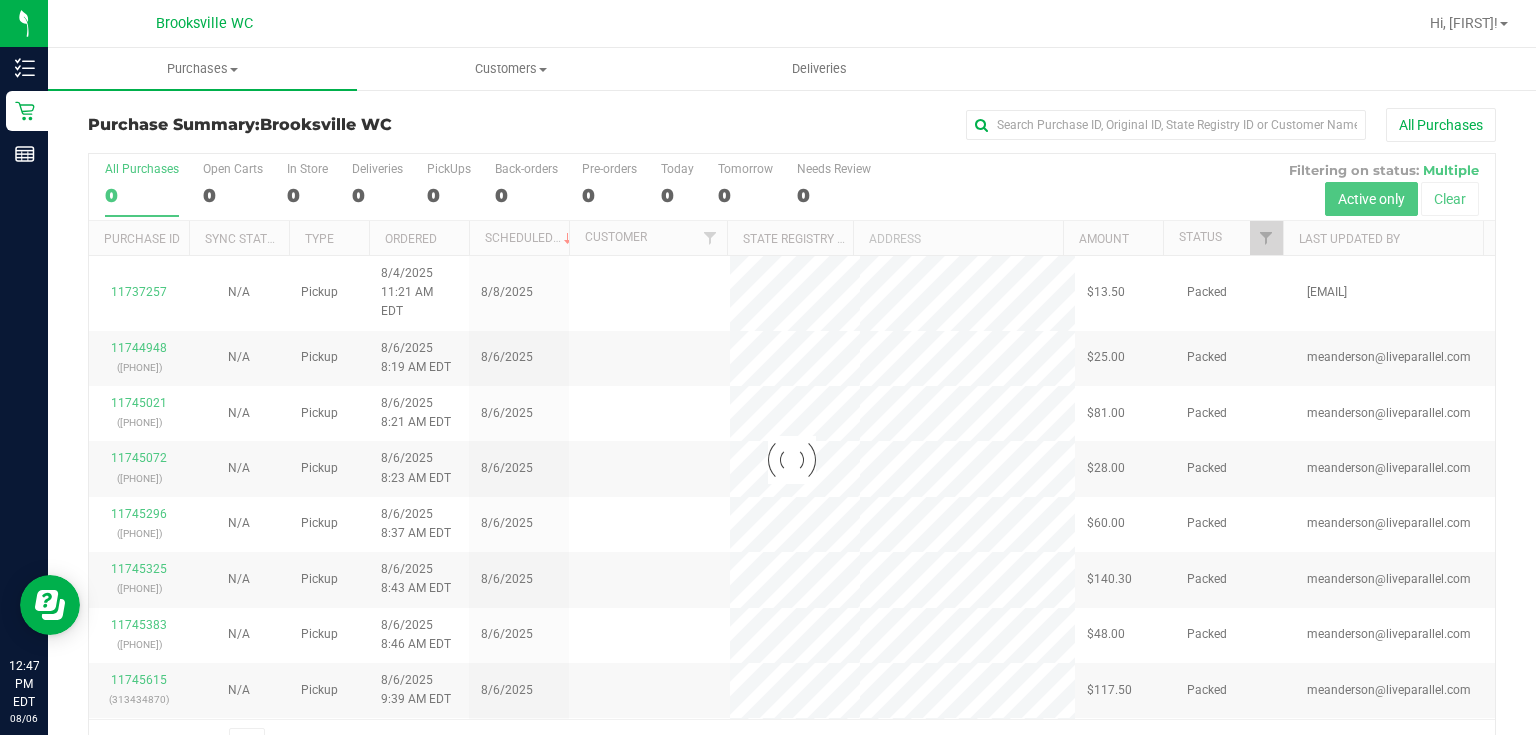 click on "Brooksville WC   Hi, [FIRST]!" at bounding box center [792, 24] 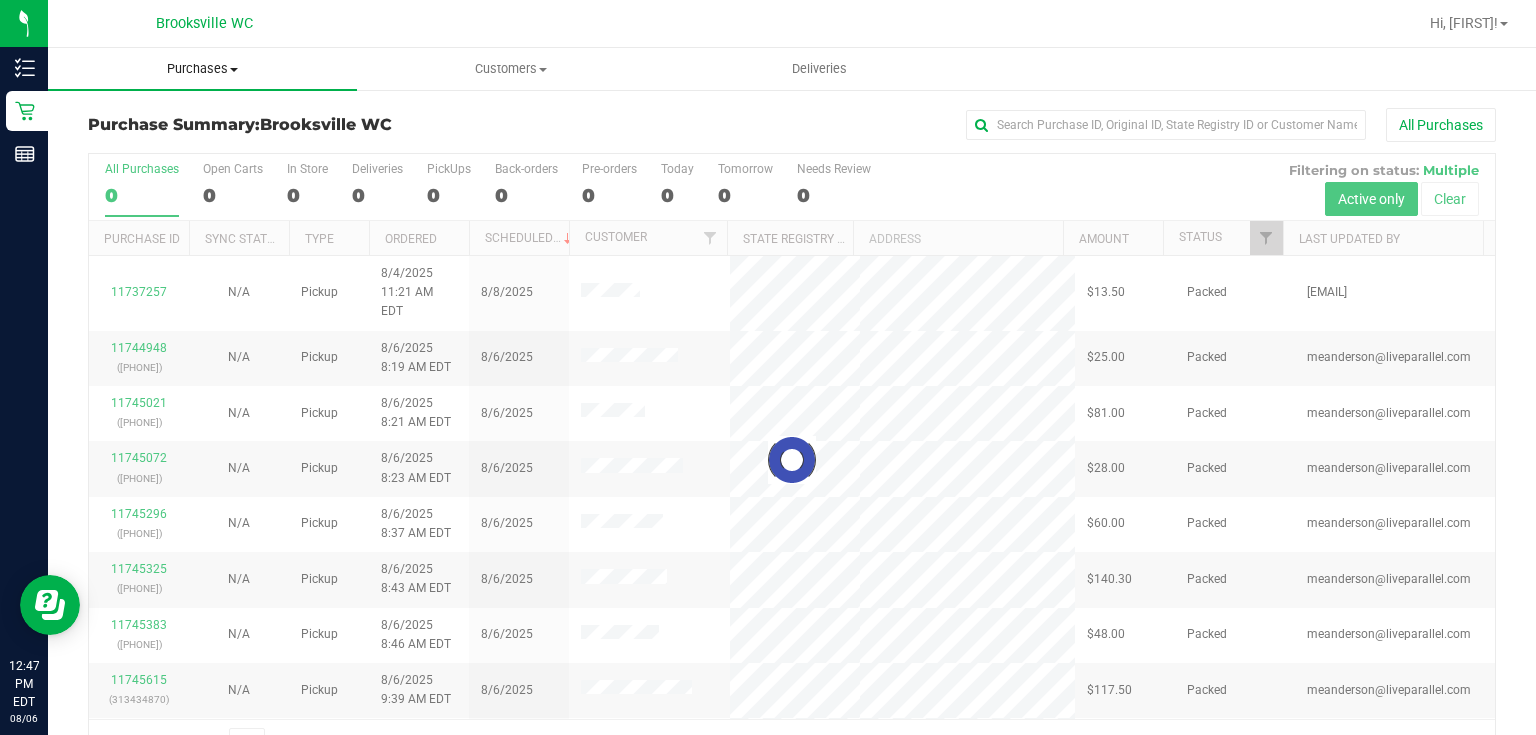 click on "Purchases" at bounding box center (202, 69) 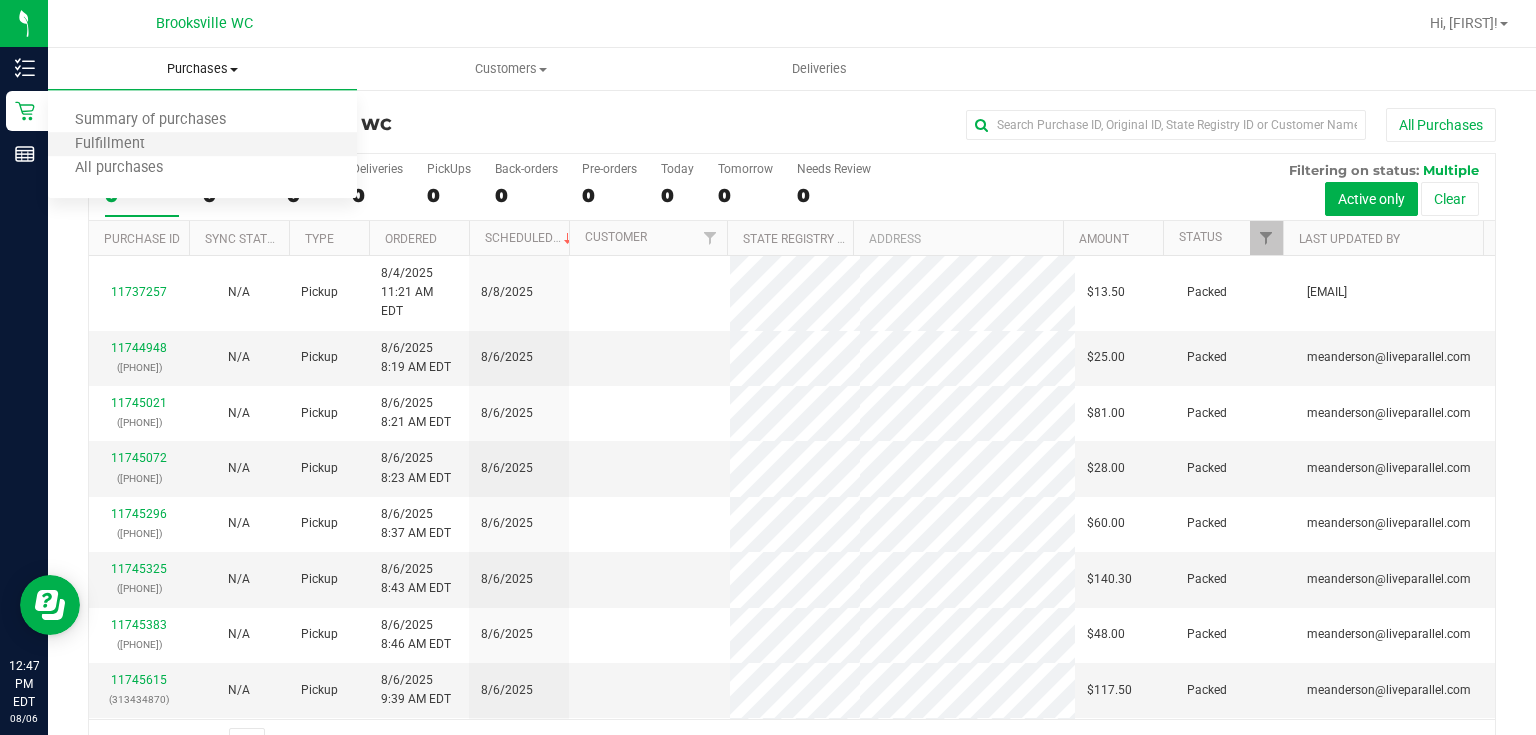 click on "Fulfillment" at bounding box center [202, 145] 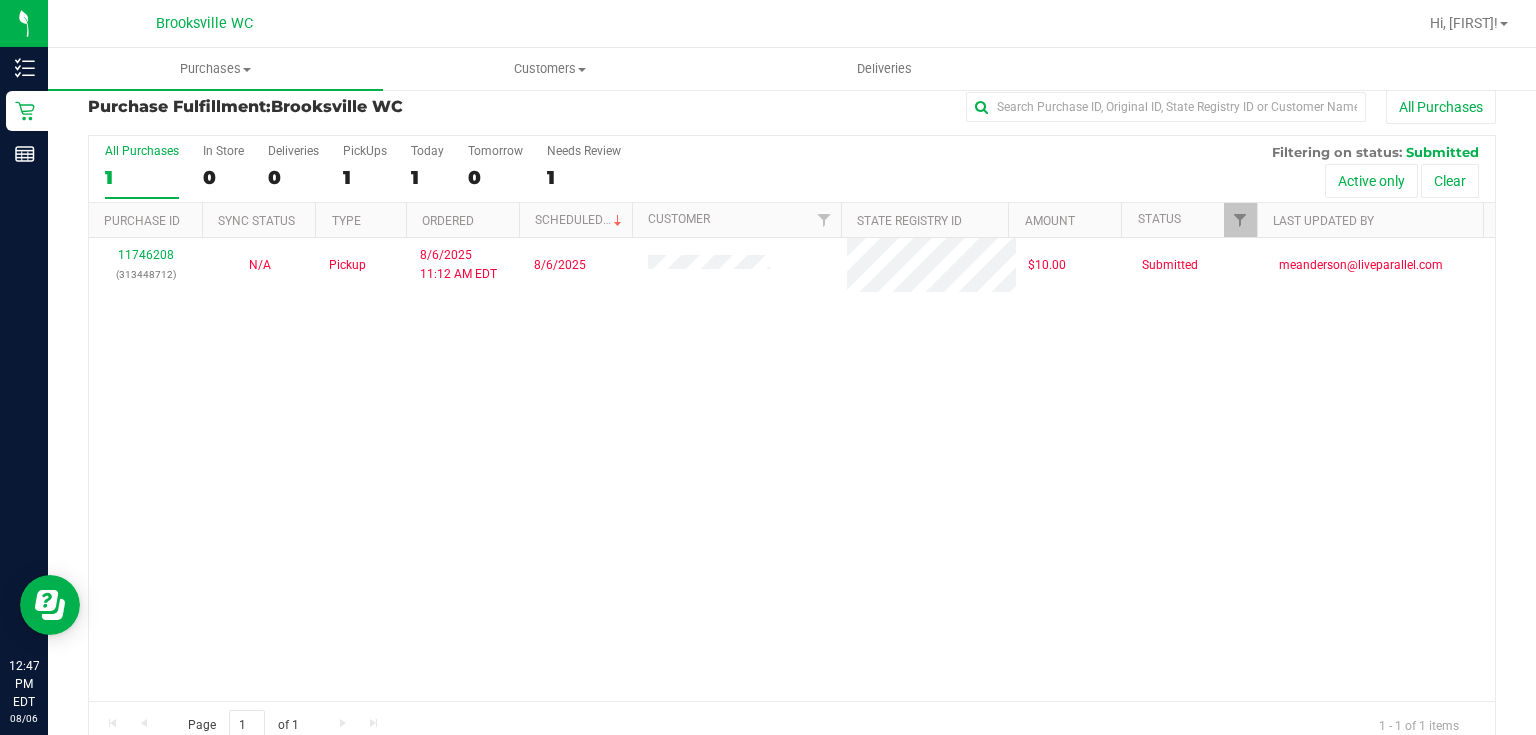 scroll, scrollTop: 0, scrollLeft: 0, axis: both 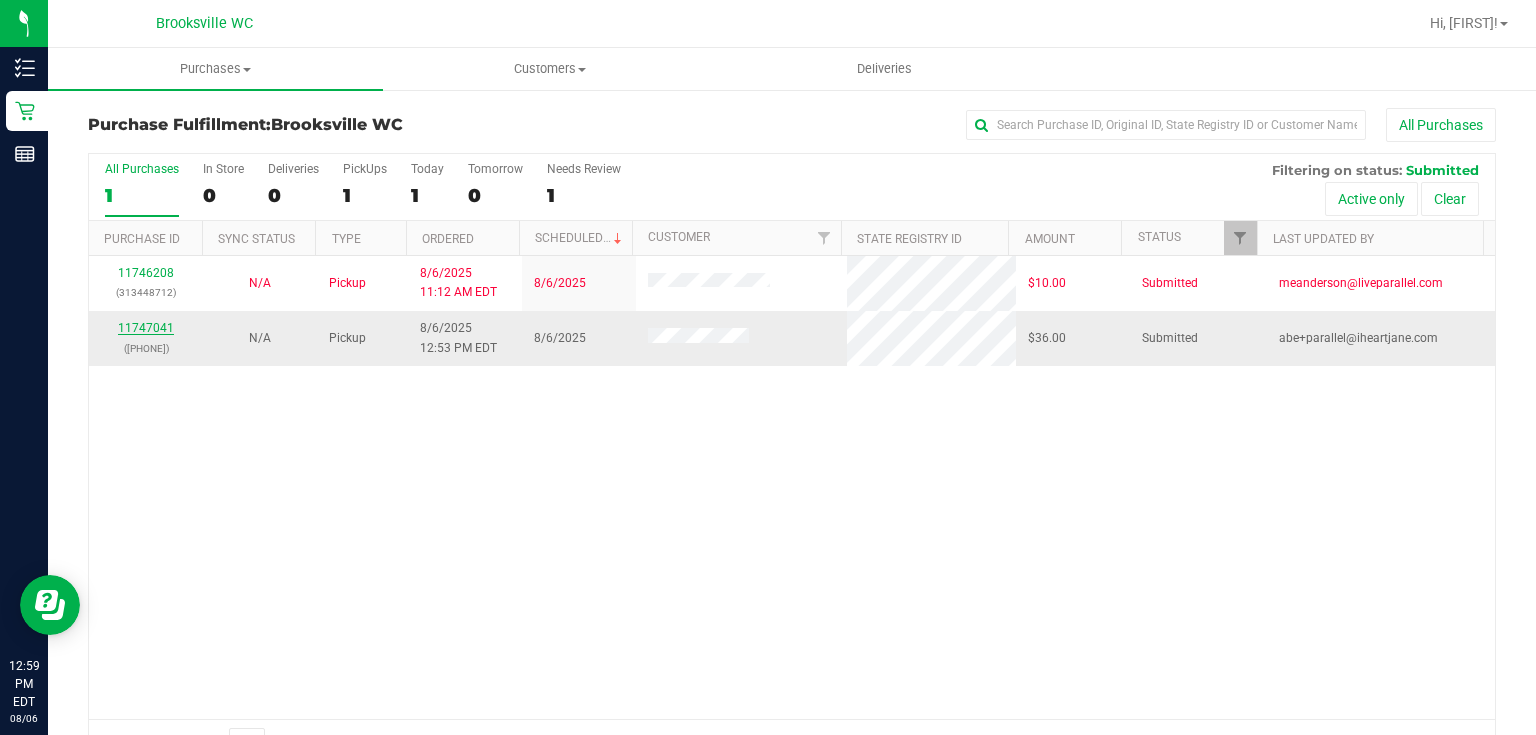 click on "11747041" at bounding box center (146, 328) 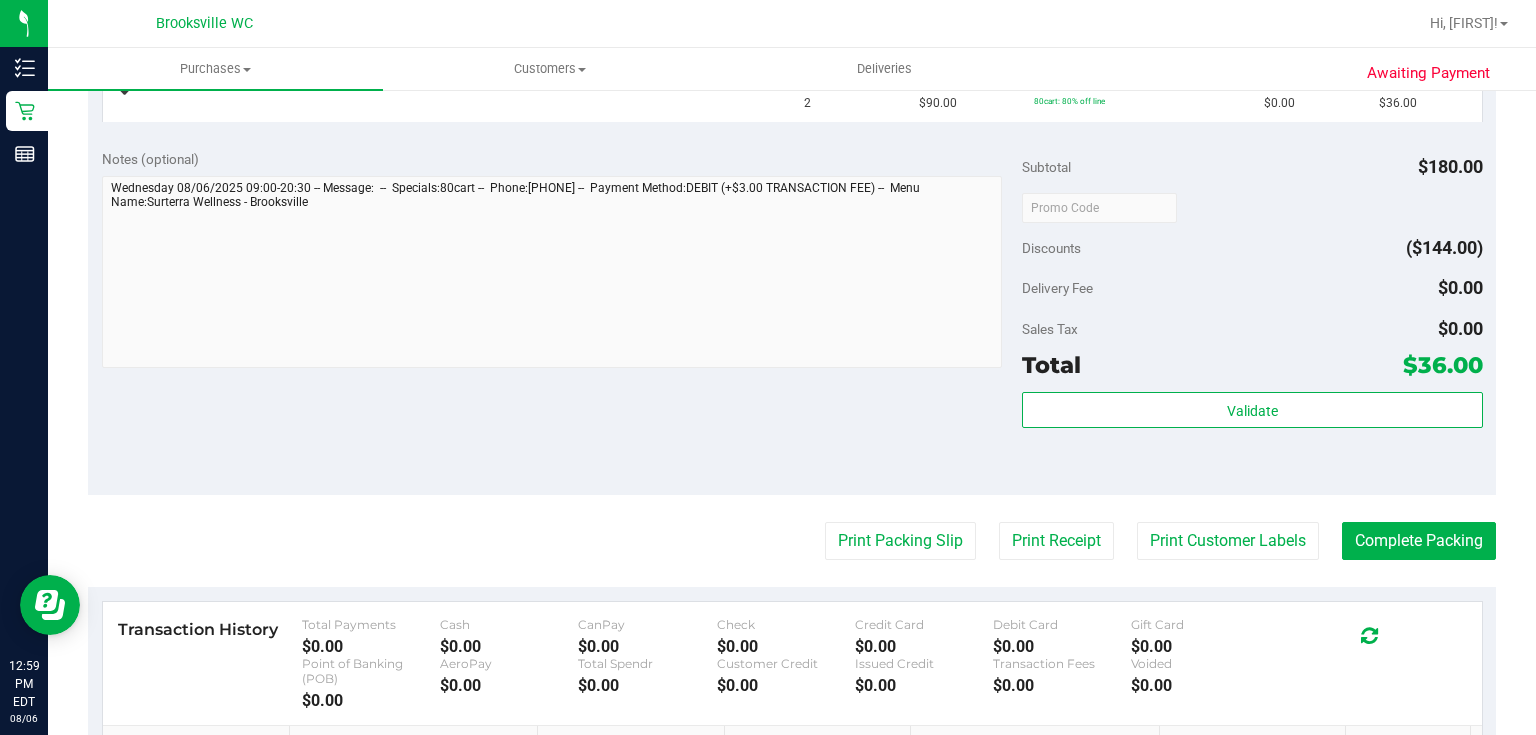 scroll, scrollTop: 640, scrollLeft: 0, axis: vertical 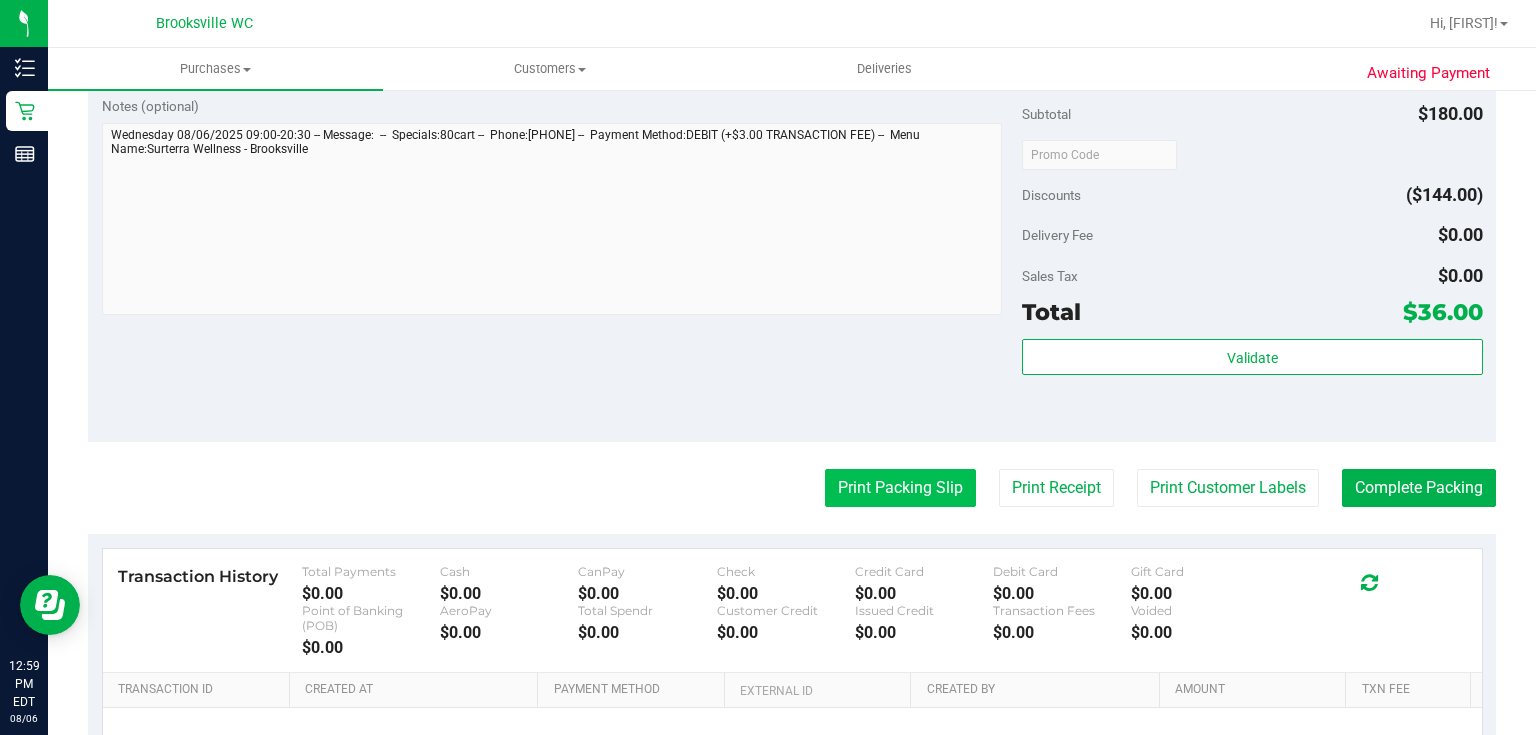 click on "Print Packing Slip" at bounding box center [900, 488] 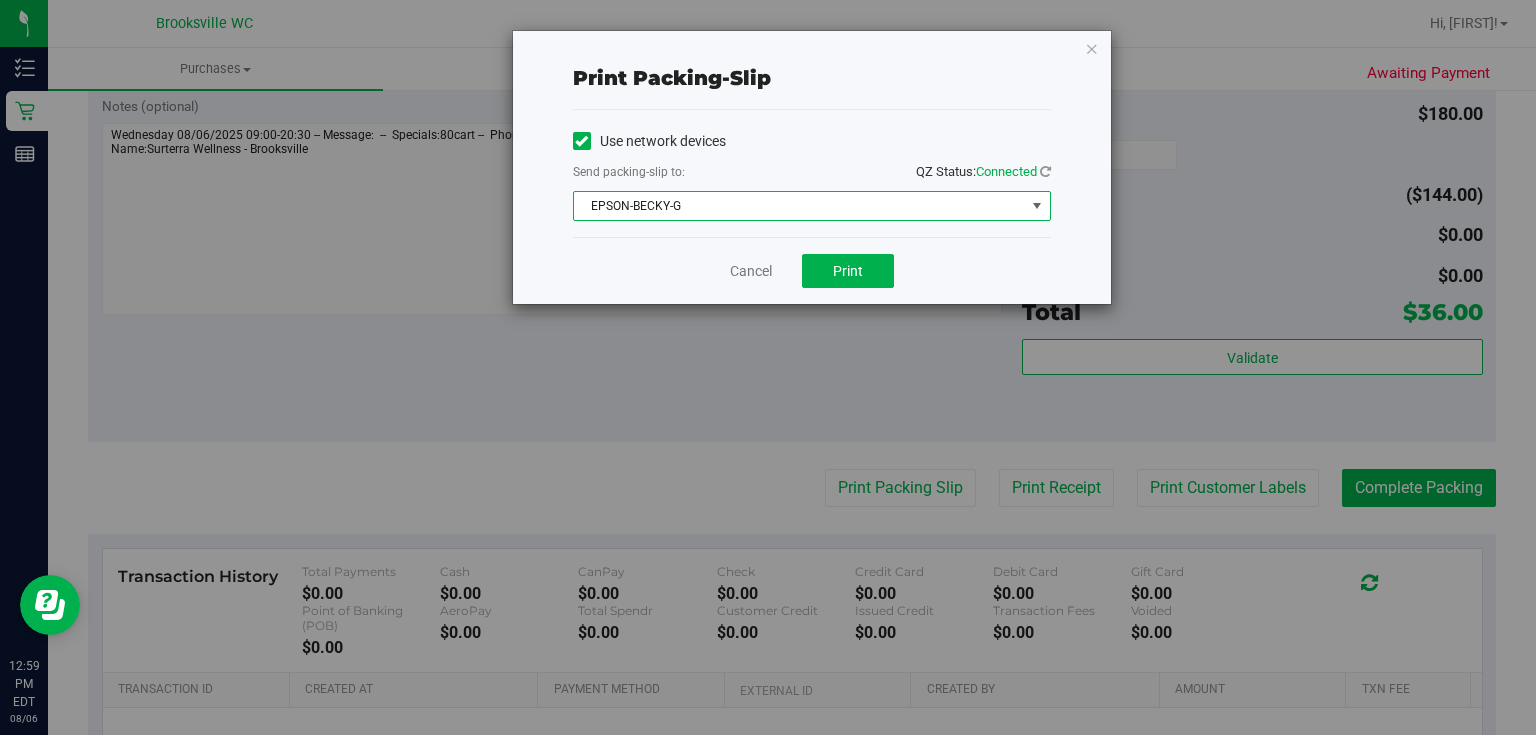click on "EPSON-BECKY-G" at bounding box center (799, 206) 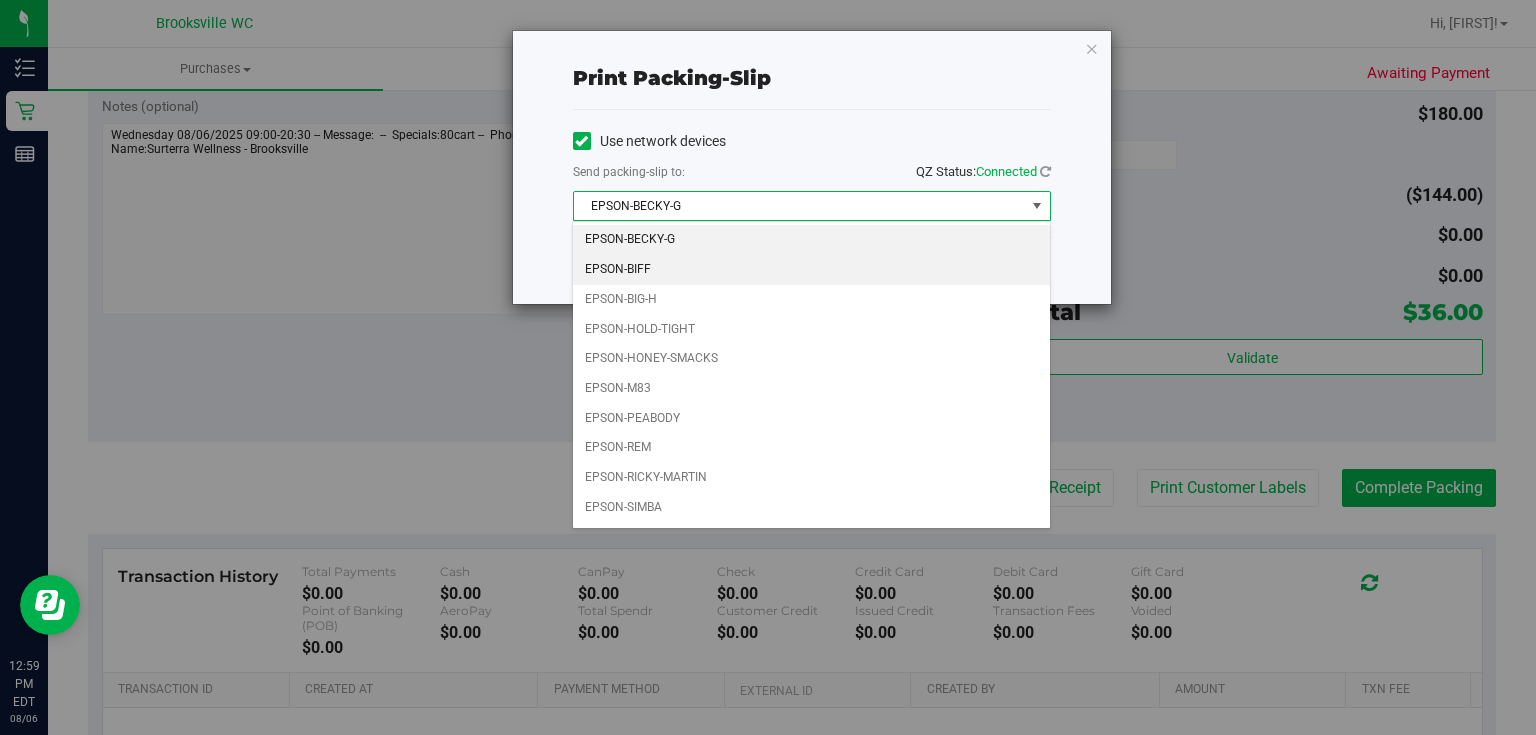 click on "EPSON-BIFF" at bounding box center (811, 270) 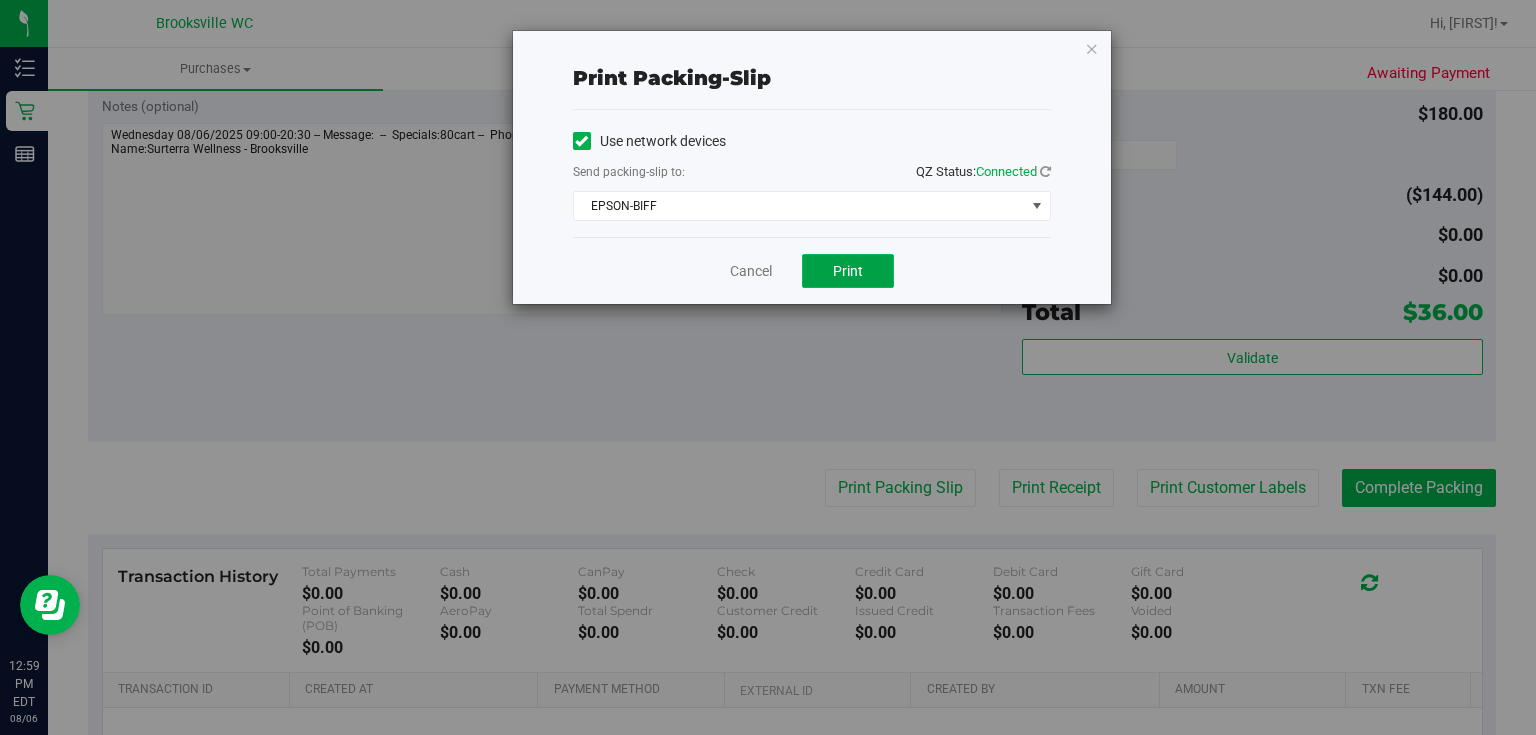click on "Print" at bounding box center [848, 271] 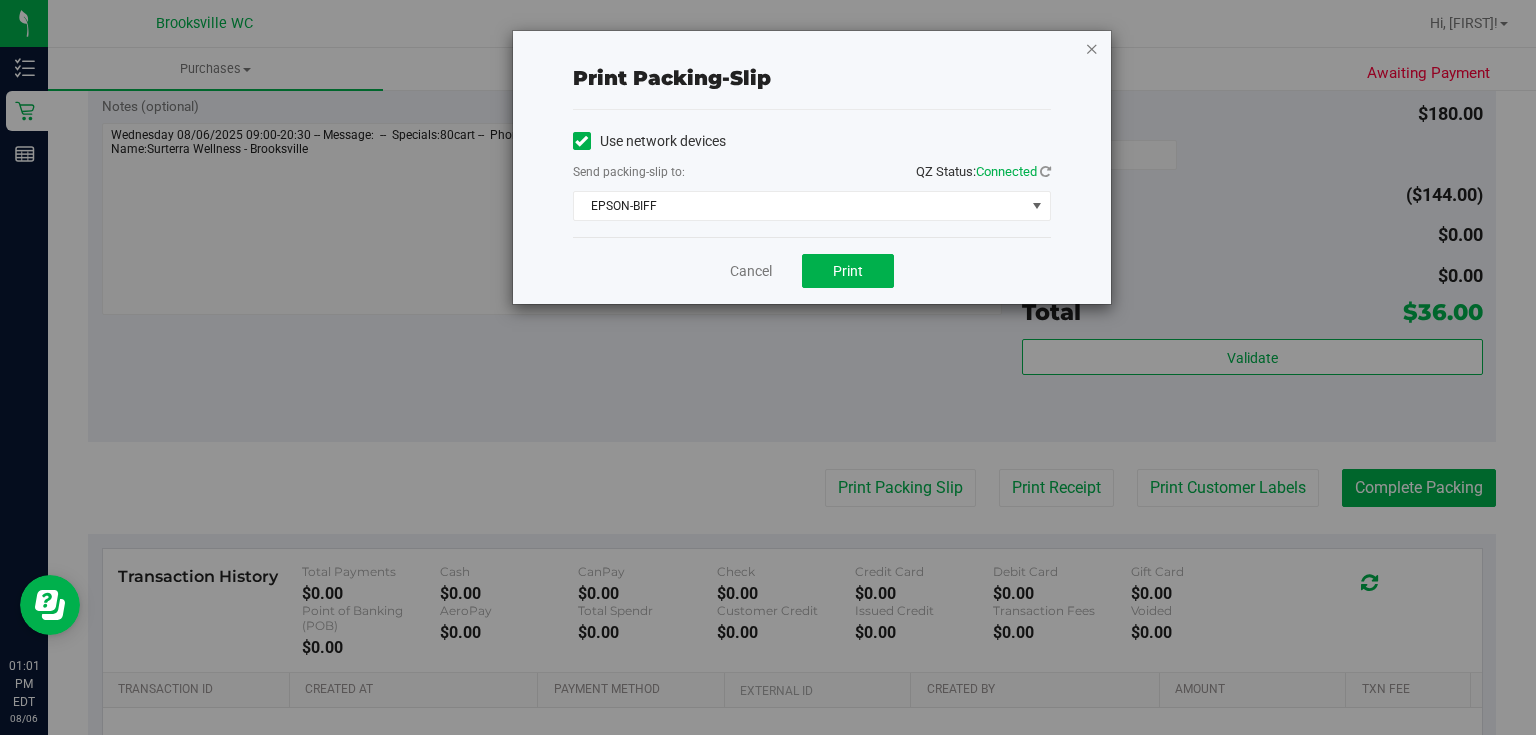 click at bounding box center (1092, 48) 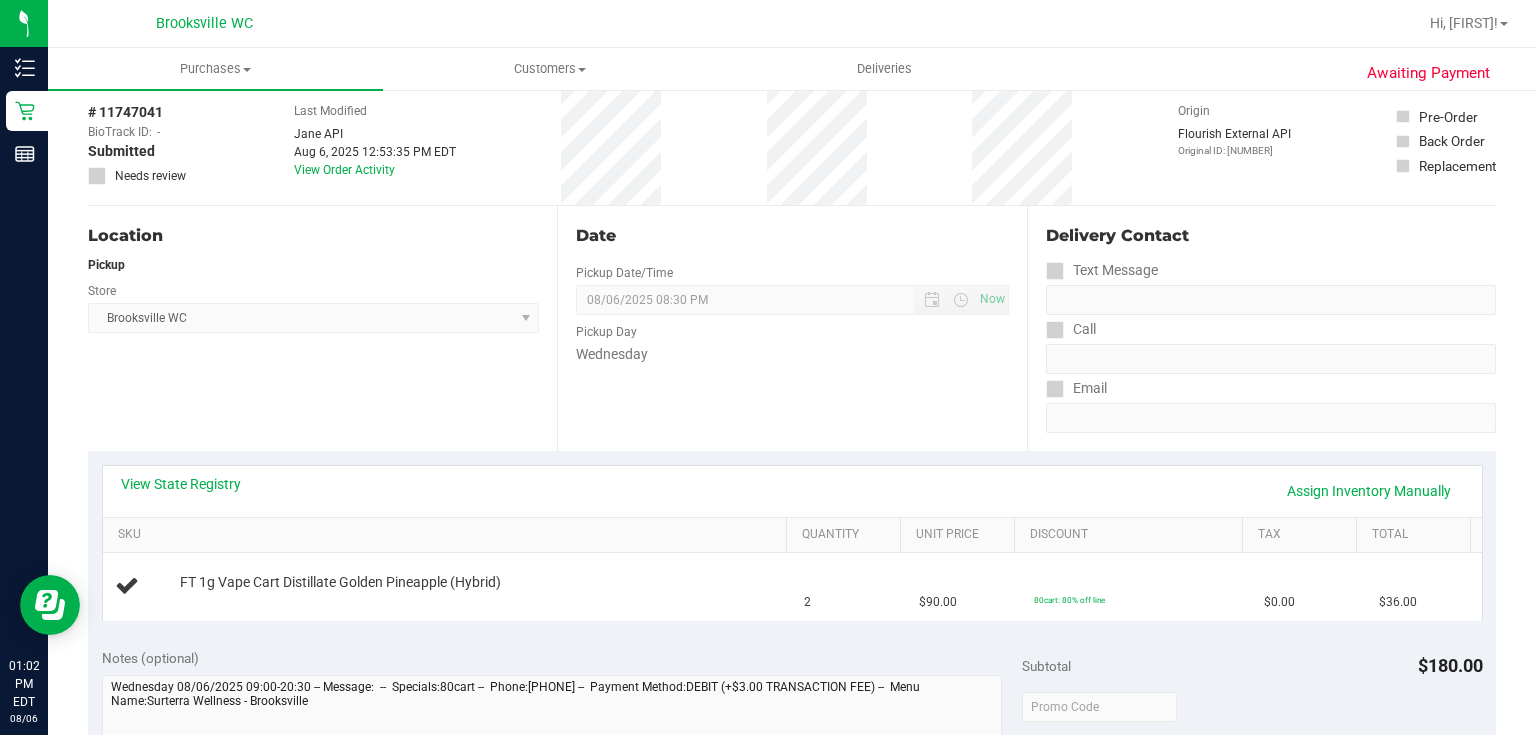 scroll, scrollTop: 0, scrollLeft: 0, axis: both 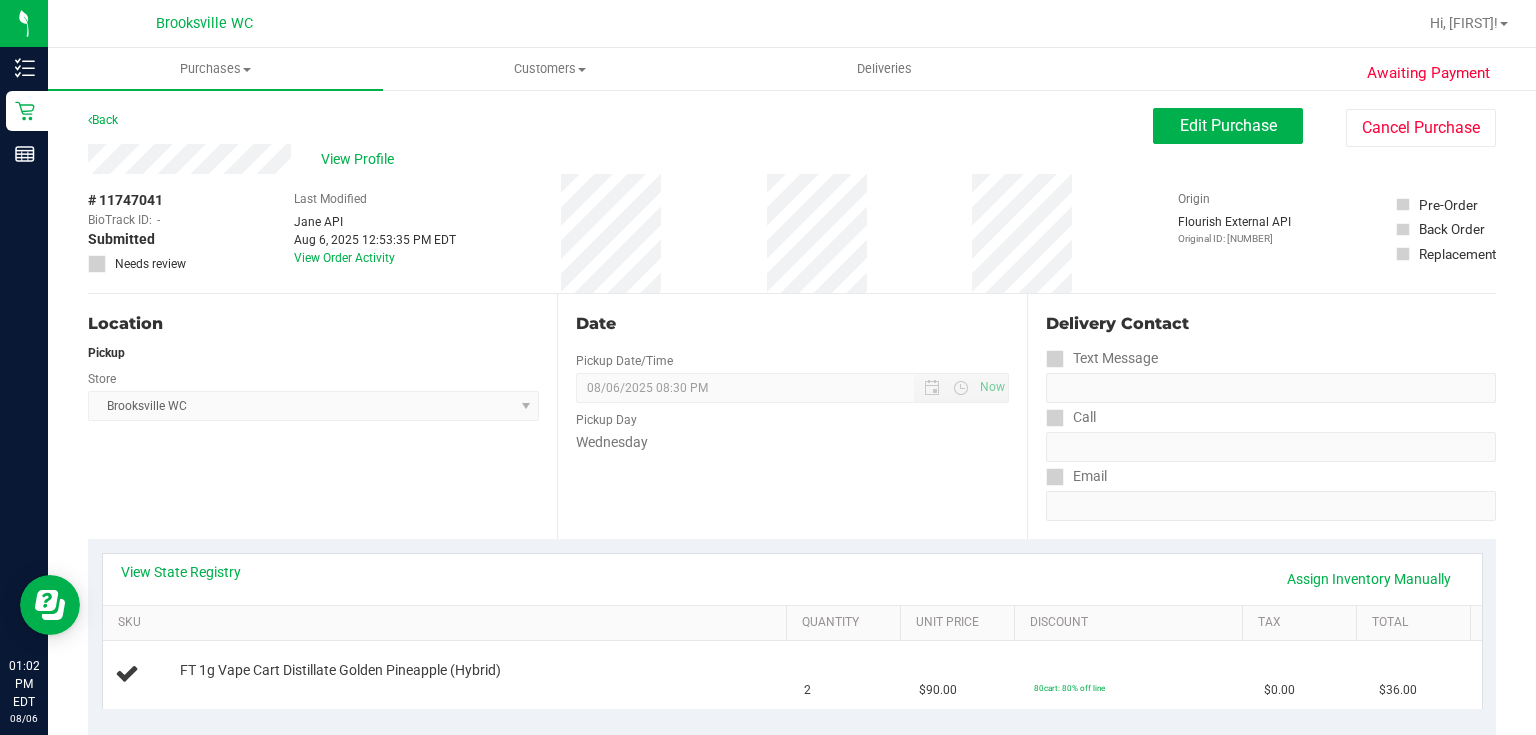 click on "Date
Pickup Date/Time
08/06/2025
Now
08/06/2025 08:30 PM
Now
Pickup Day
Wednesday" at bounding box center (791, 416) 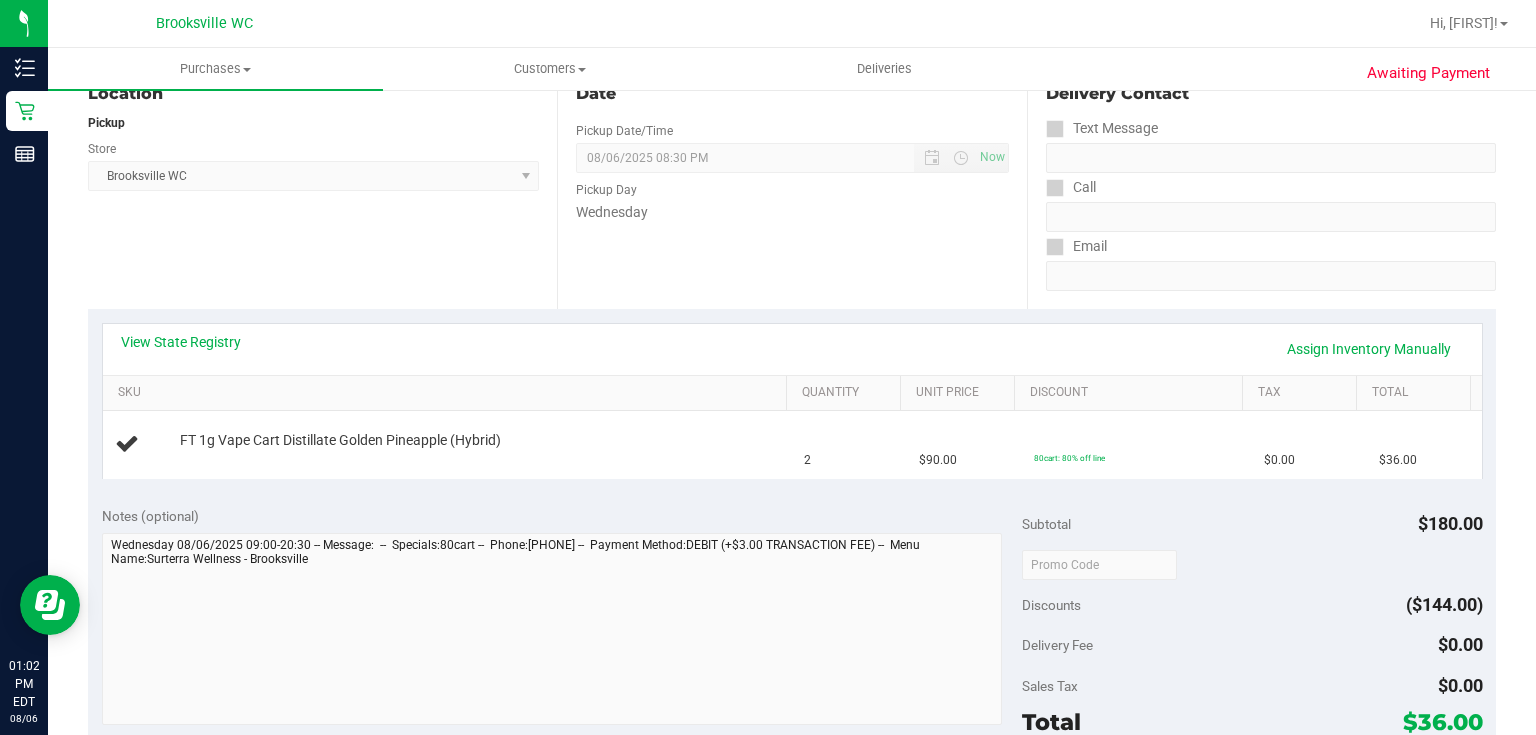 scroll, scrollTop: 240, scrollLeft: 0, axis: vertical 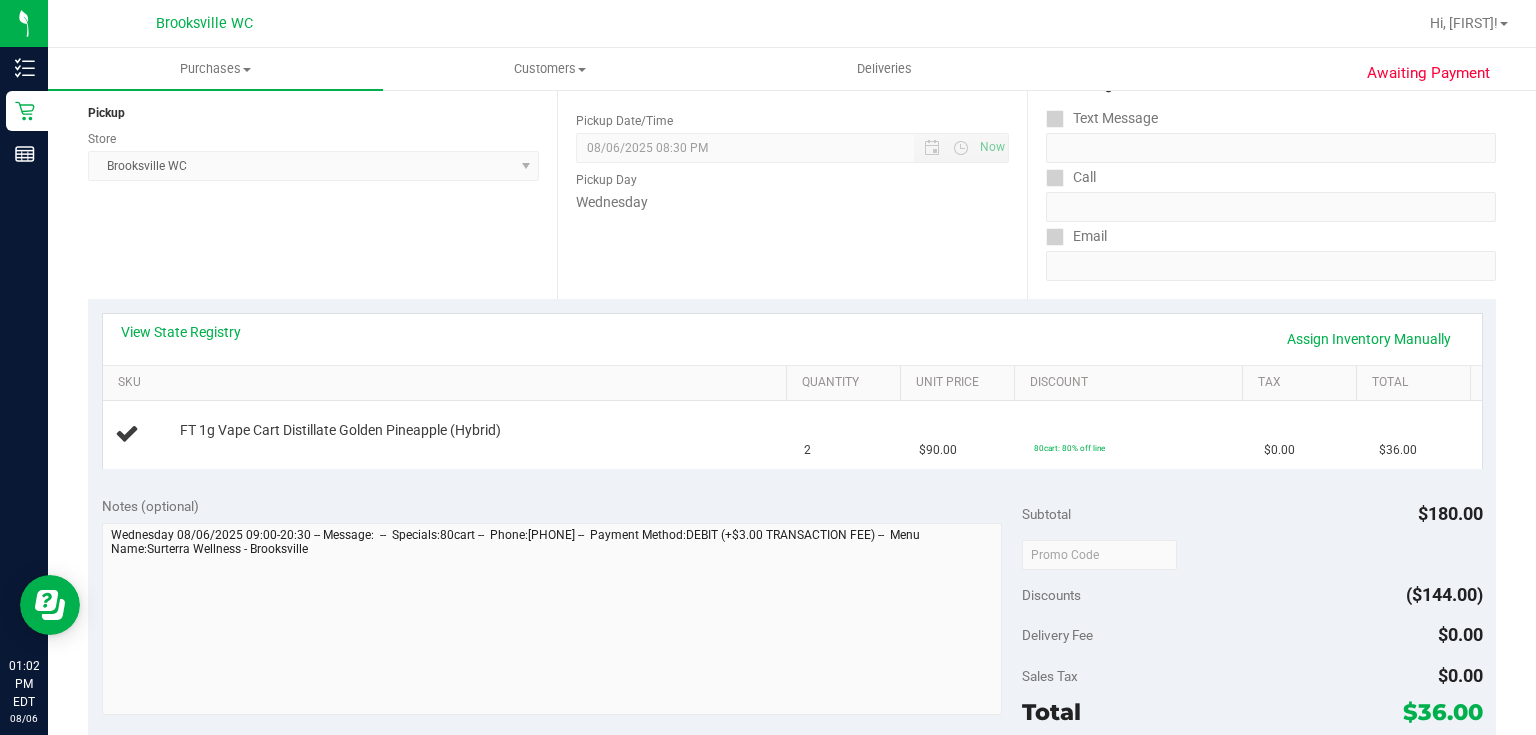 click on "Notes (optional)
Subtotal
$180.00
Discounts
($144.00)
Delivery Fee
$0.00
Sales Tax
$0.00
Total
$36.00" at bounding box center (792, 662) 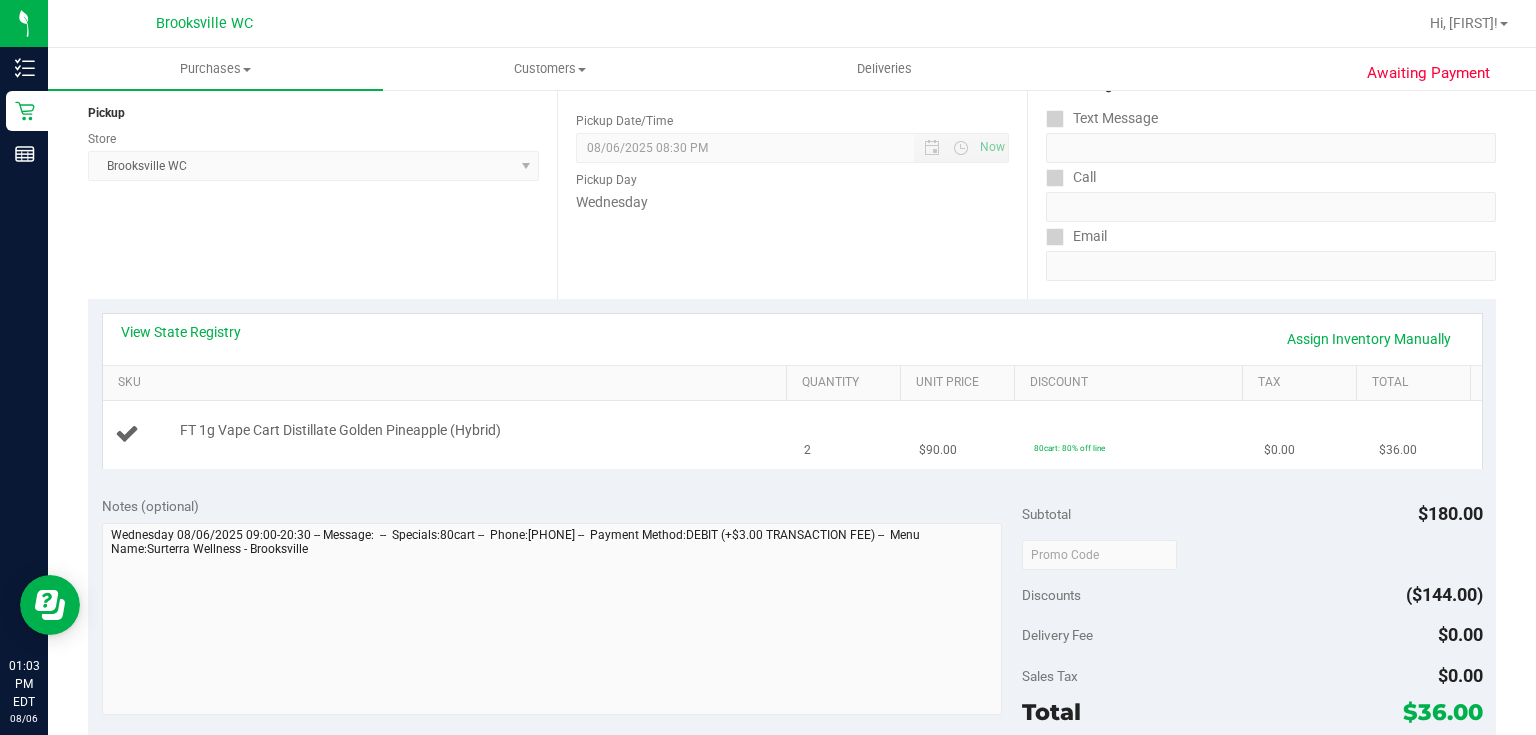click on "FT 1g Vape Cart Distillate Golden Pineapple (Hybrid)" at bounding box center [448, 434] 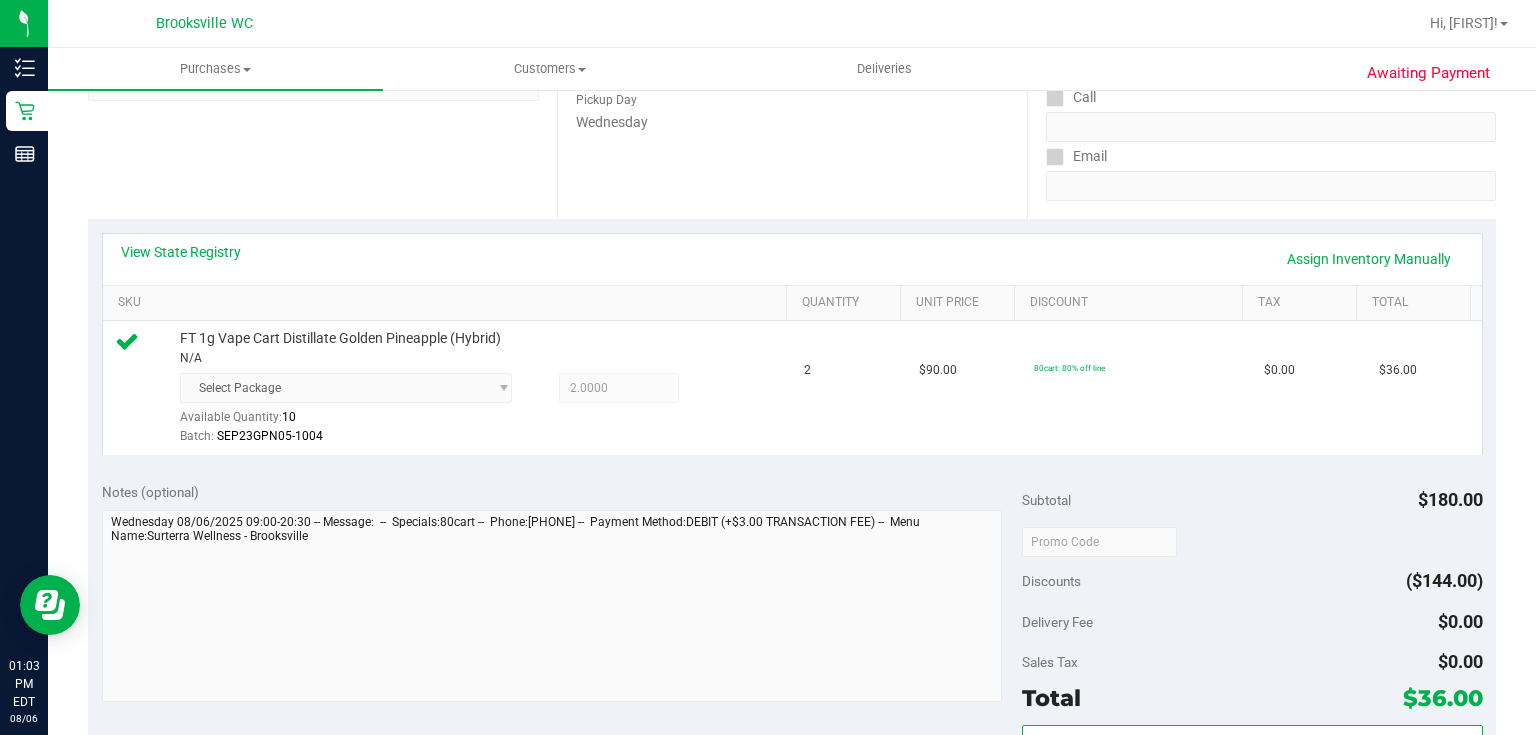 scroll, scrollTop: 640, scrollLeft: 0, axis: vertical 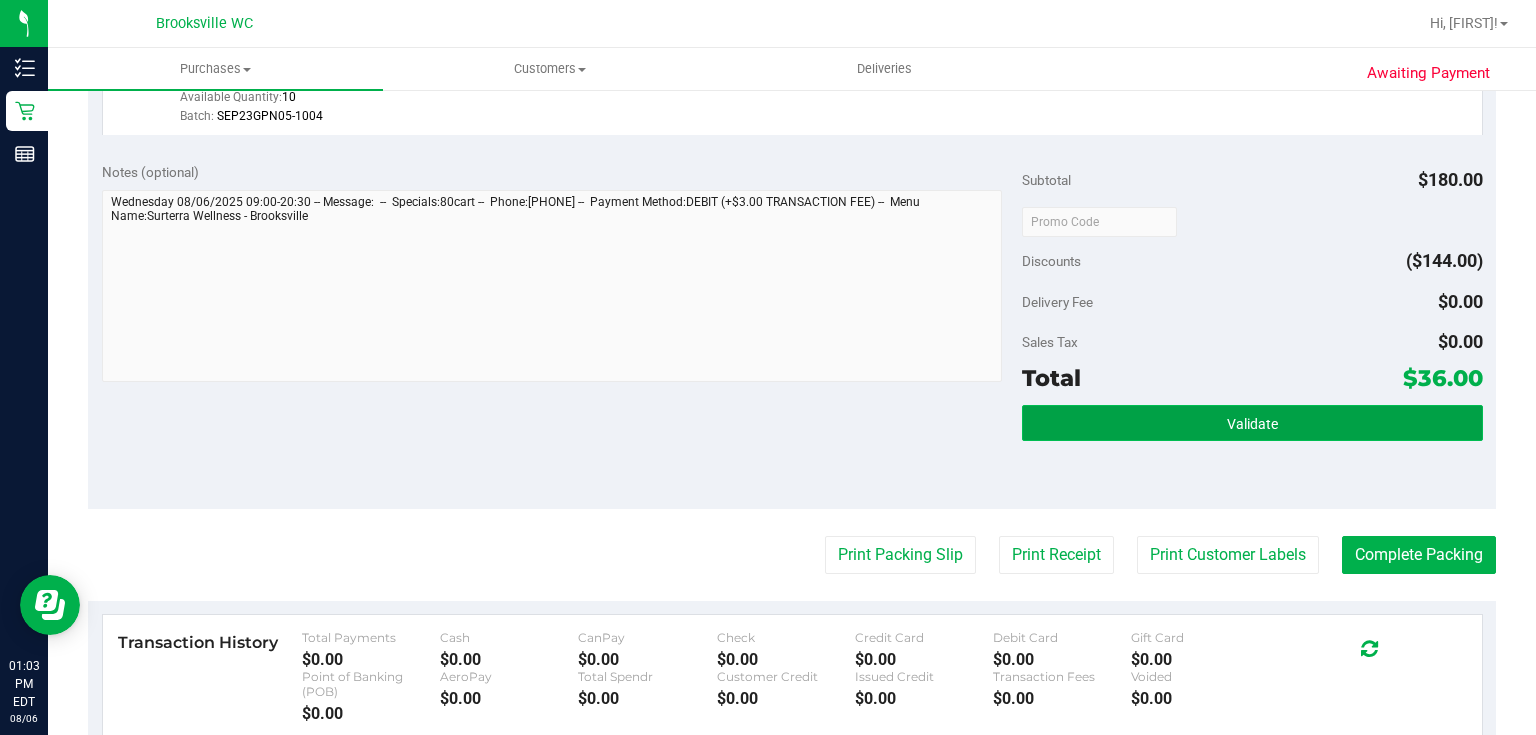 click on "Validate" at bounding box center [1252, 423] 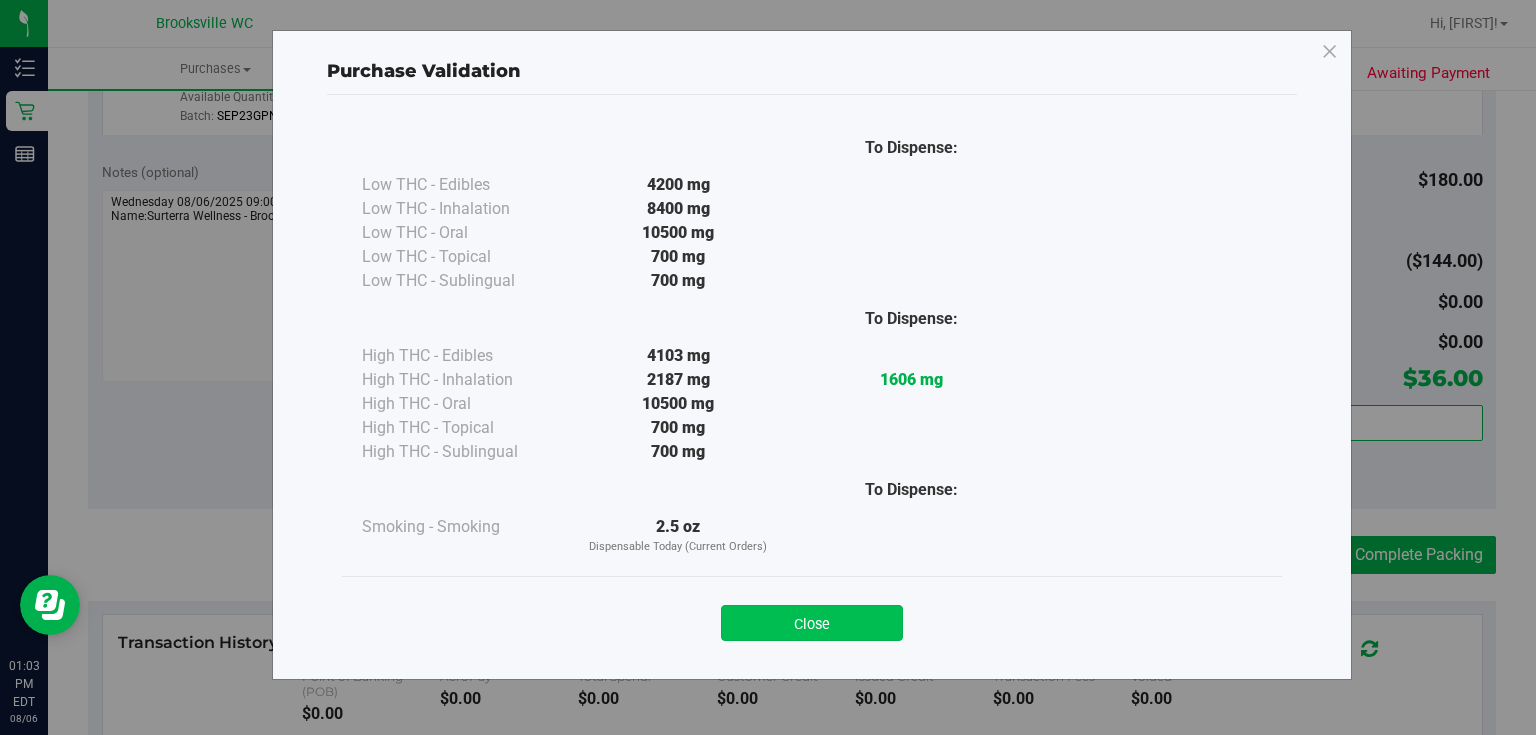 click on "Close" at bounding box center (812, 623) 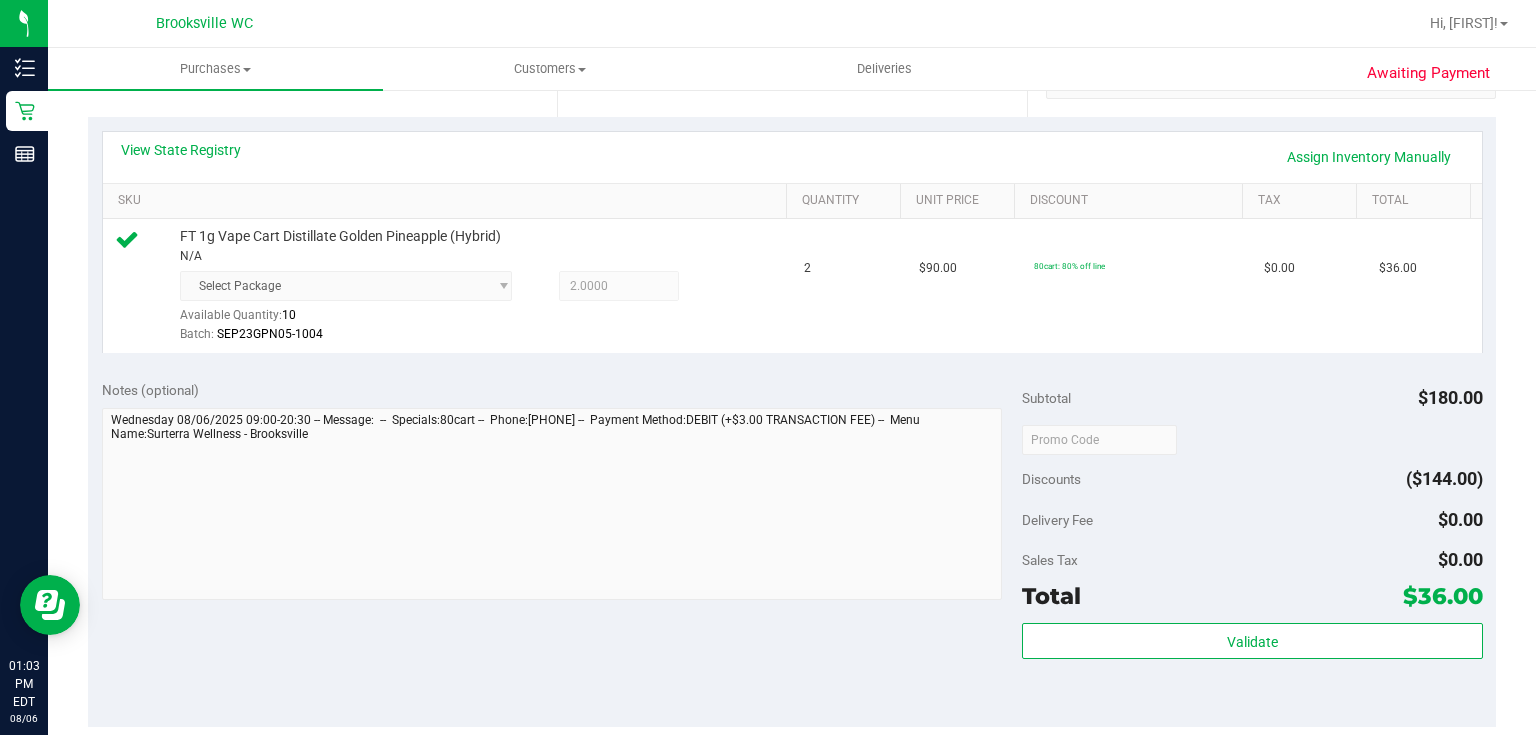 scroll, scrollTop: 400, scrollLeft: 0, axis: vertical 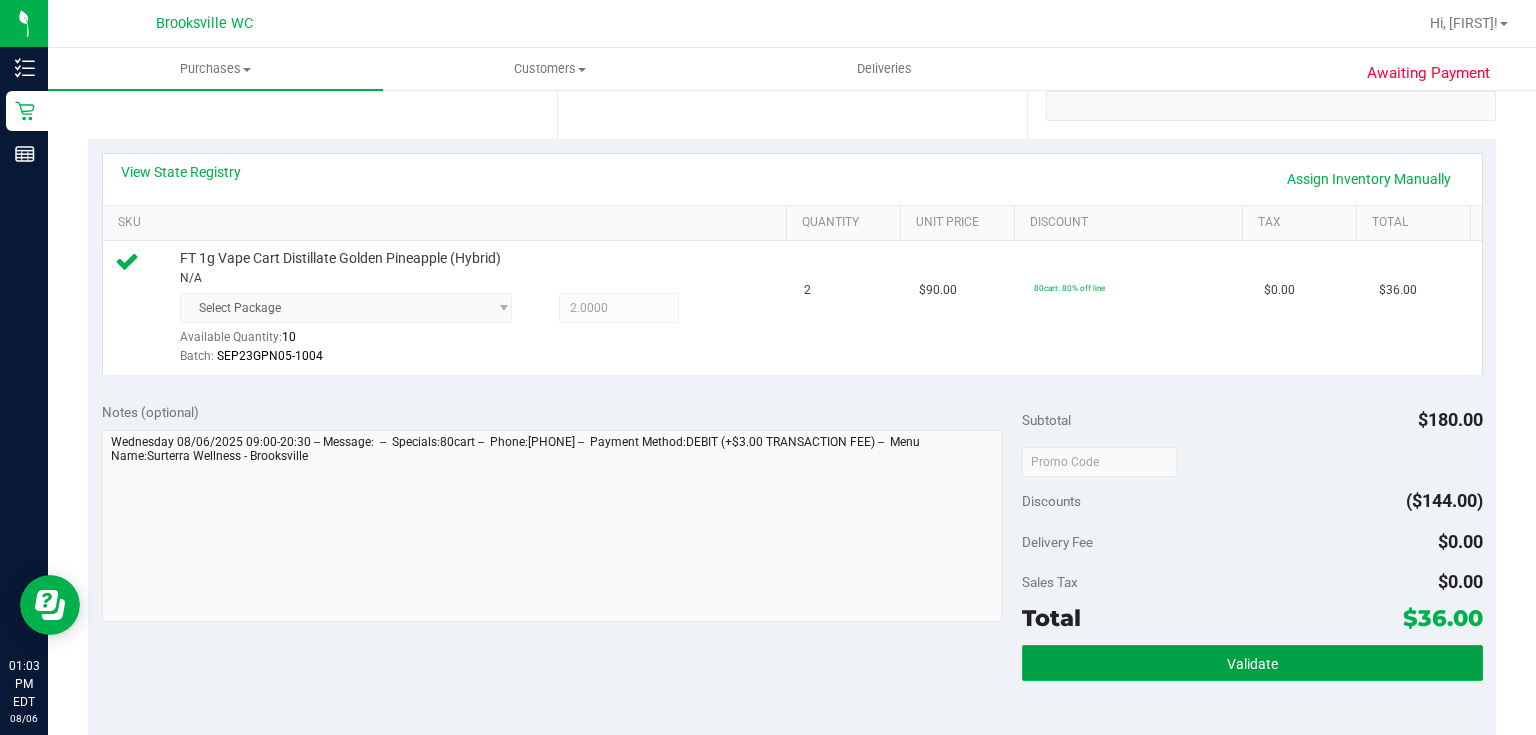 click on "Validate" at bounding box center (1252, 663) 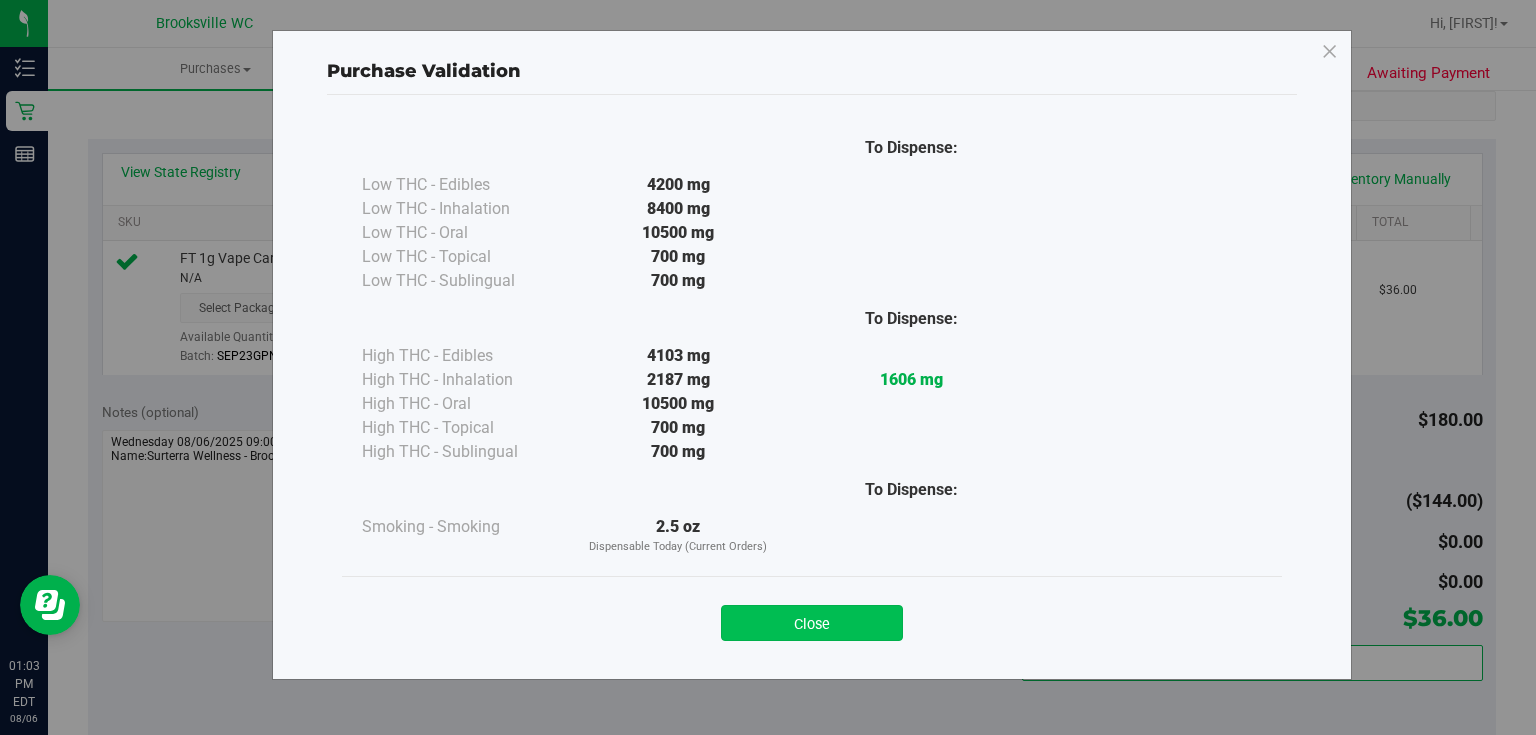 click on "Close" at bounding box center (812, 623) 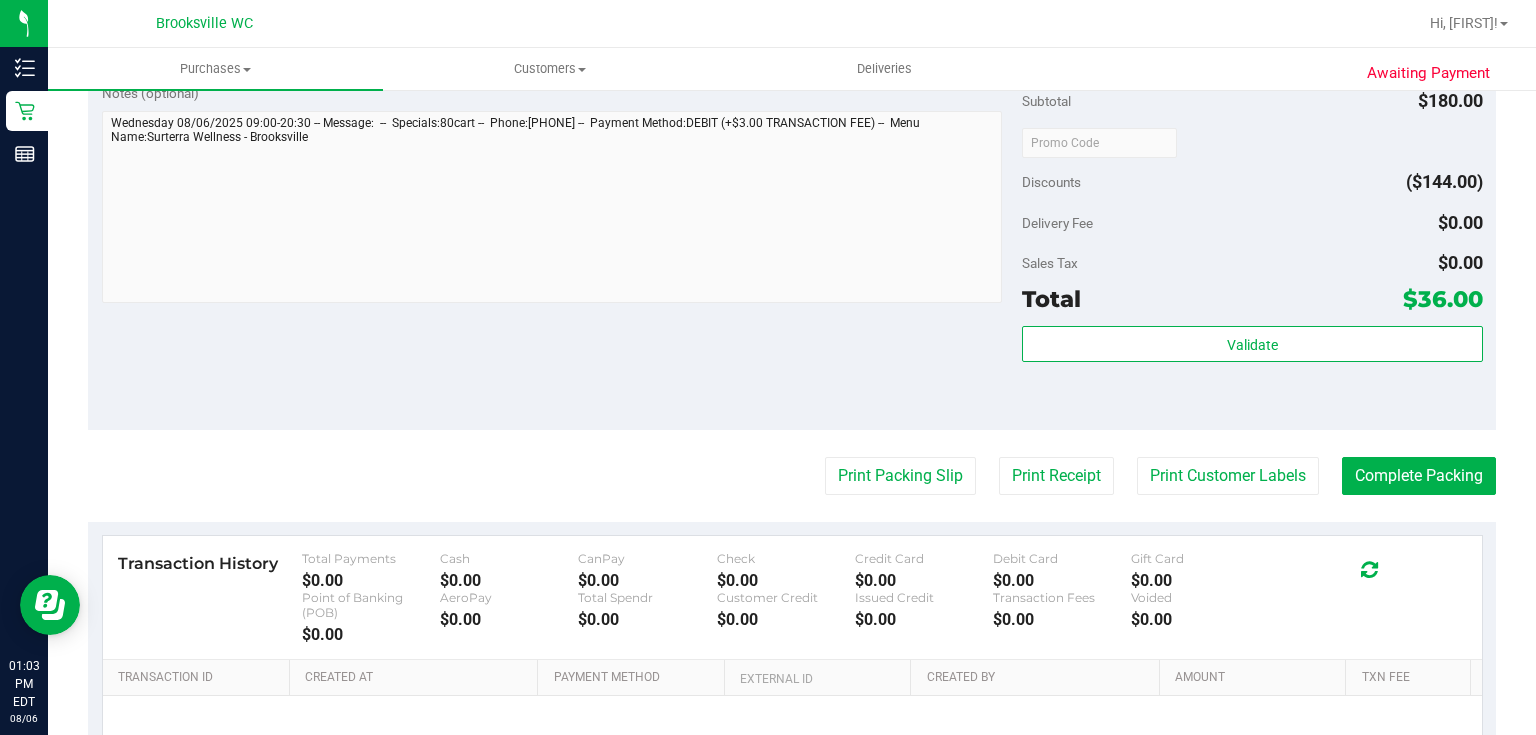 scroll, scrollTop: 720, scrollLeft: 0, axis: vertical 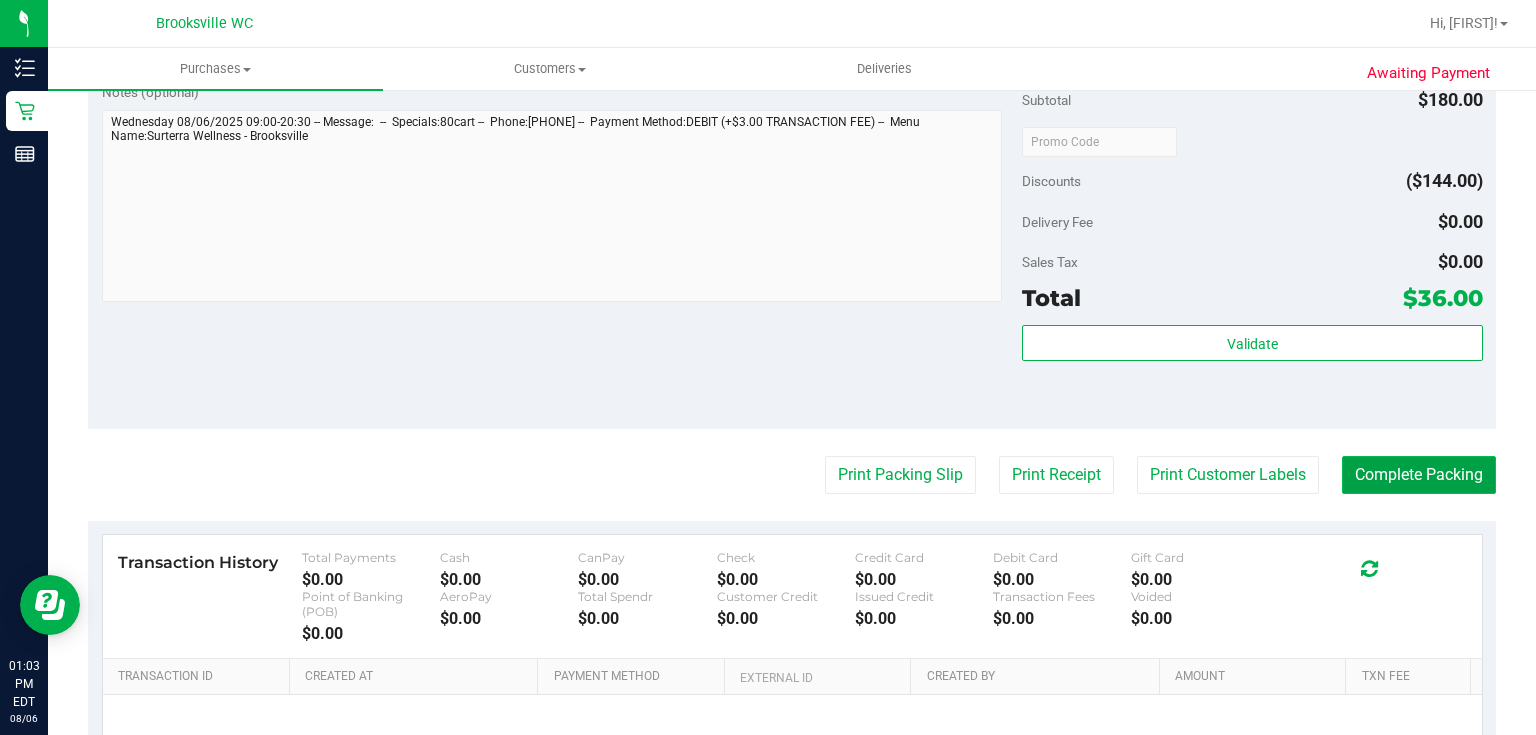 click on "Complete Packing" at bounding box center (1419, 475) 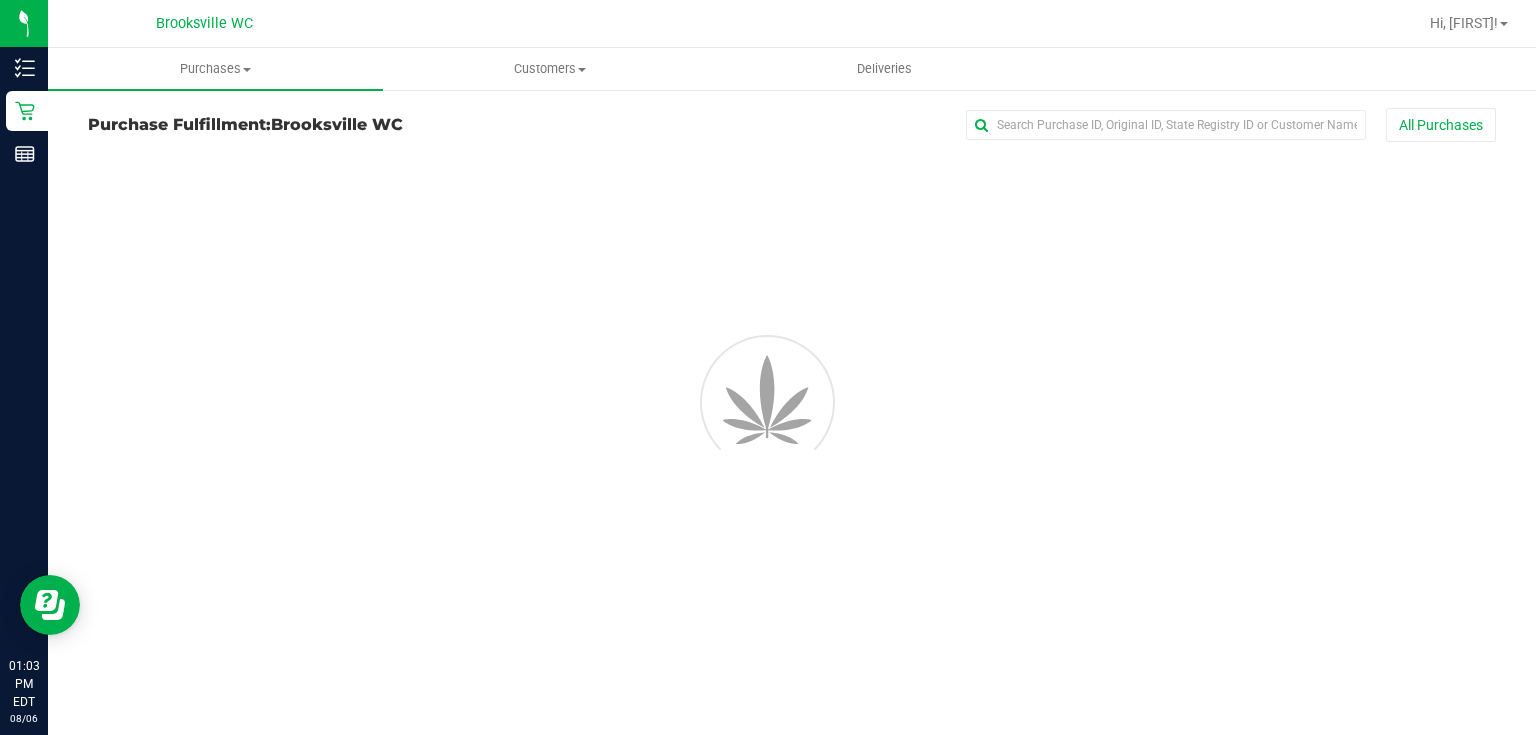 scroll, scrollTop: 0, scrollLeft: 0, axis: both 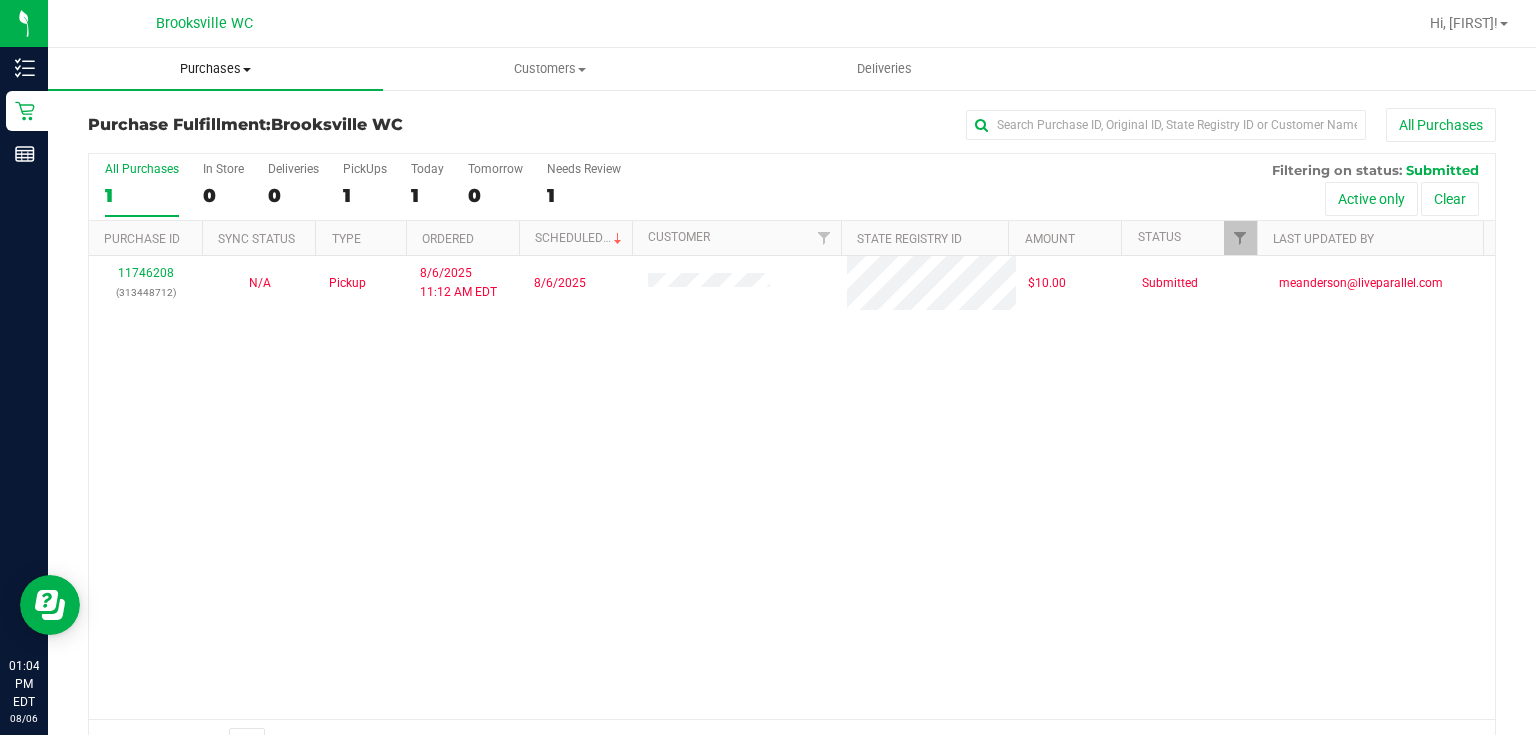 click on "Purchases
Summary of purchases
Fulfillment
All purchases" at bounding box center [215, 69] 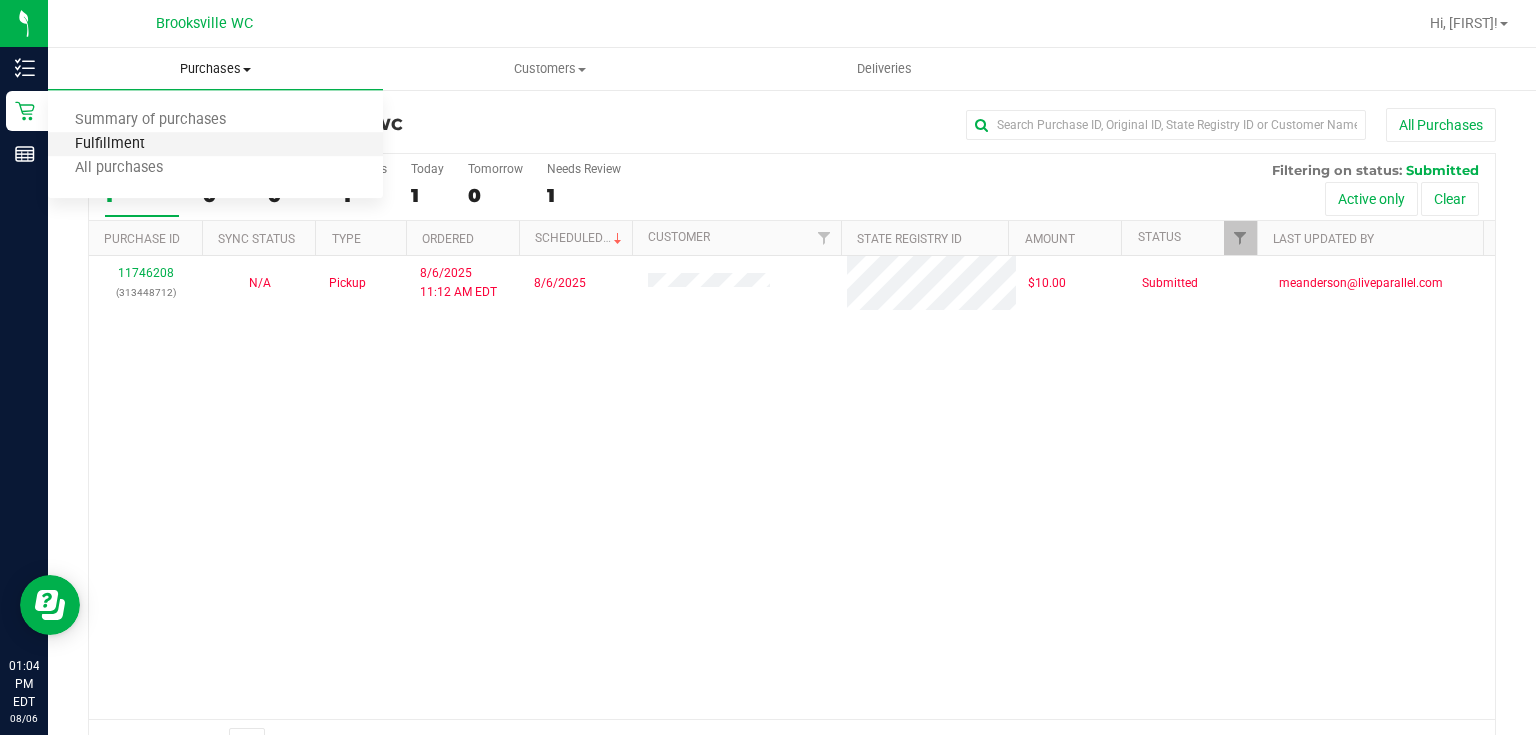 click on "Fulfillment" at bounding box center [110, 144] 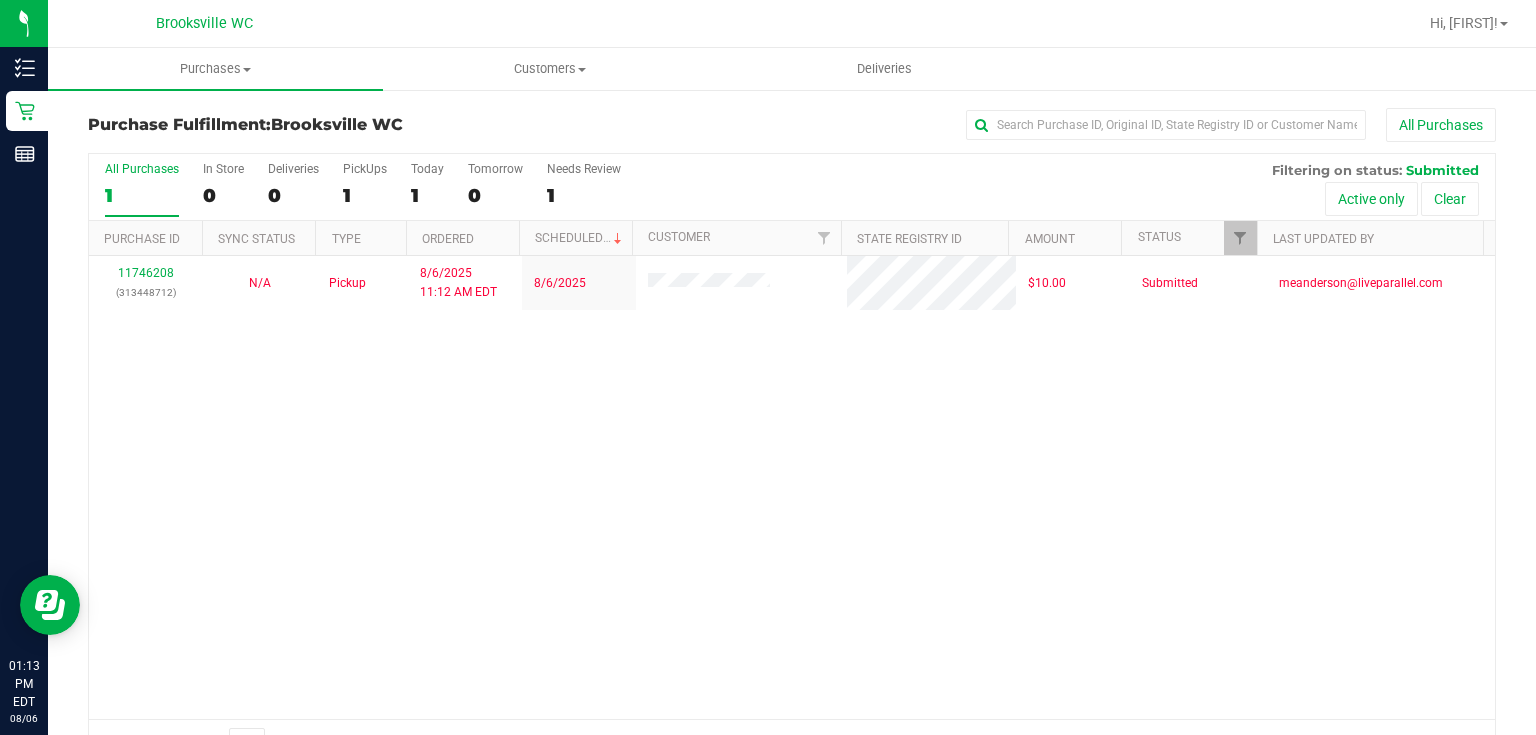 click on "11746208
([PHONE])
N/A
Pickup 8/6/2025 11:12 AM EDT 8/6/2025
$10.00
Submitted [EMAIL]" at bounding box center [792, 487] 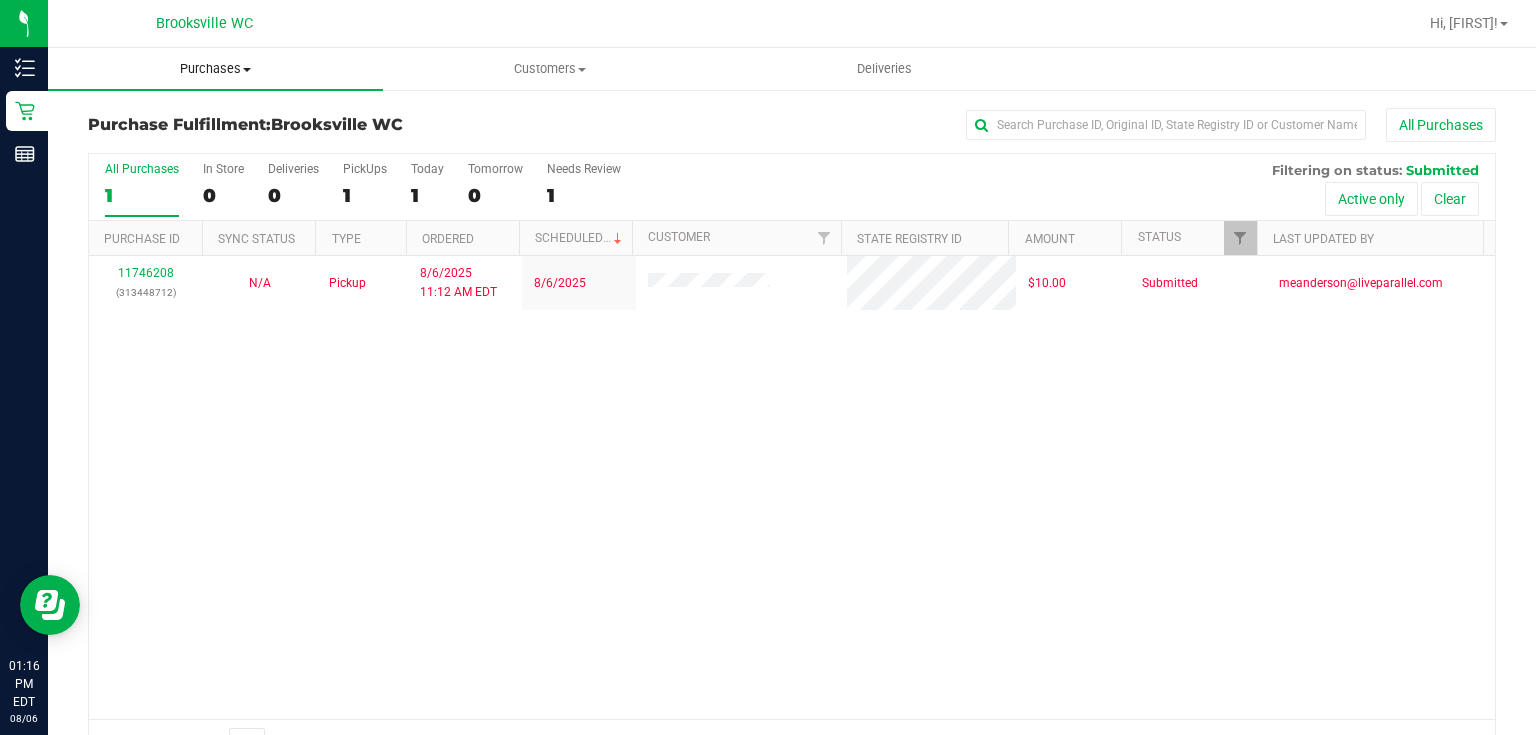 click on "Purchases
Summary of purchases
Fulfillment
All purchases" at bounding box center (215, 69) 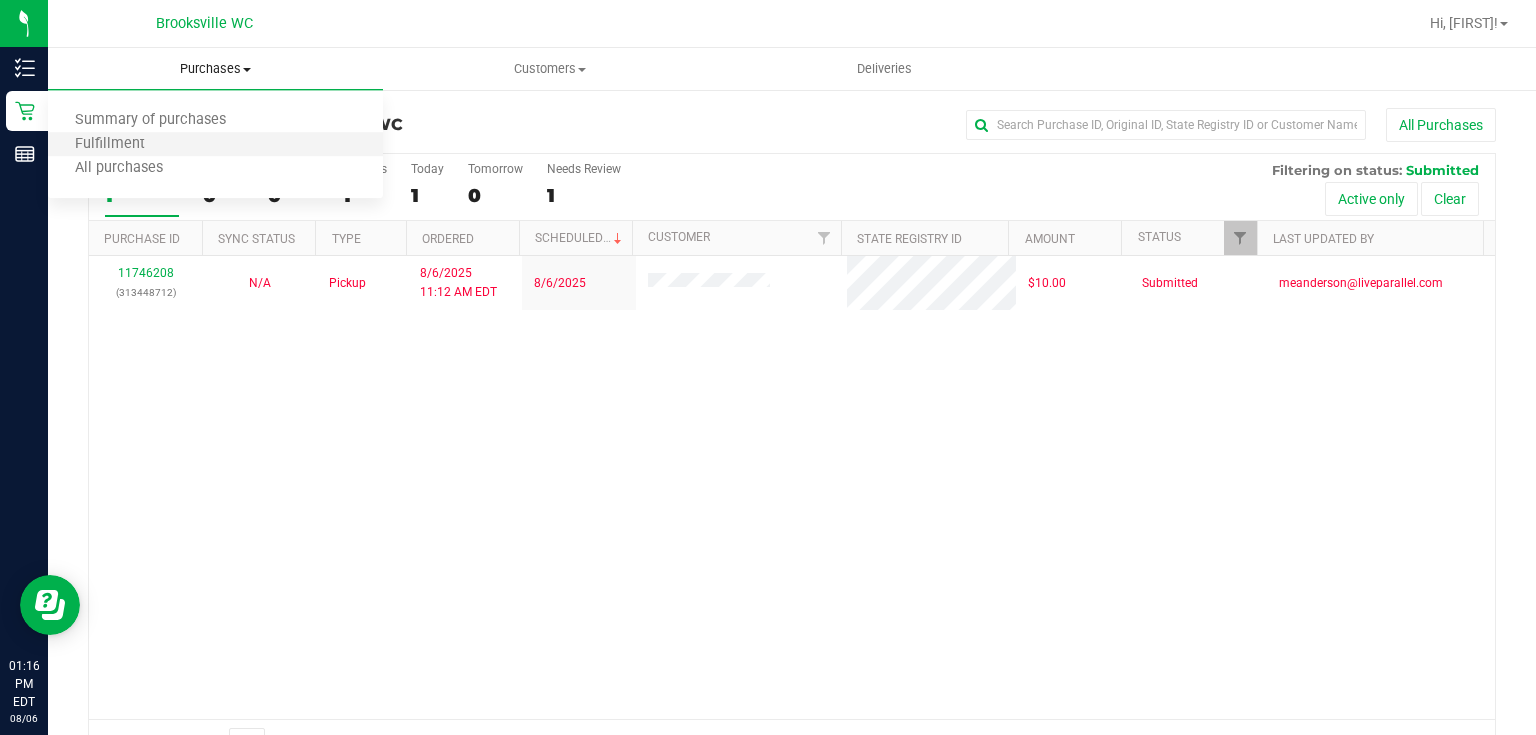 click on "Fulfillment" at bounding box center (215, 145) 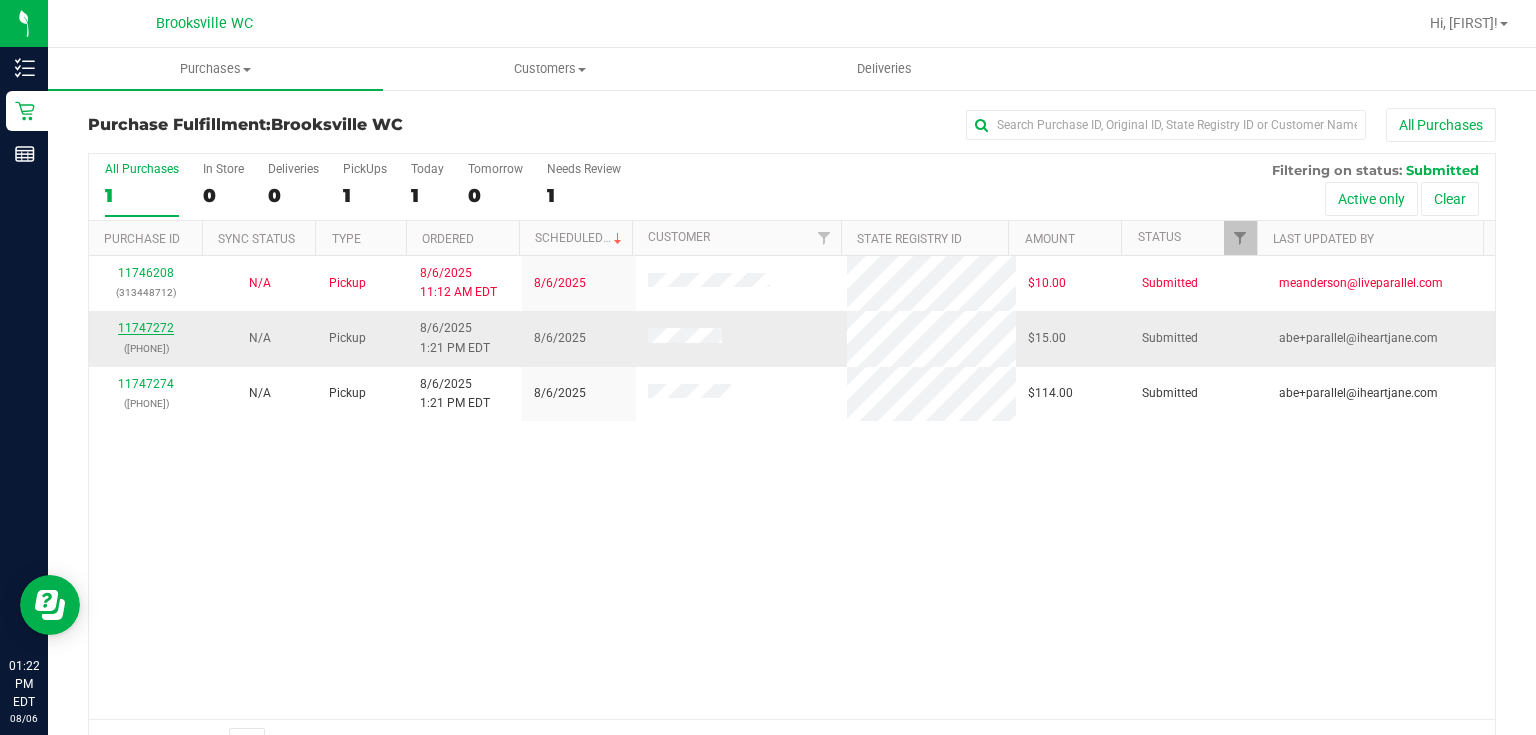 click on "11747272" at bounding box center (146, 328) 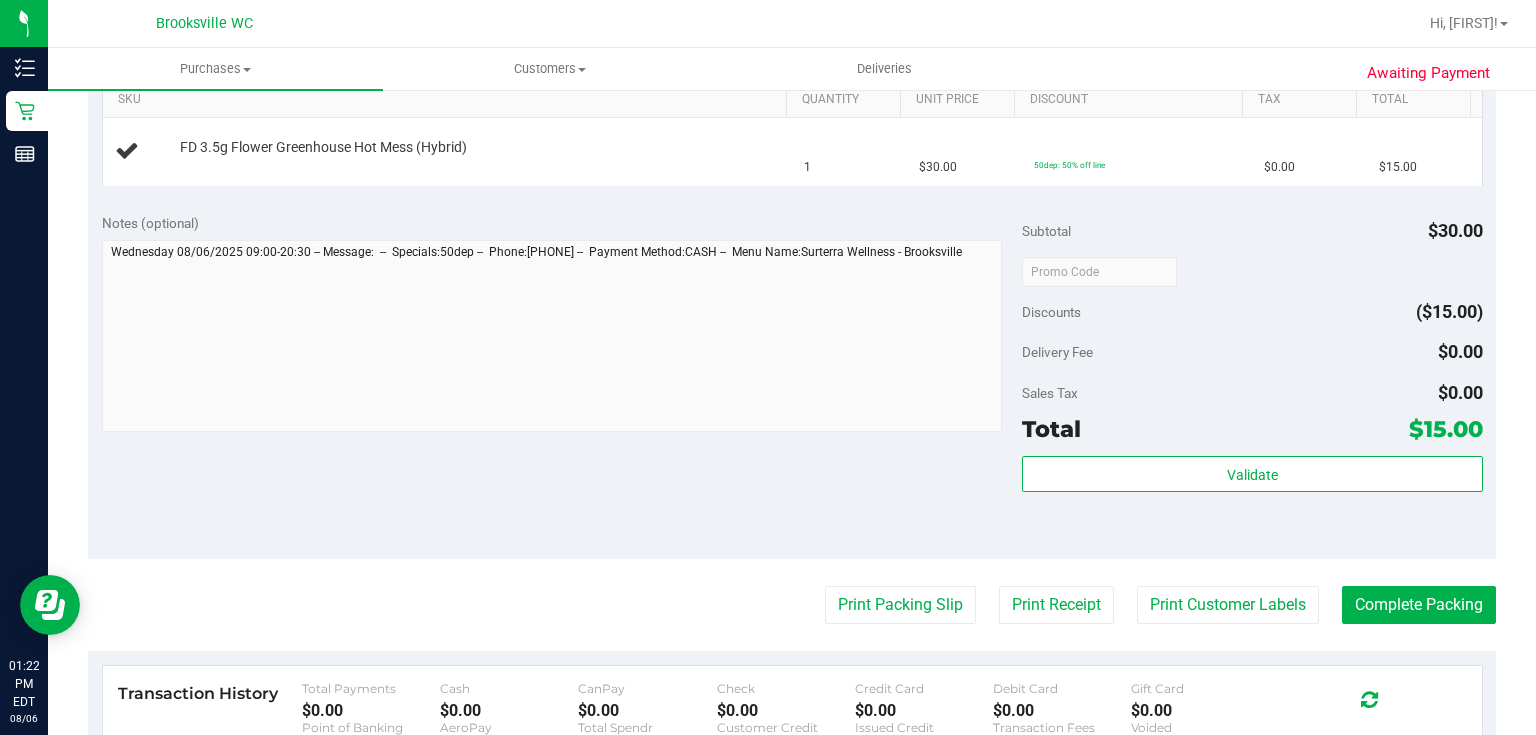 scroll, scrollTop: 640, scrollLeft: 0, axis: vertical 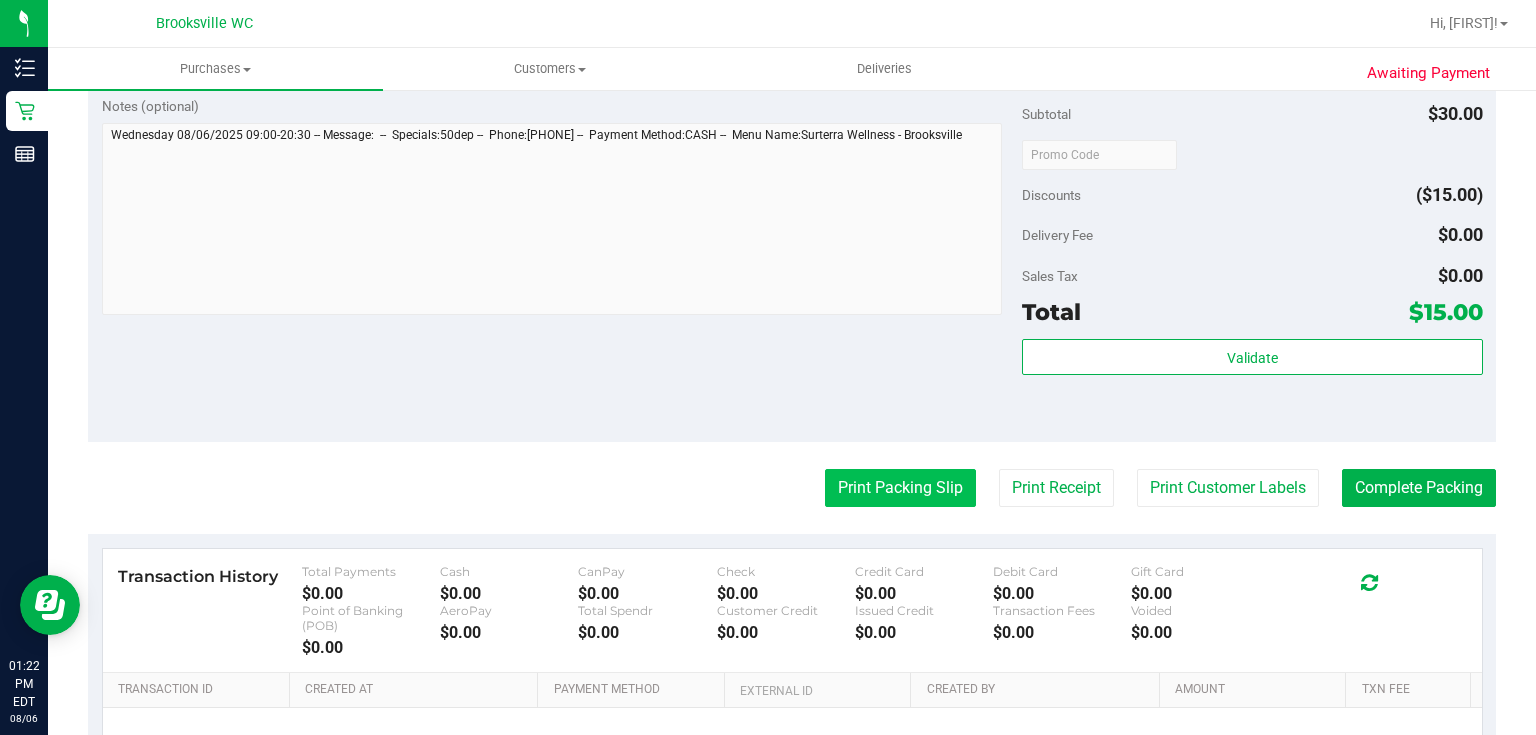 click on "Print Packing Slip" at bounding box center [900, 488] 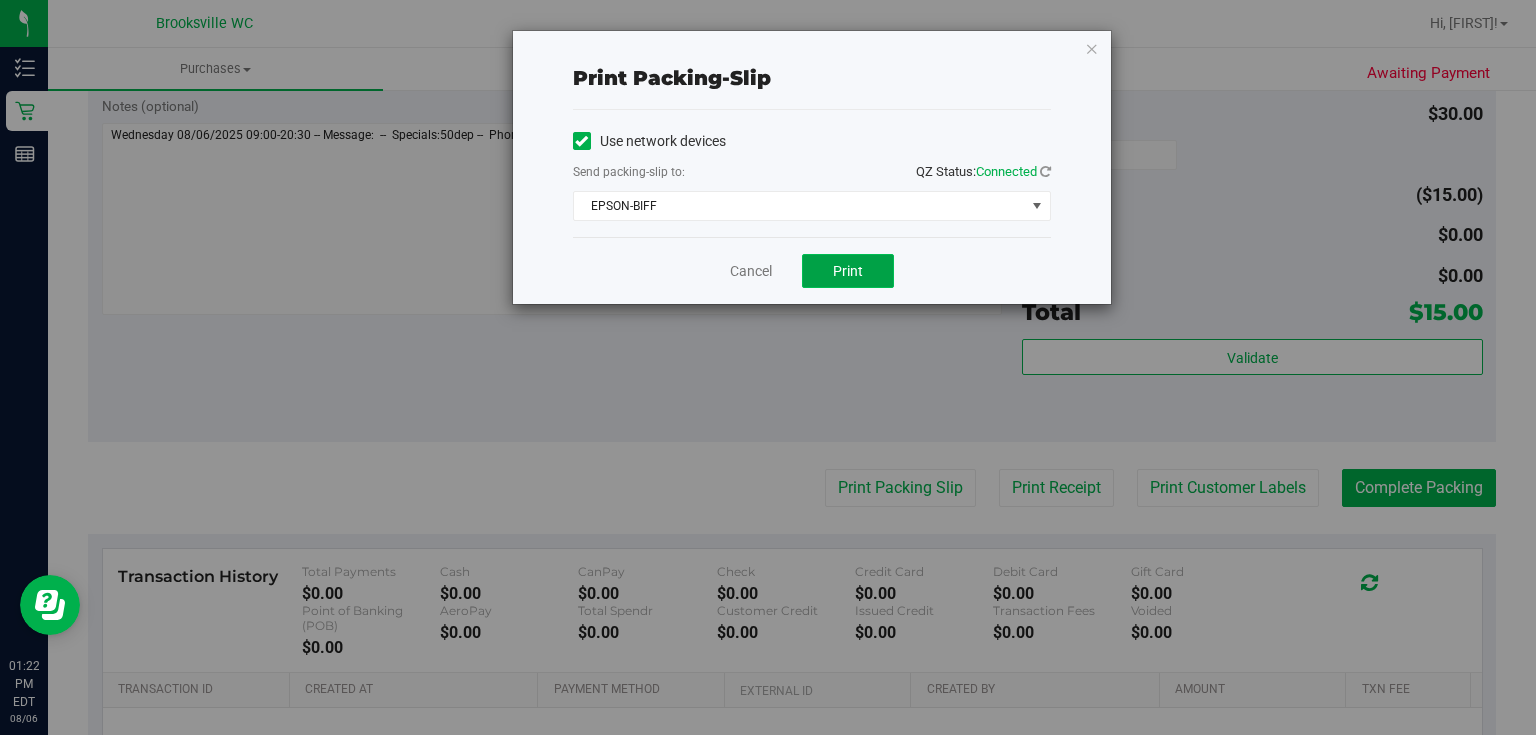 click on "Print" at bounding box center [848, 271] 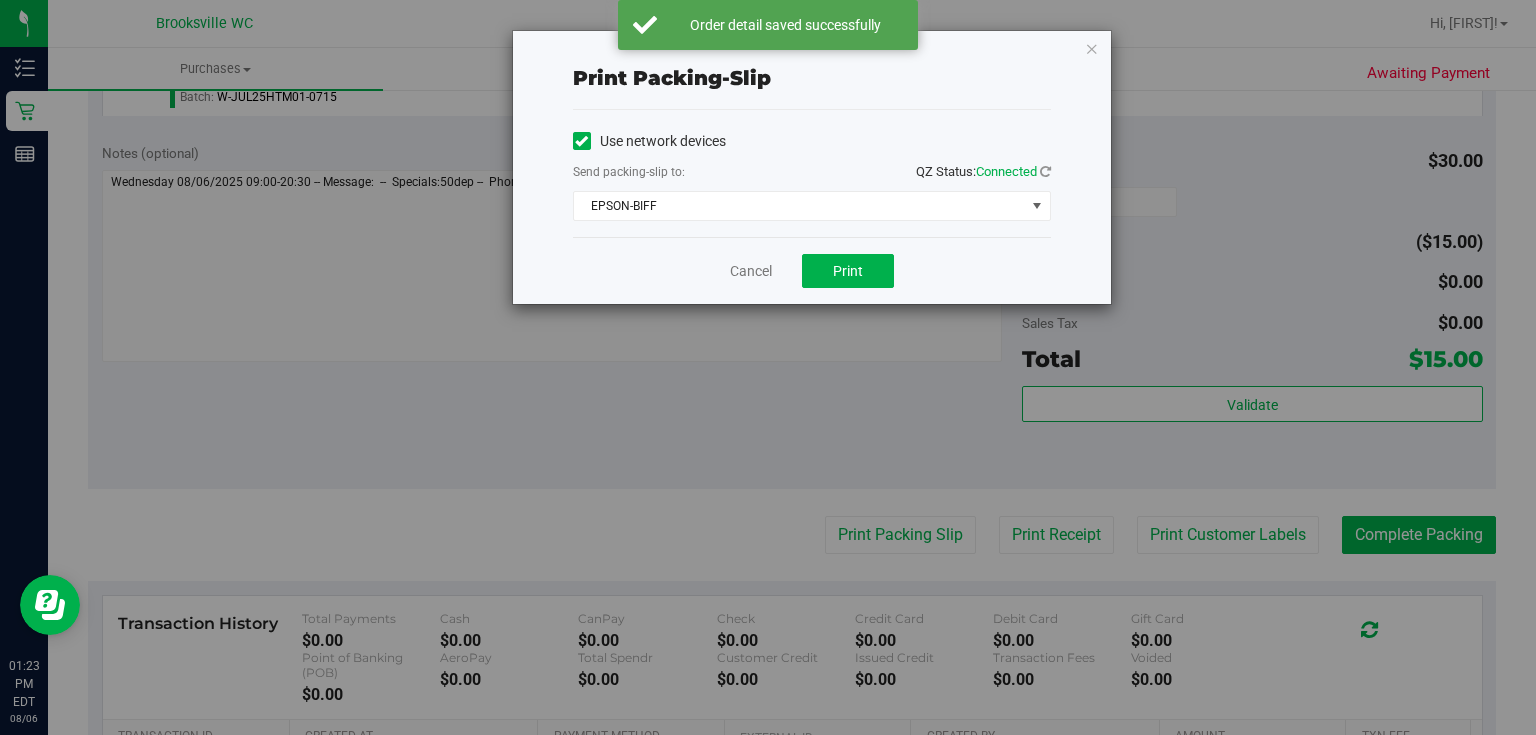 click at bounding box center [1092, 48] 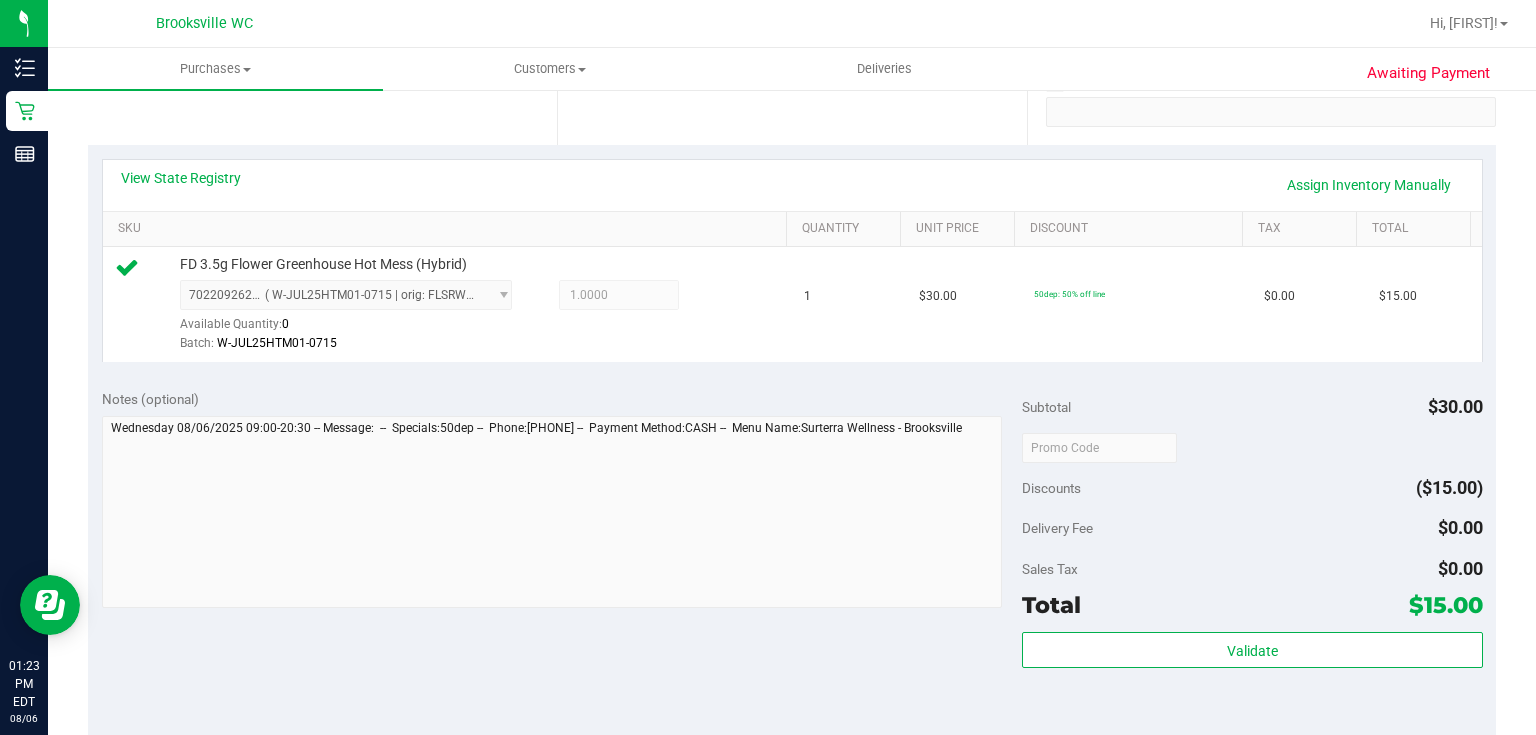 scroll, scrollTop: 480, scrollLeft: 0, axis: vertical 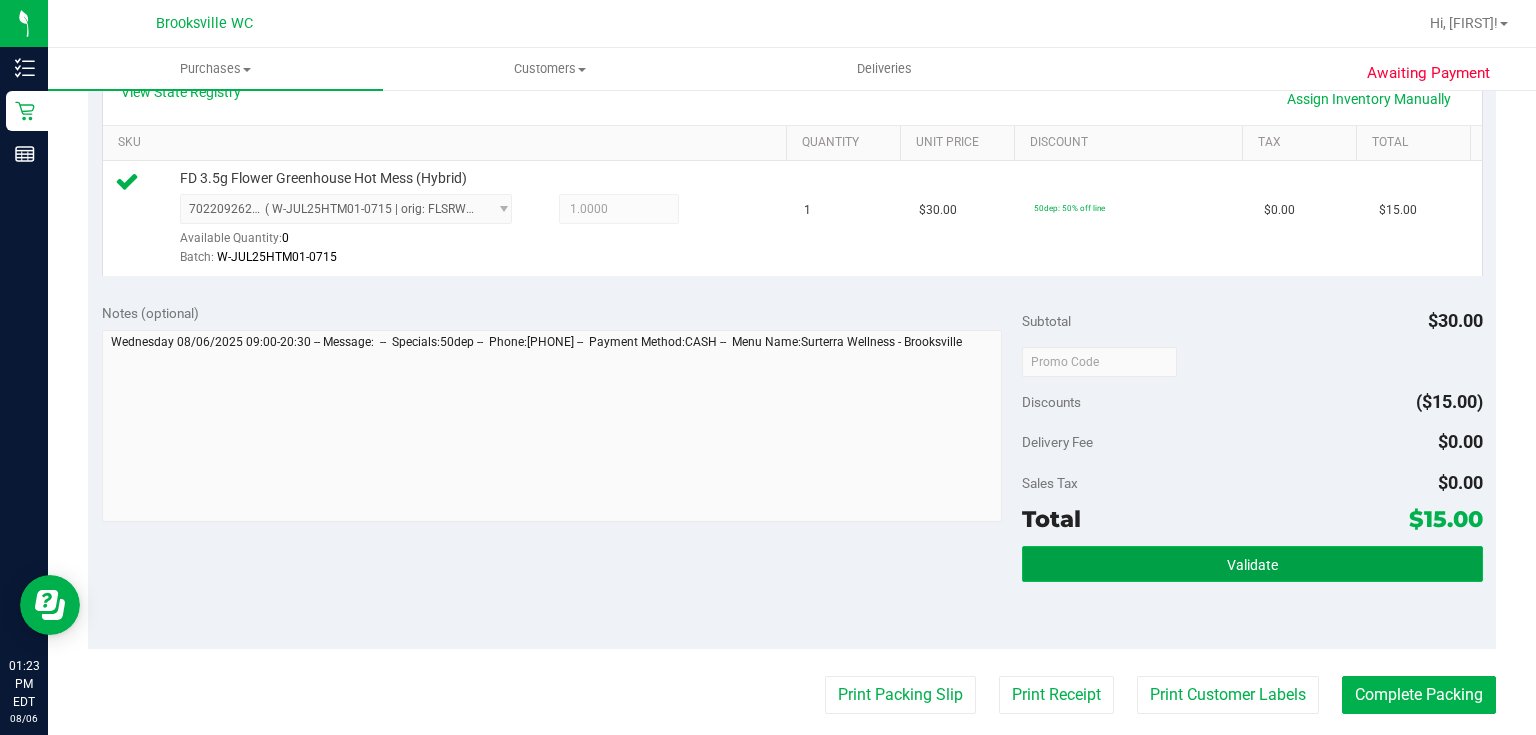click on "Validate" at bounding box center (1252, 564) 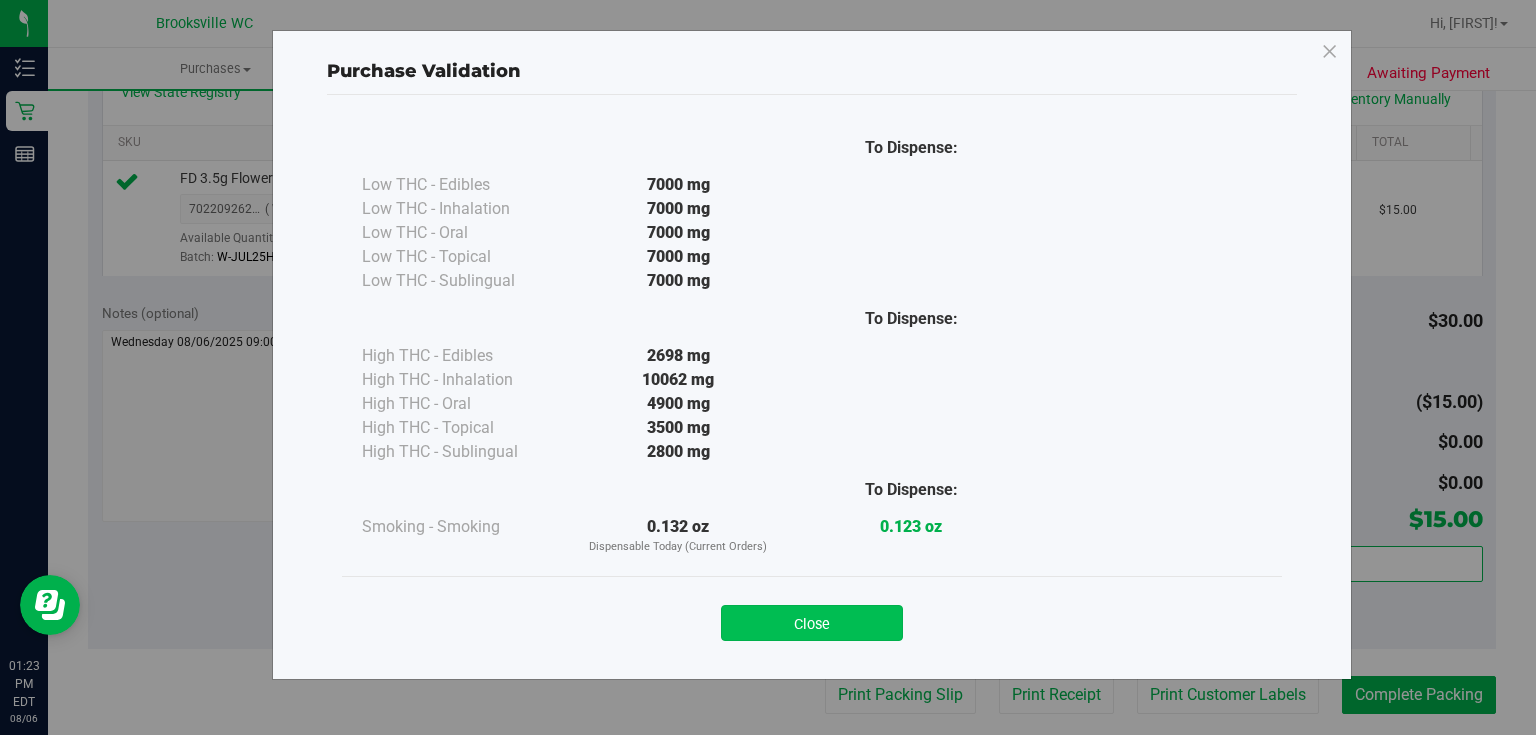 click on "Close" at bounding box center (812, 623) 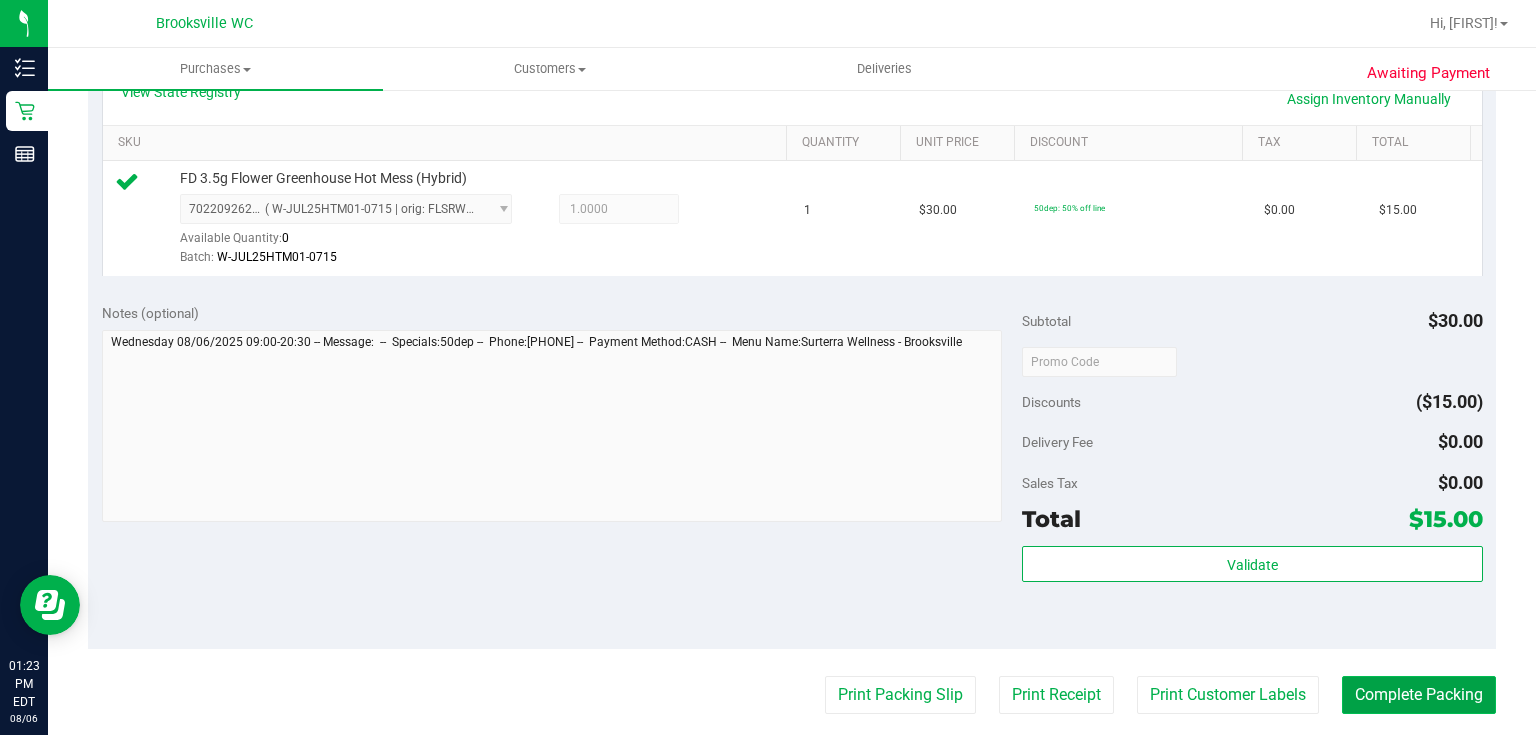 click on "Complete Packing" at bounding box center [1419, 695] 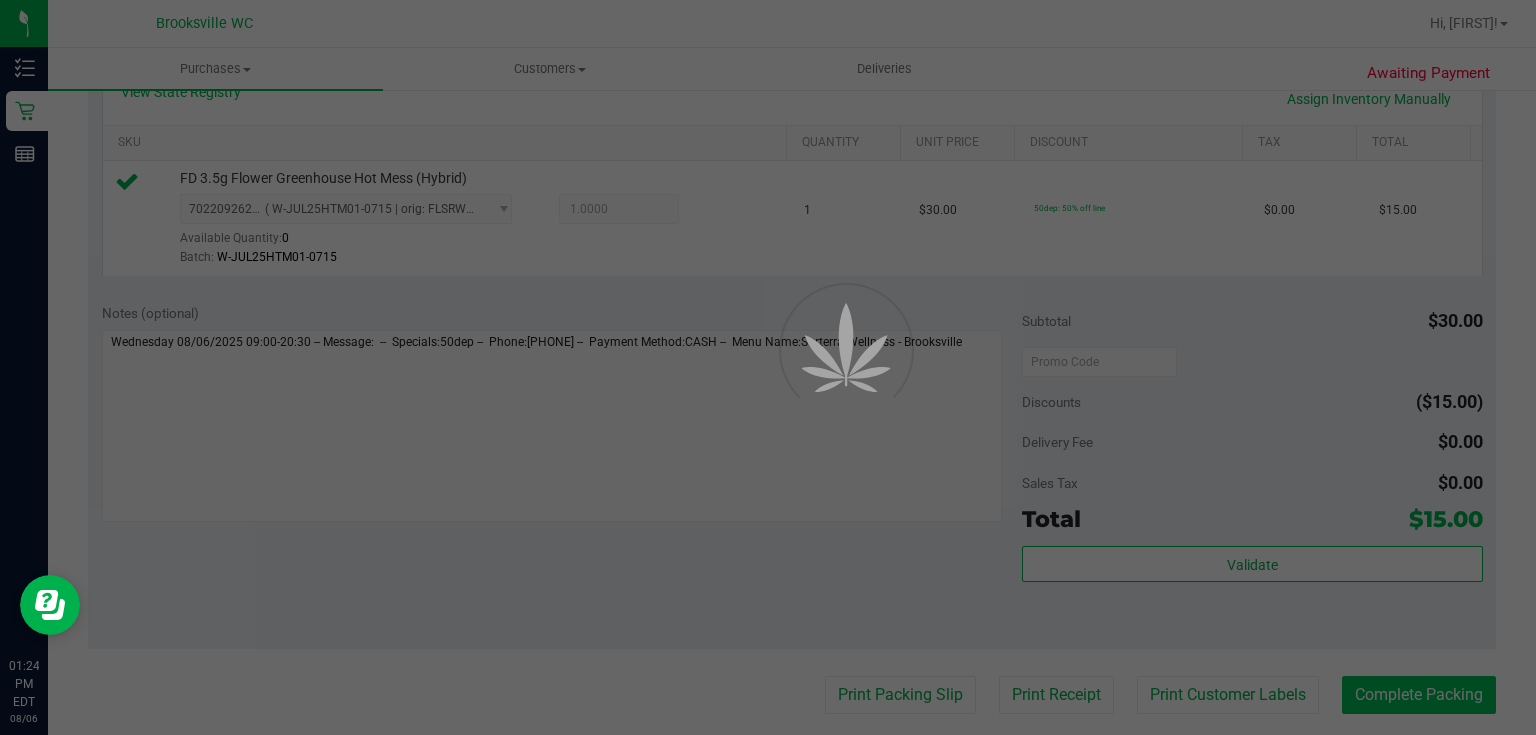 scroll, scrollTop: 0, scrollLeft: 0, axis: both 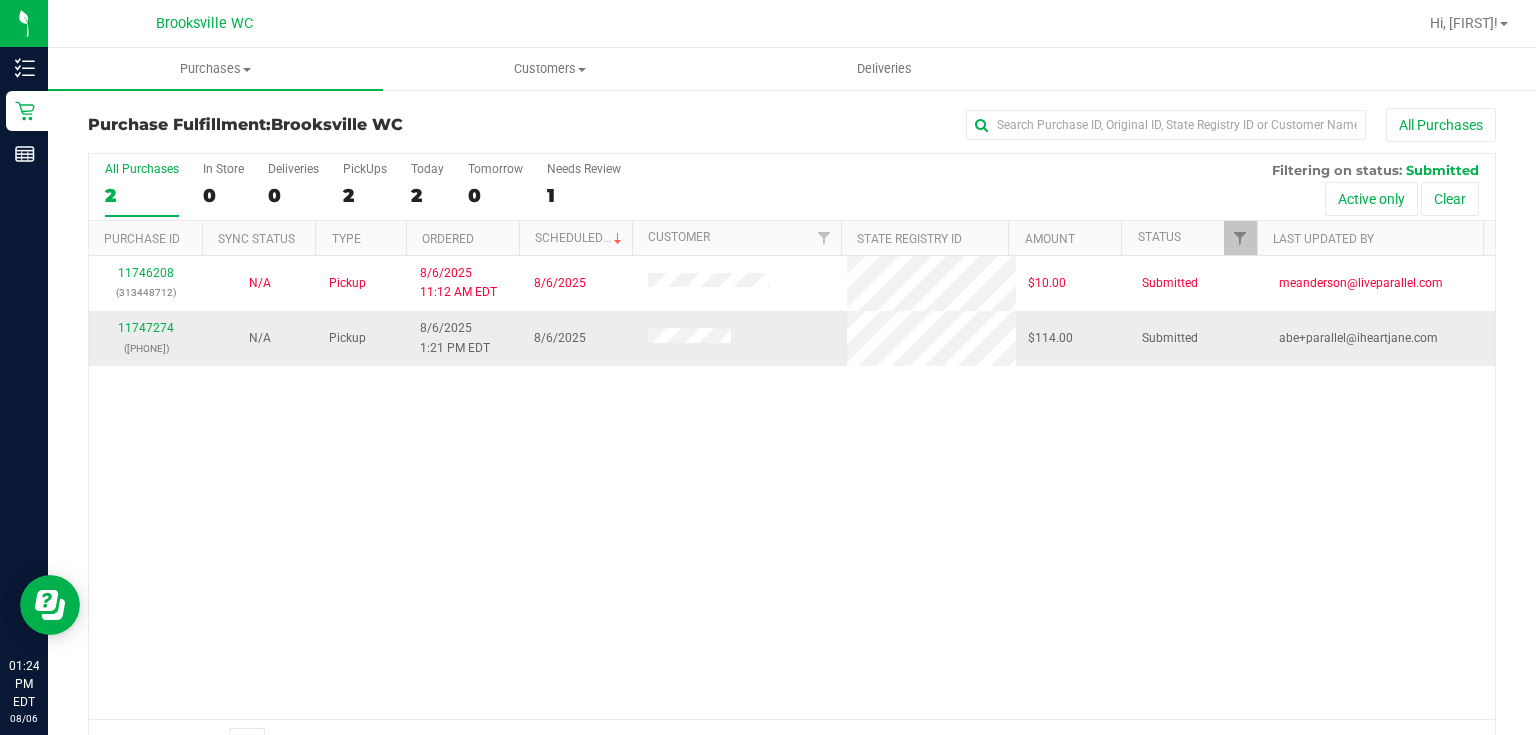 click on "([PHONE])" at bounding box center (146, 348) 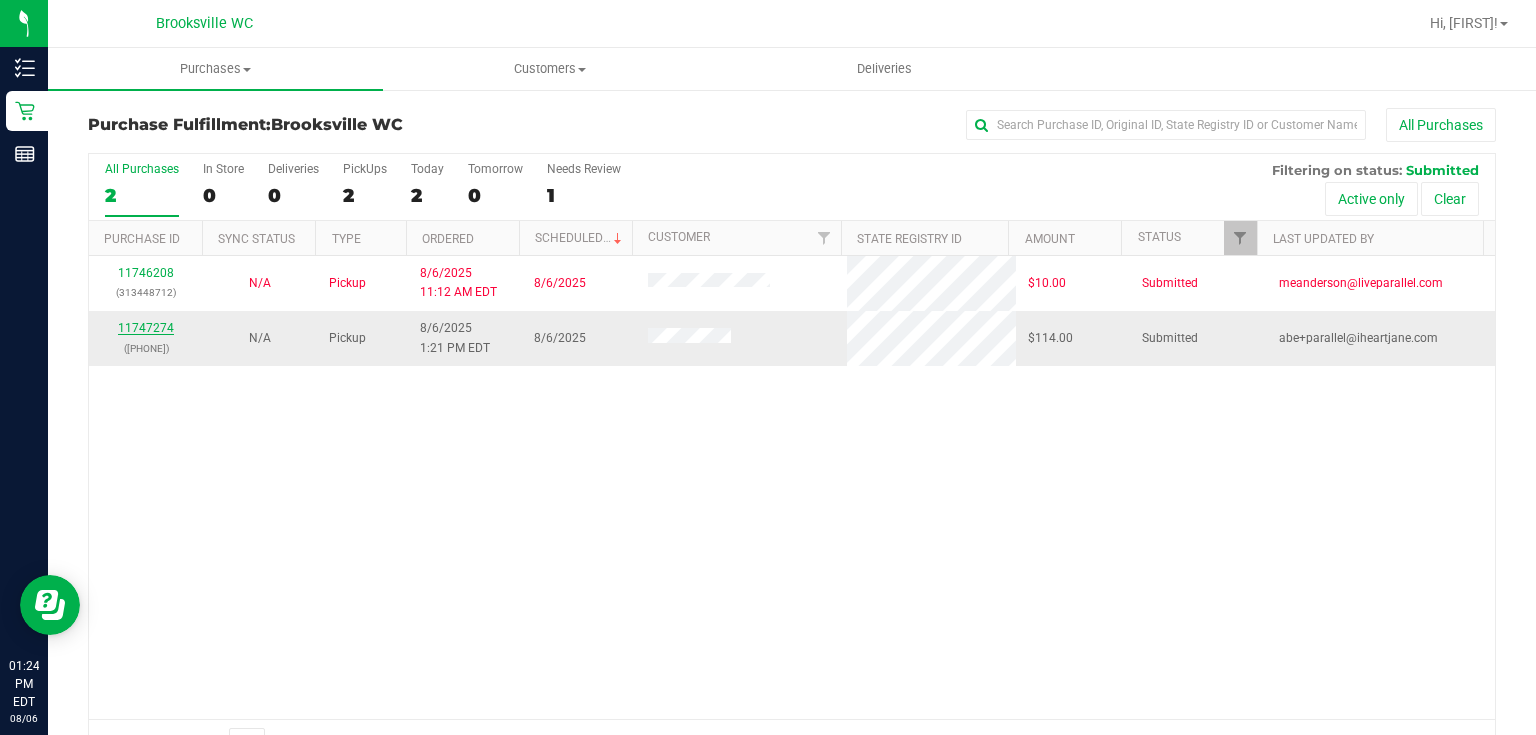 click on "11747274" at bounding box center (146, 328) 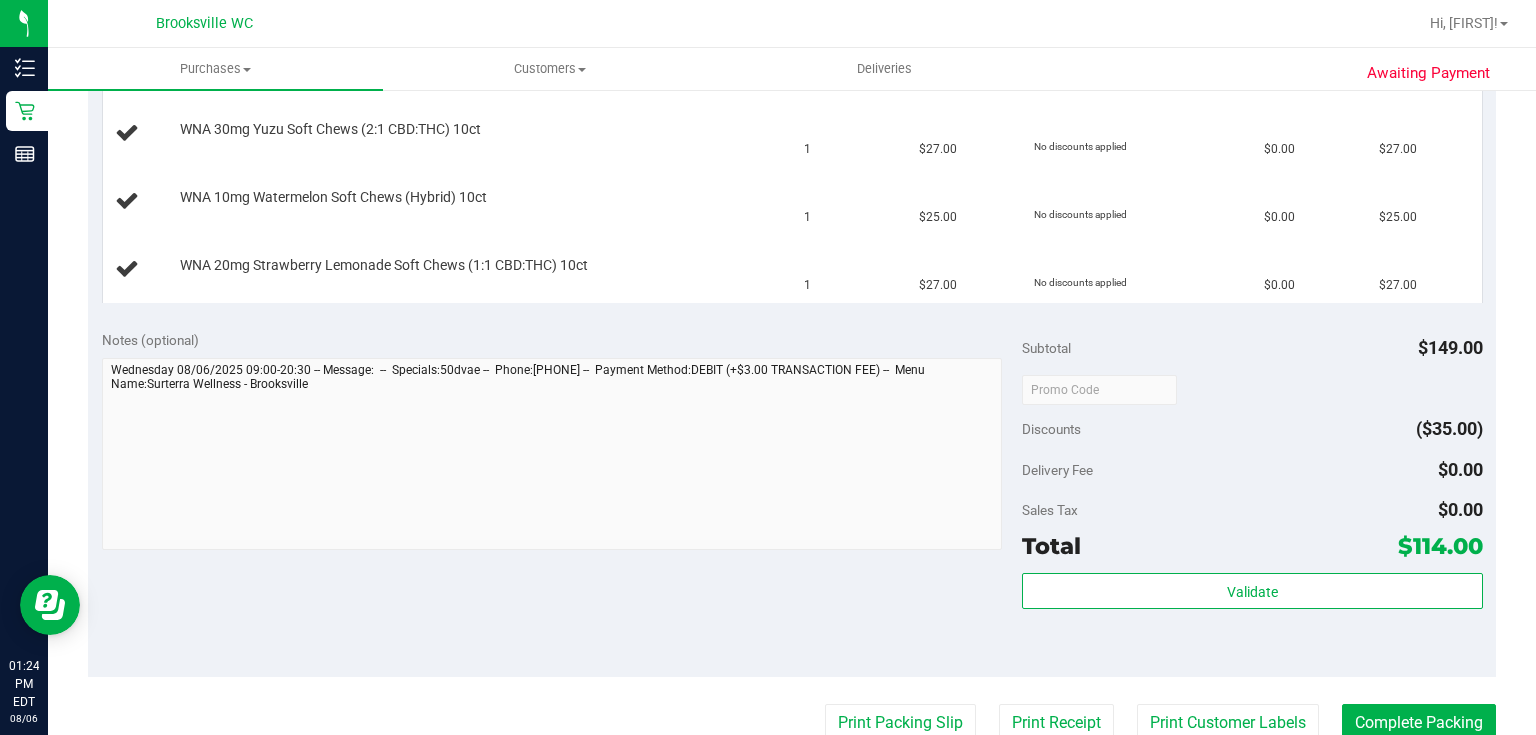 scroll, scrollTop: 880, scrollLeft: 0, axis: vertical 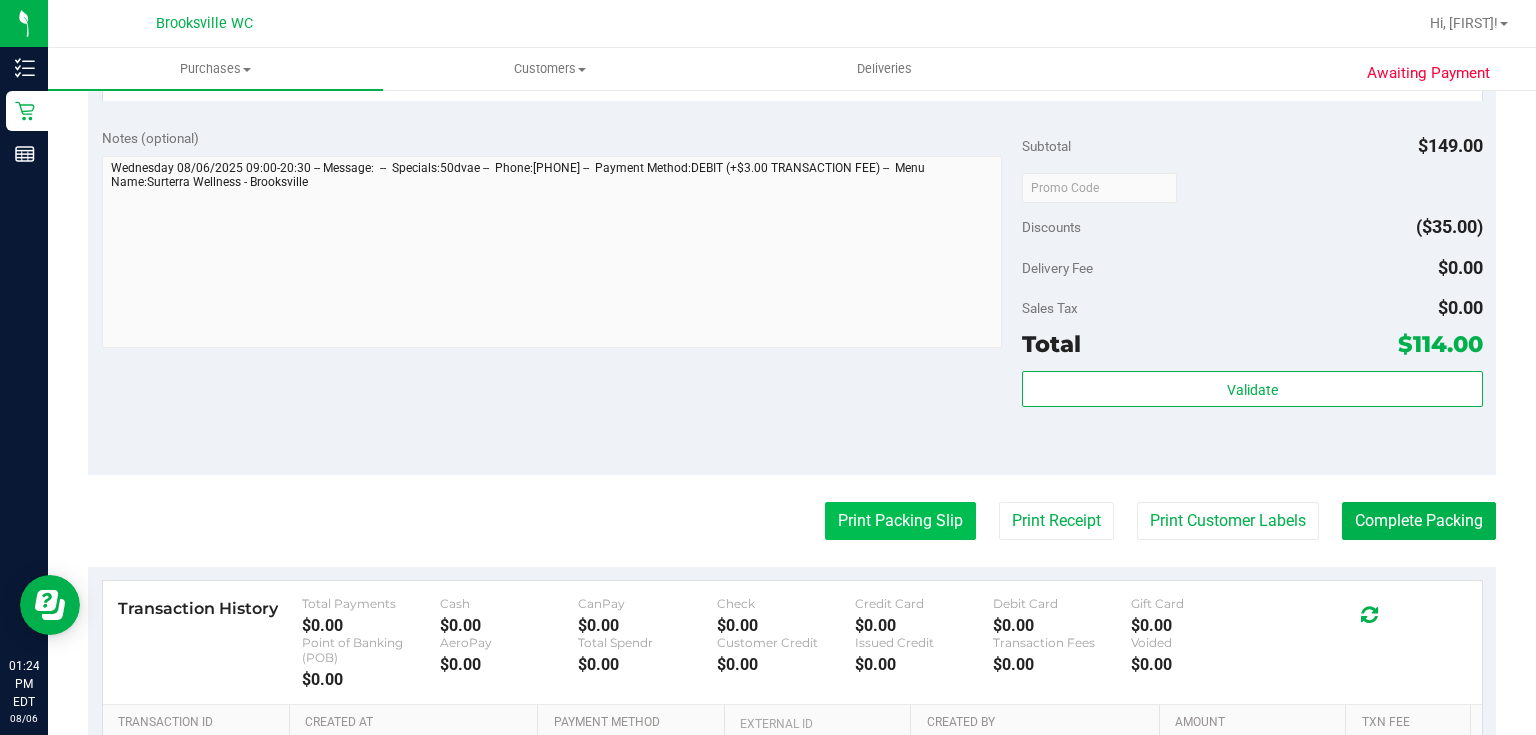 click on "Print Packing Slip" at bounding box center (900, 521) 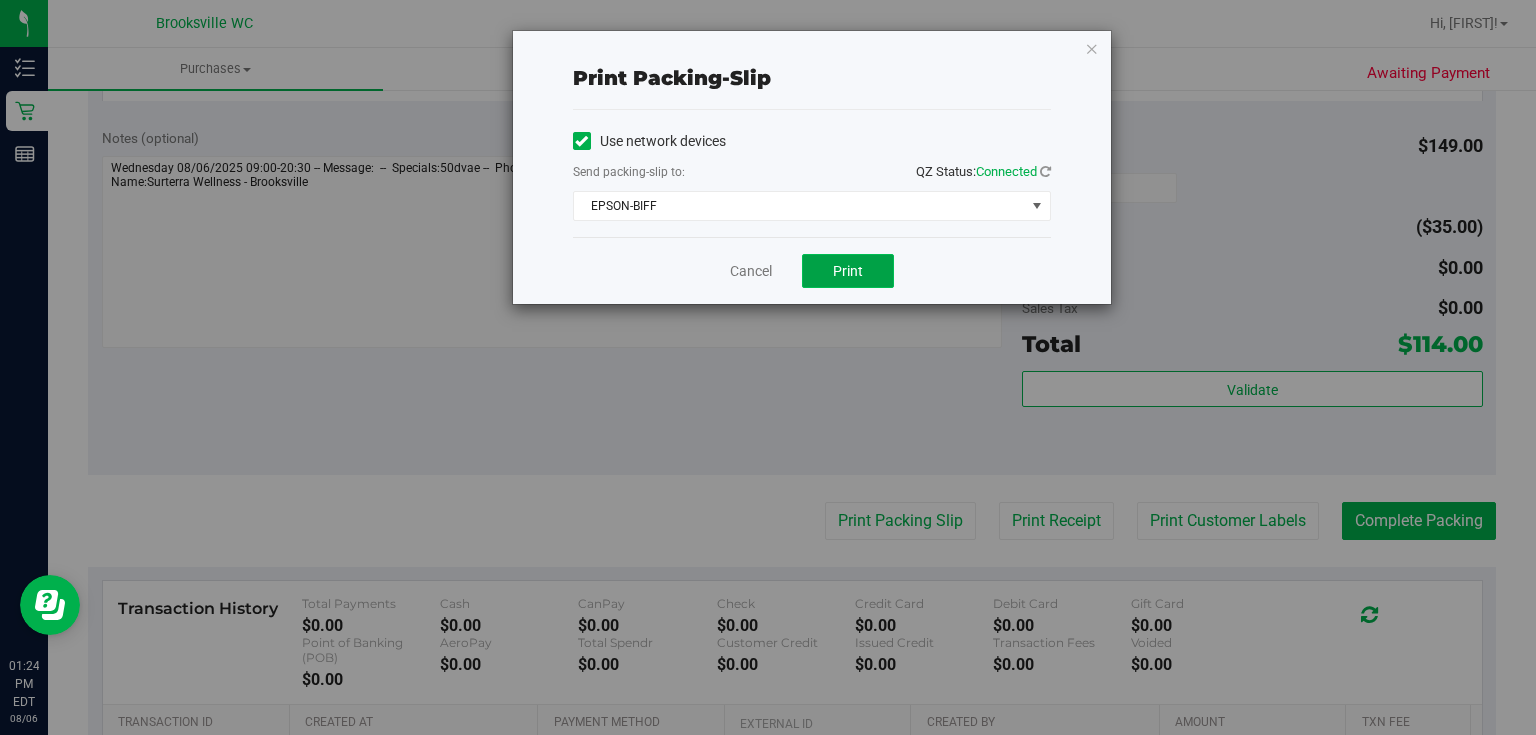 click on "Print" at bounding box center [848, 271] 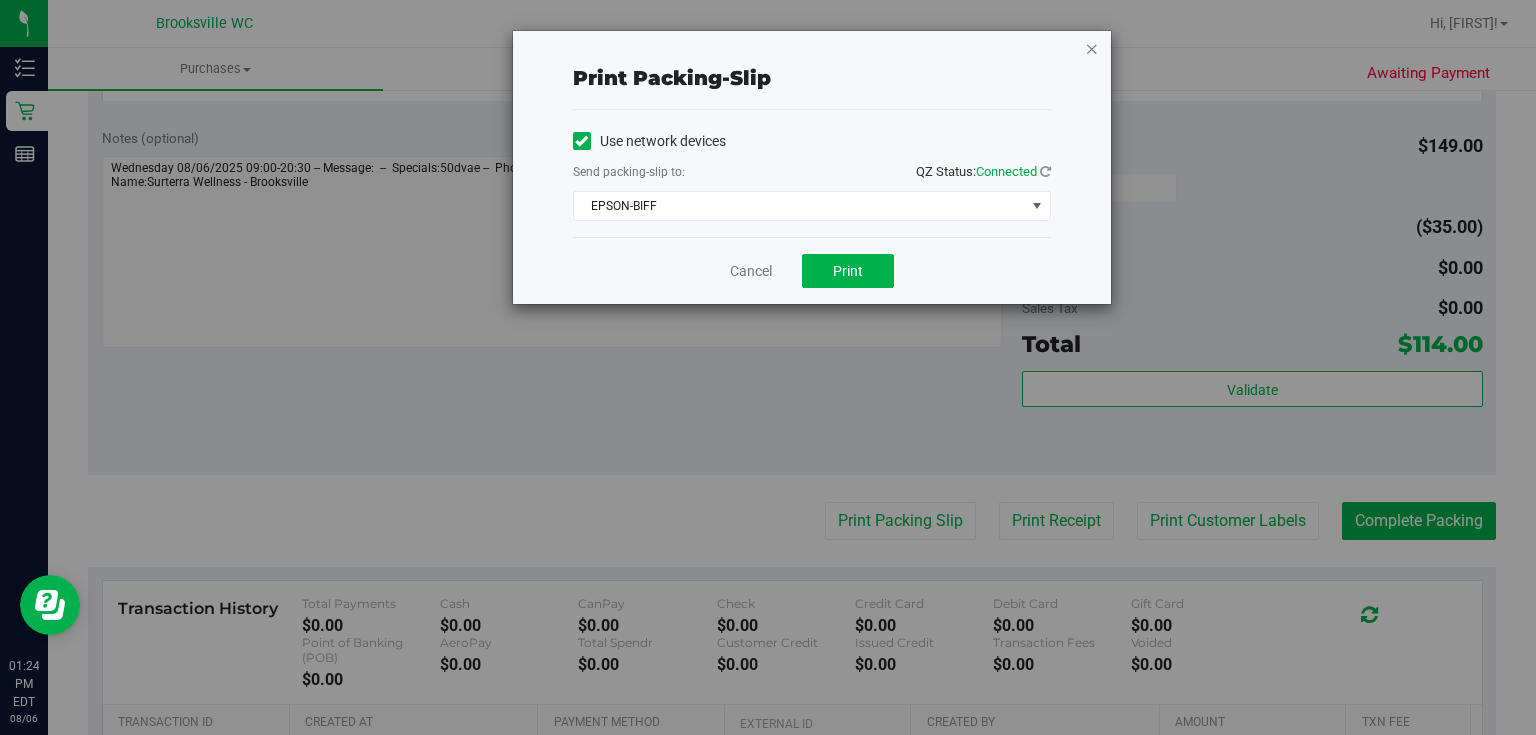click at bounding box center (1092, 48) 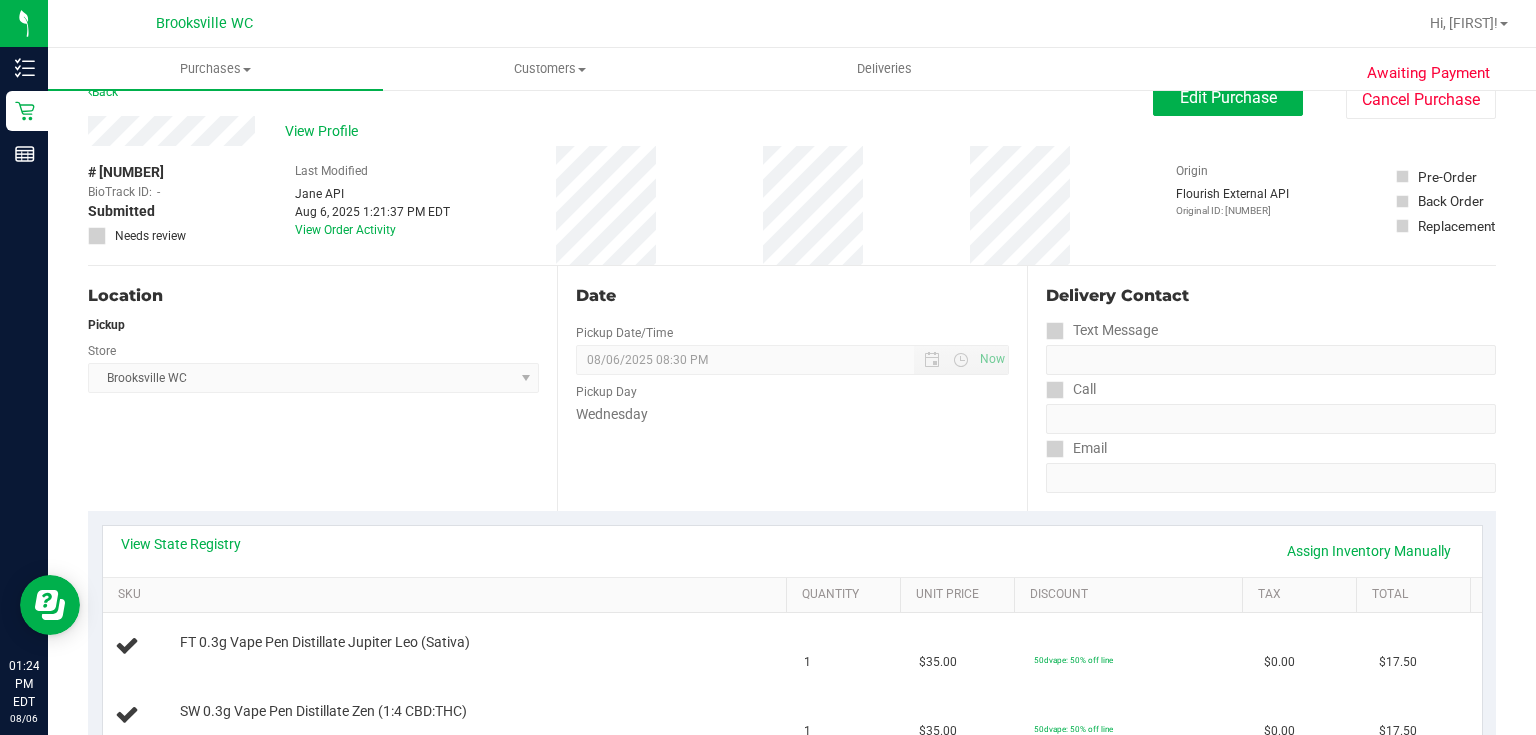 scroll, scrollTop: 0, scrollLeft: 0, axis: both 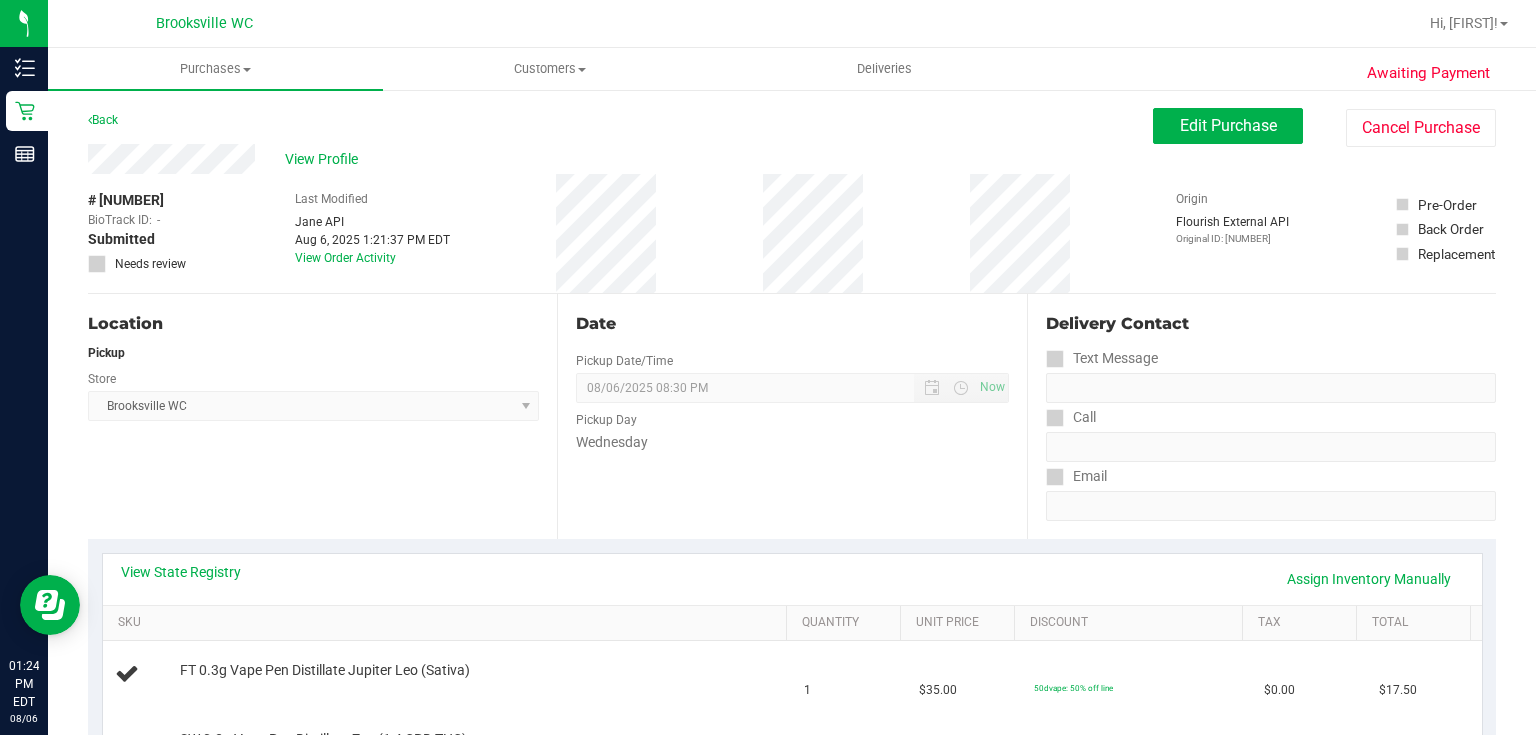 type 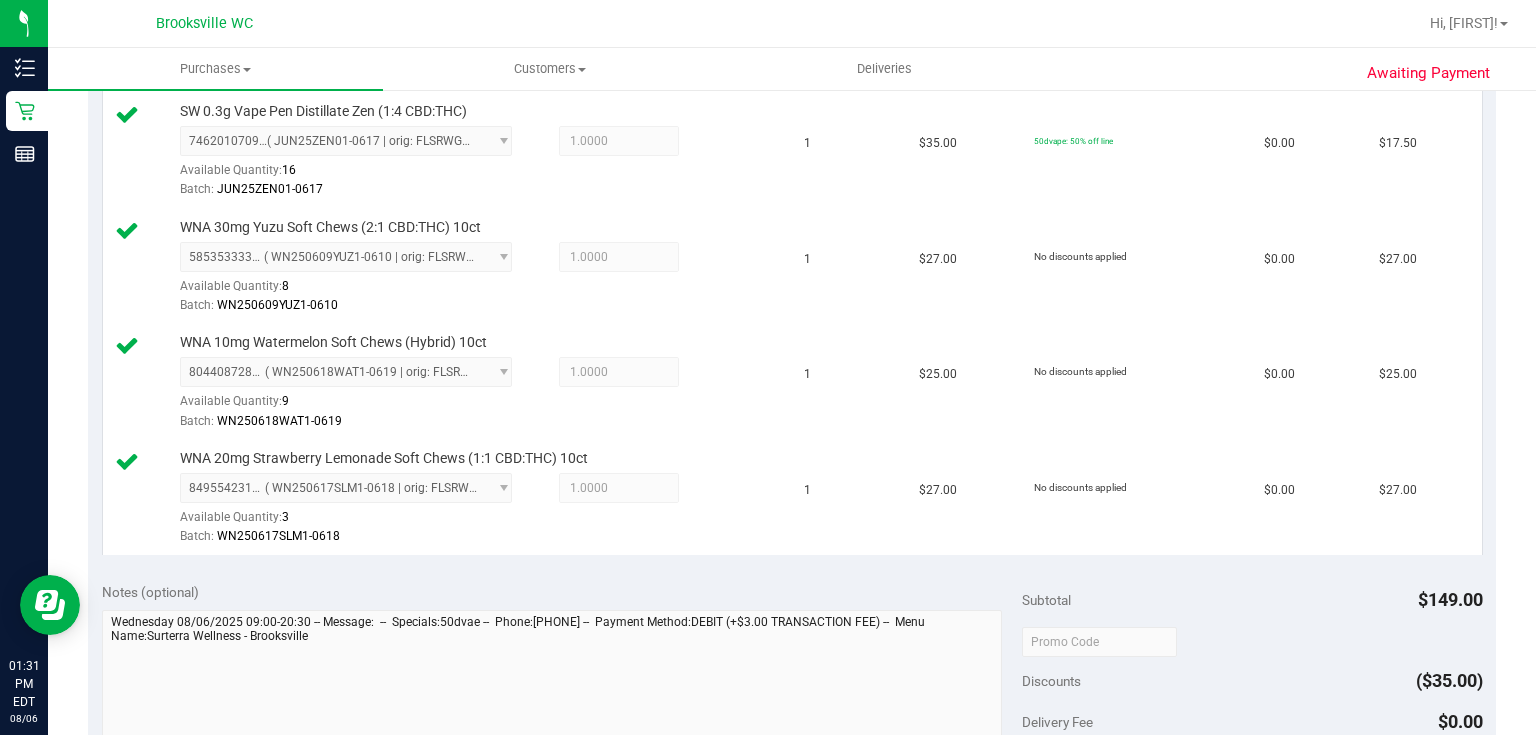 scroll, scrollTop: 960, scrollLeft: 0, axis: vertical 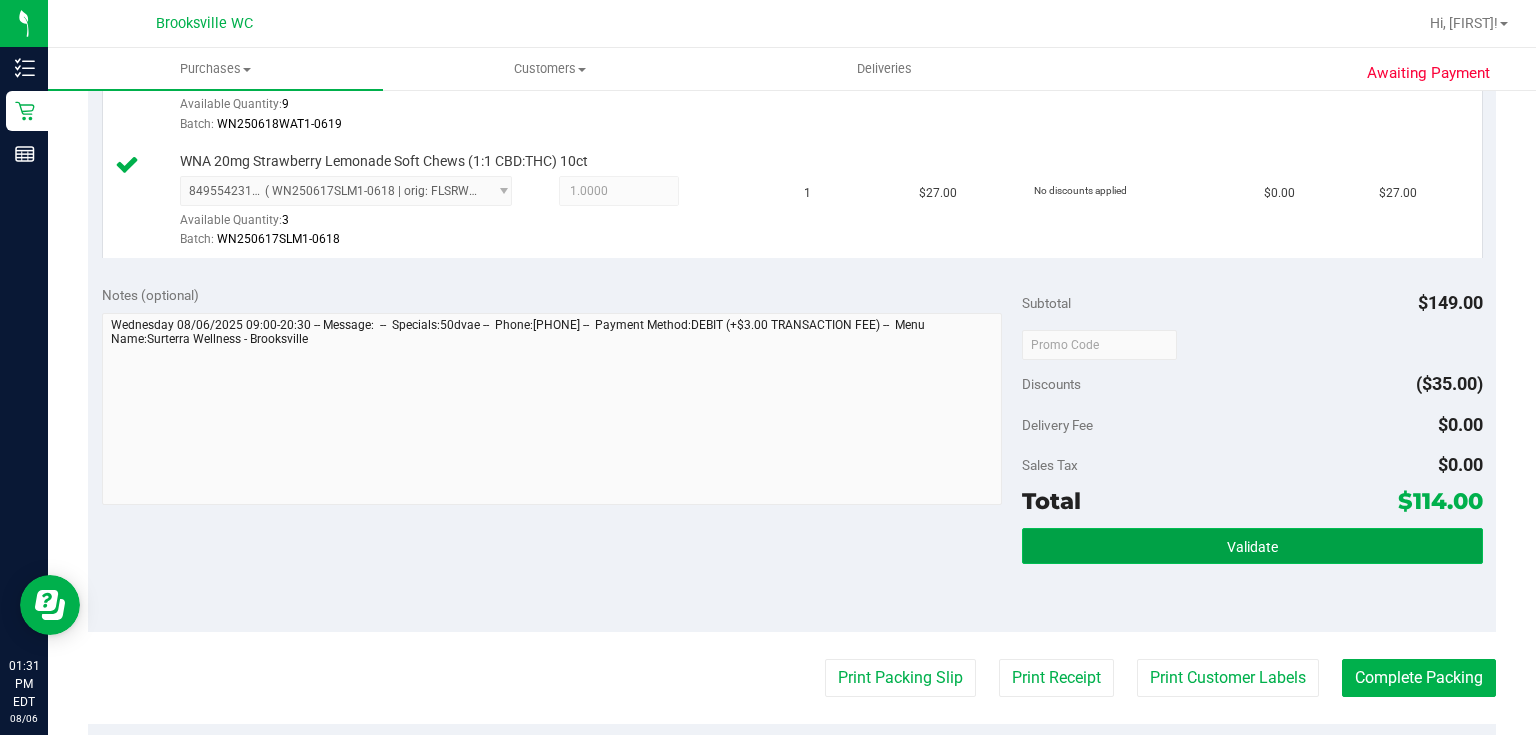 click on "Validate" at bounding box center (1252, 546) 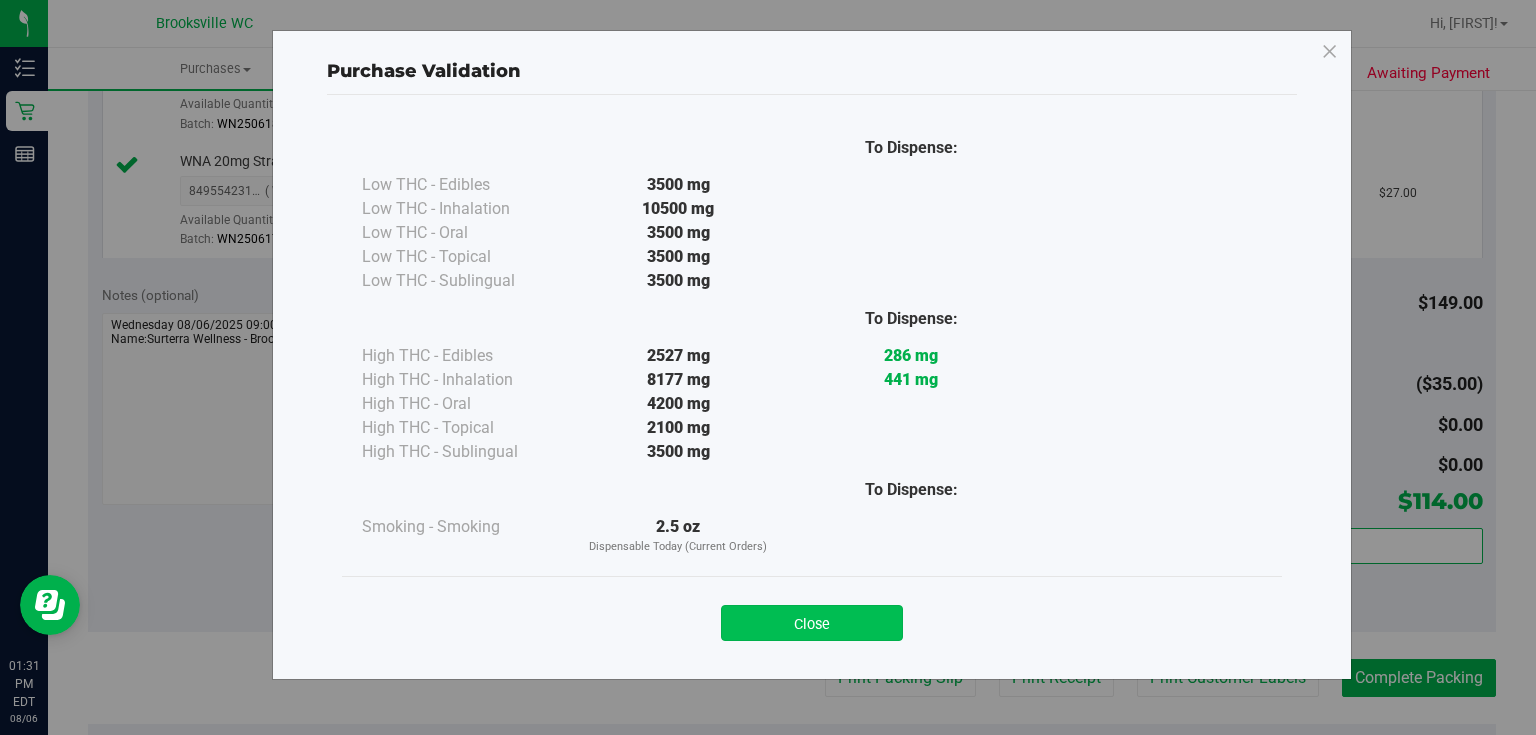 click on "Close" at bounding box center (812, 623) 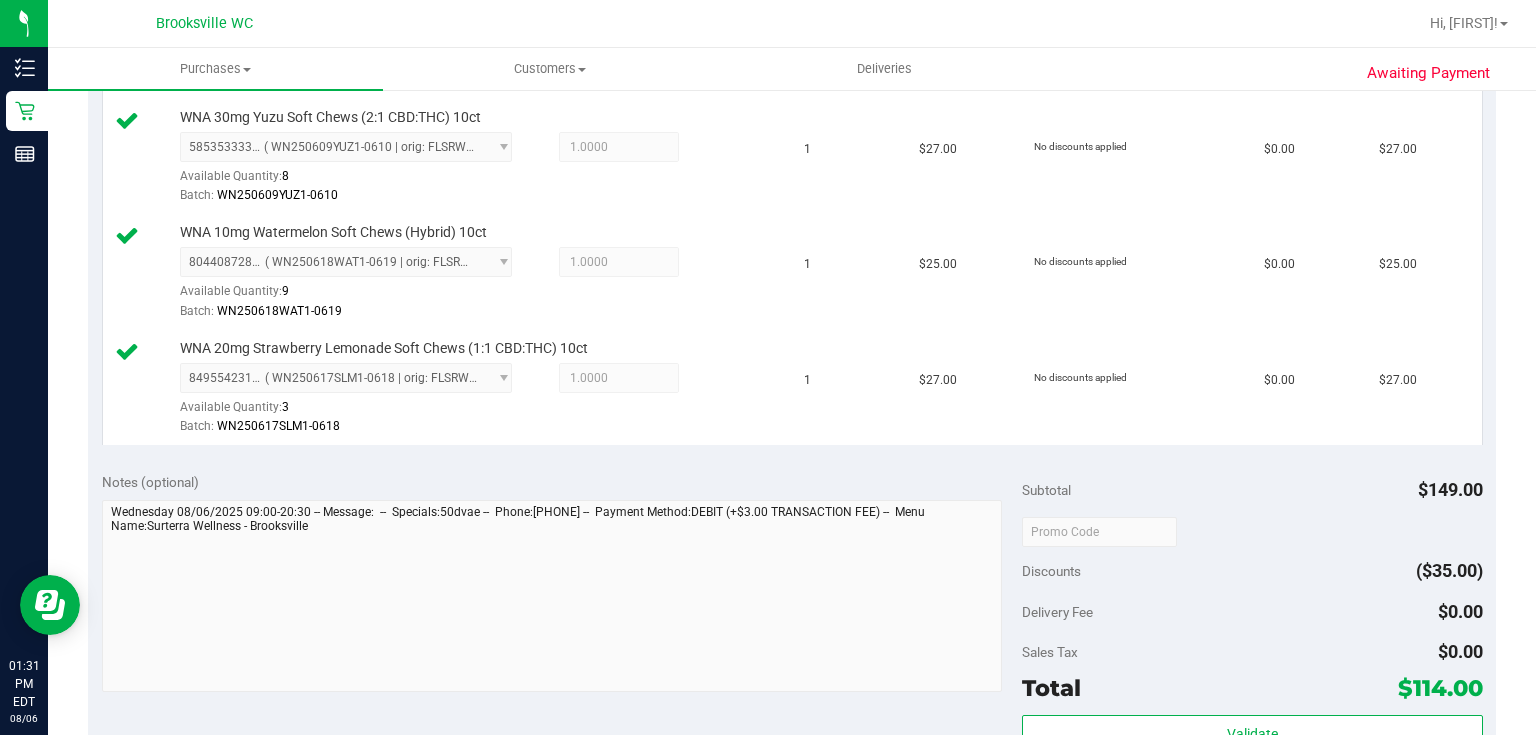 scroll, scrollTop: 1040, scrollLeft: 0, axis: vertical 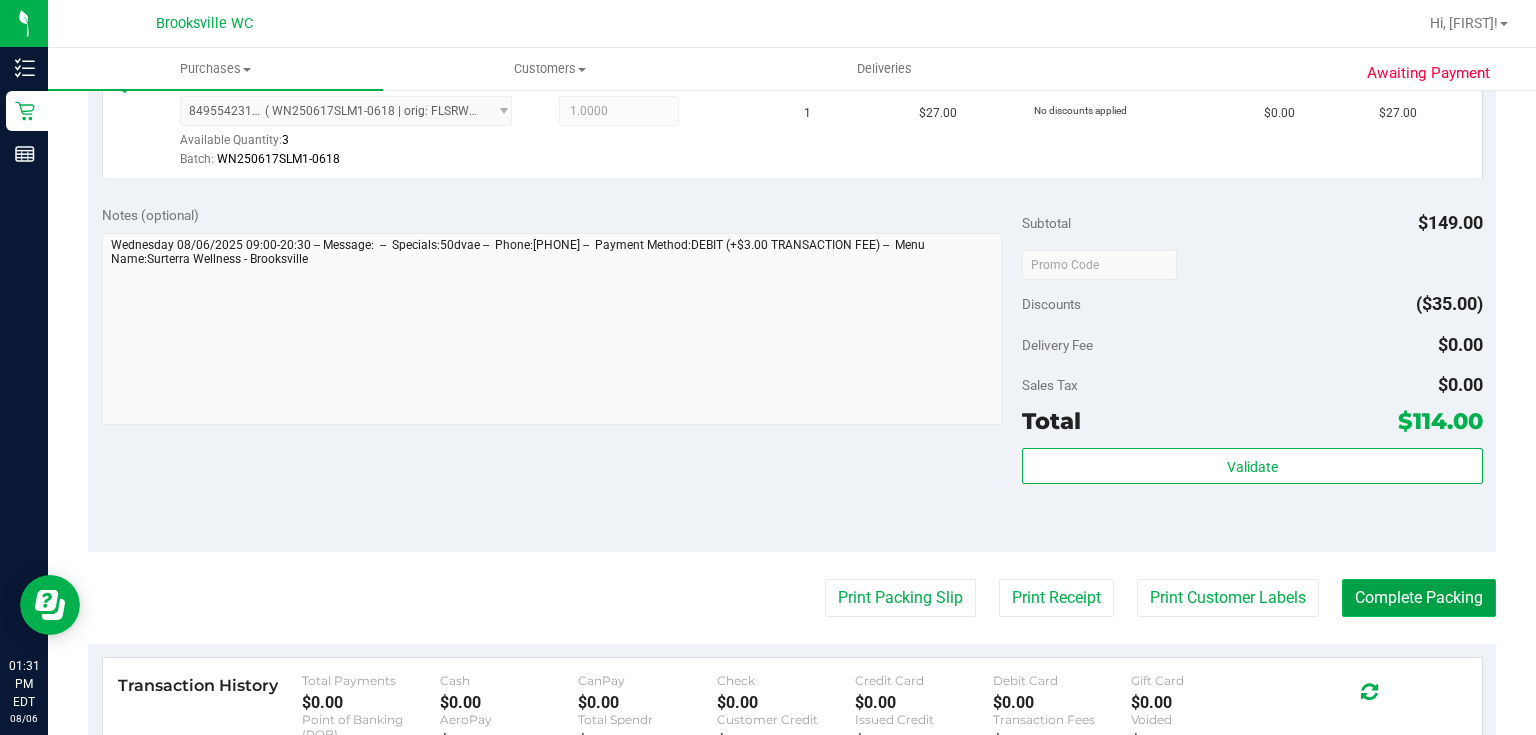 click on "Complete Packing" at bounding box center [1419, 598] 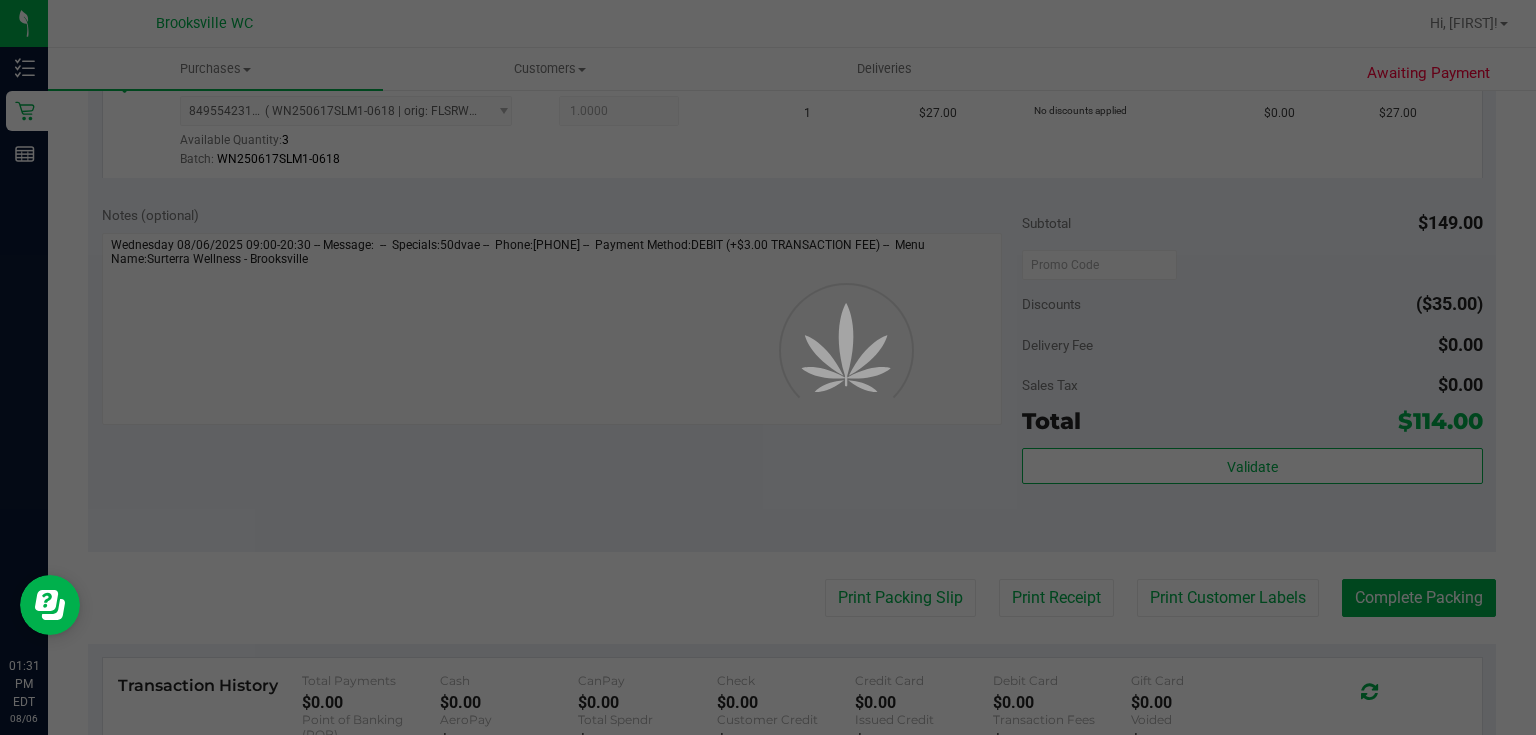 scroll, scrollTop: 0, scrollLeft: 0, axis: both 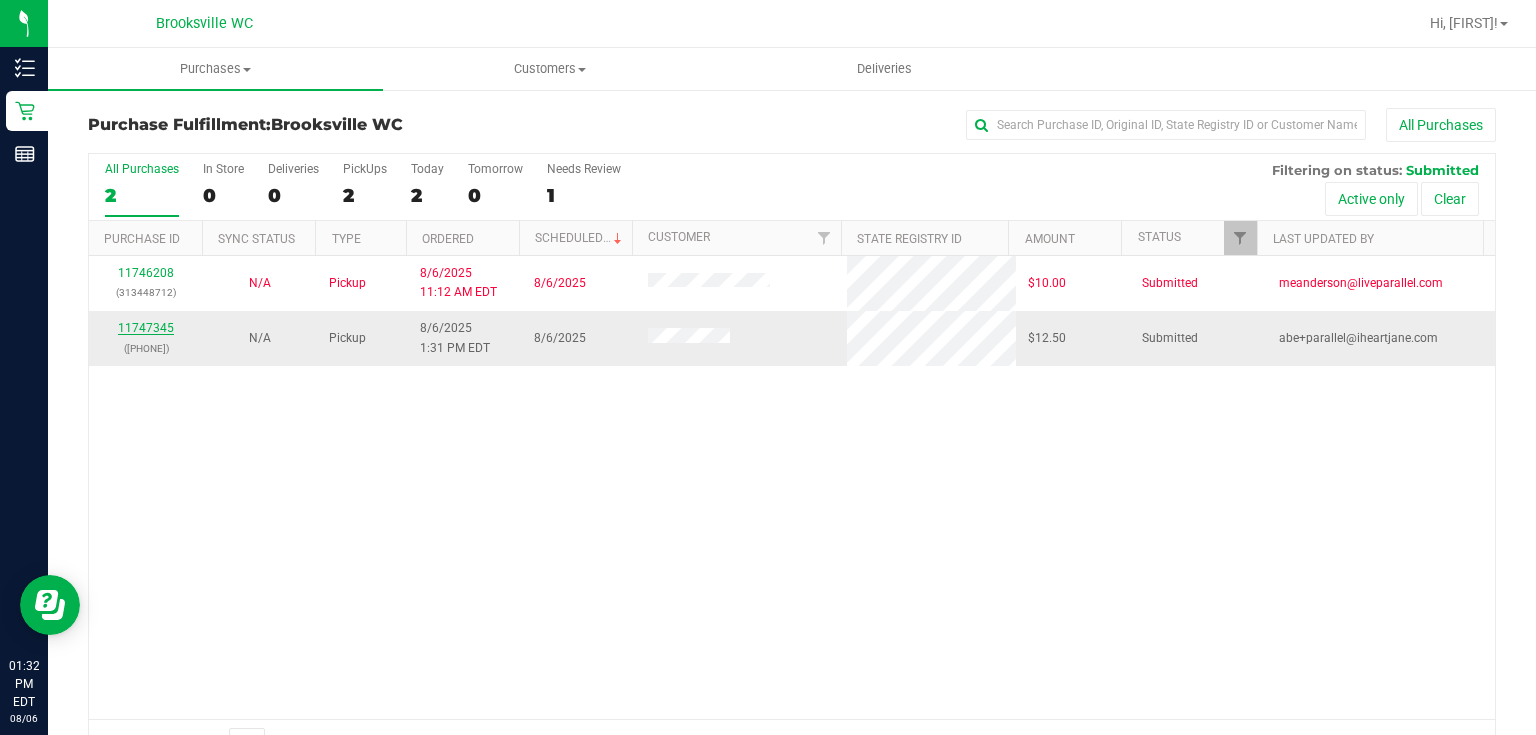 click on "11747345" at bounding box center (146, 328) 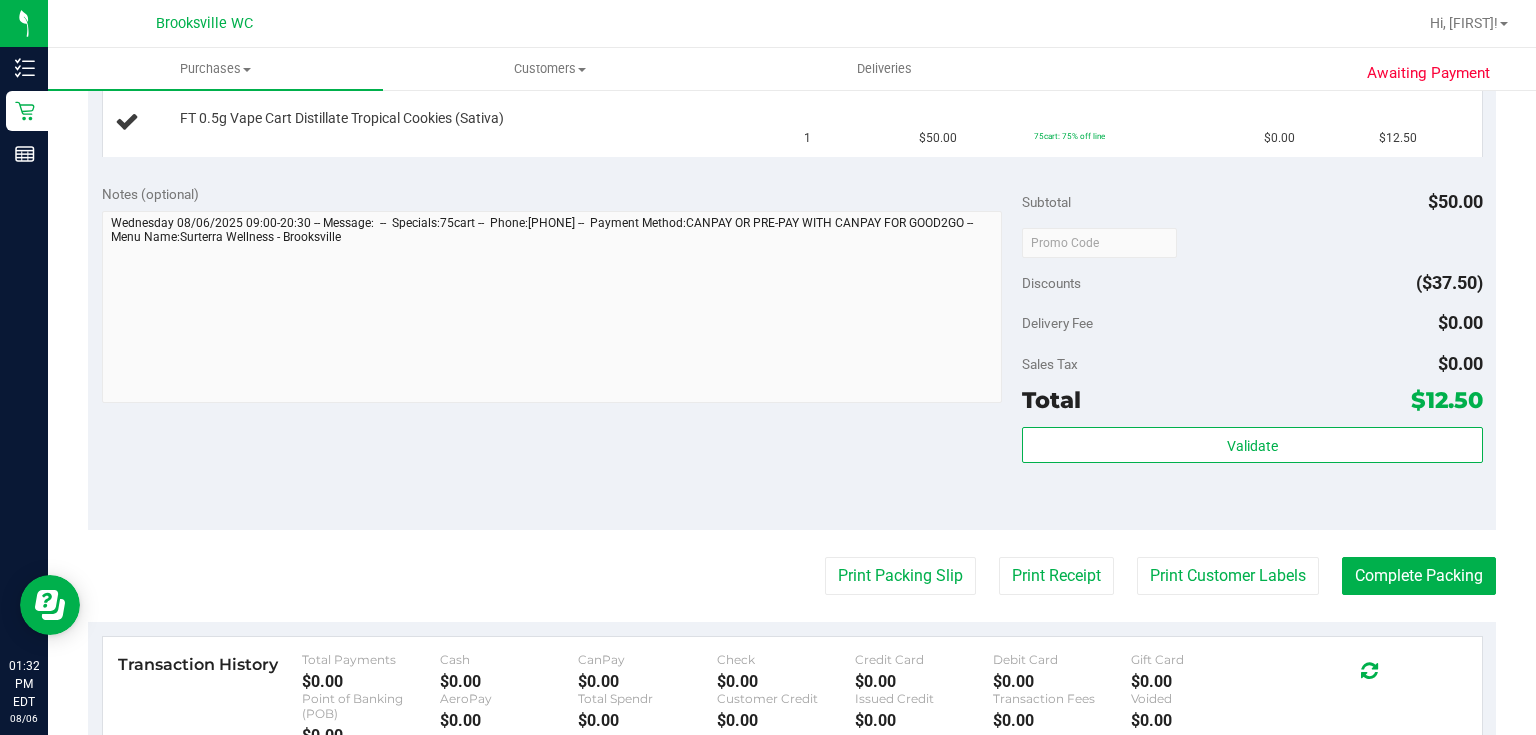 scroll, scrollTop: 560, scrollLeft: 0, axis: vertical 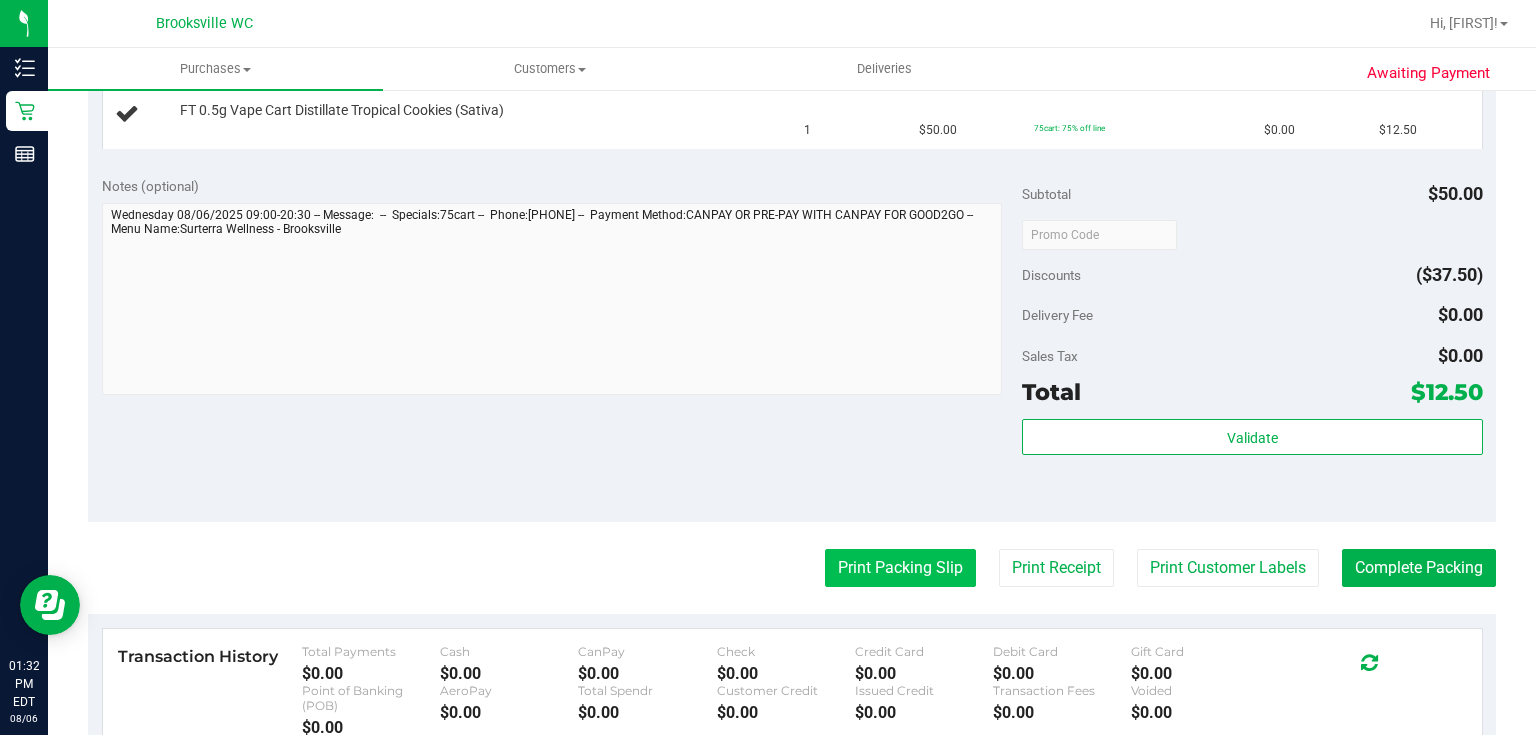 click on "Print Packing Slip" at bounding box center [900, 568] 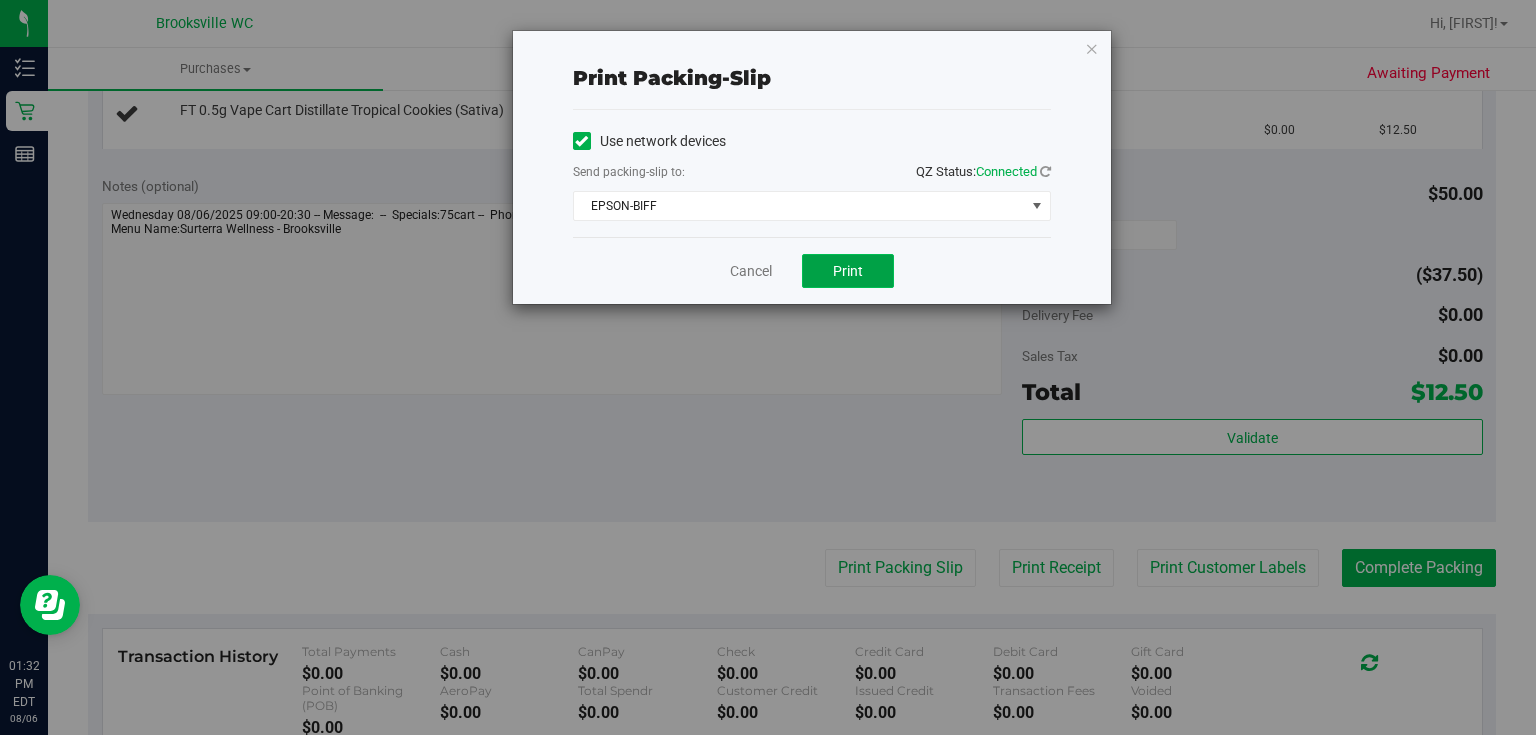click on "Print" at bounding box center [848, 271] 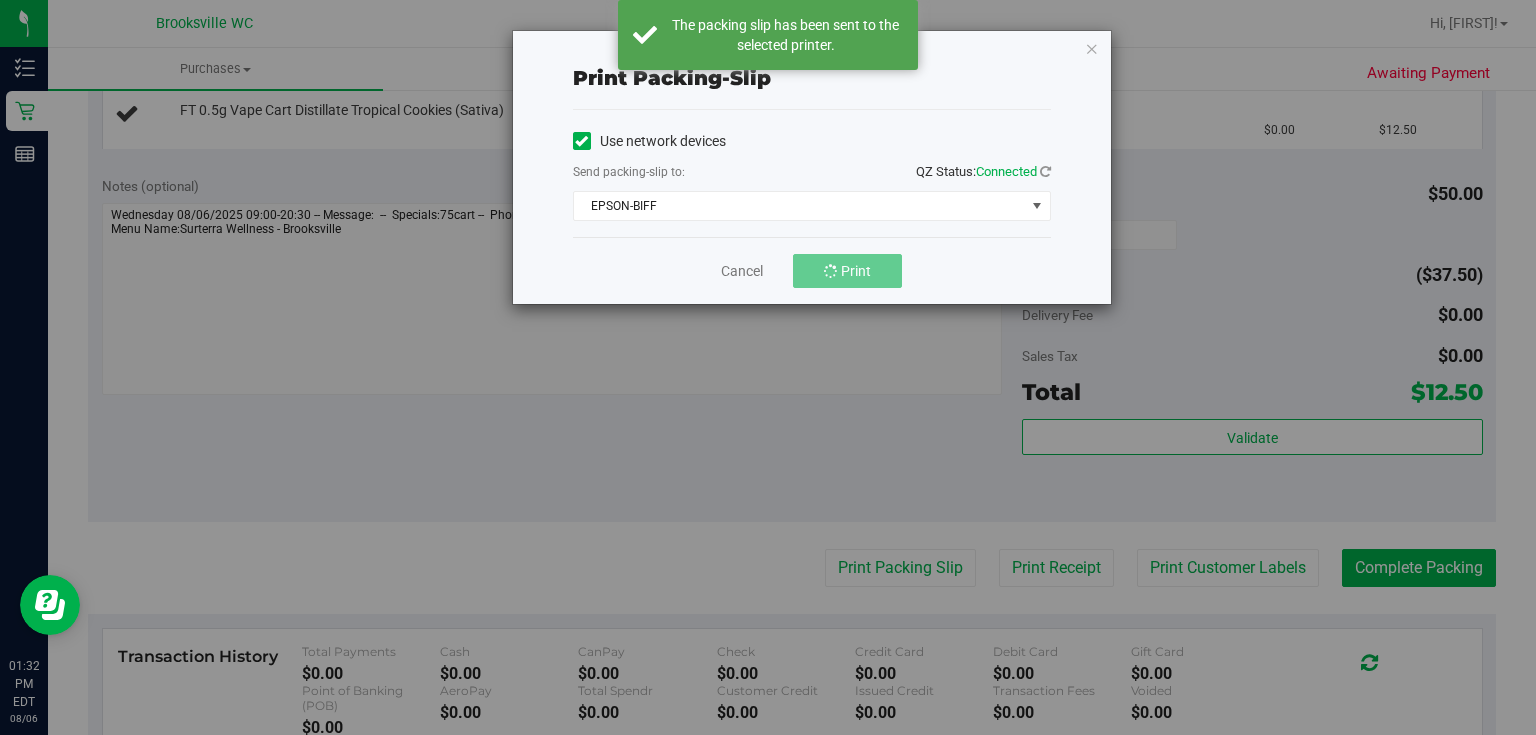 click on "Print packing-slip
Use network devices
Send packing-slip to:
QZ Status:   Connected
EPSON-BIFF Choose printer EPSON-BECKY-G EPSON-BIFF EPSON-BIG-H EPSON-HOLD-TIGHT EPSON-HONEY-SMACKS EPSON-M83 EPSON-PEABODY EPSON-REM EPSON-RICKY-MARTIN EPSON-SIMBA EPSON-SMEE
Cancel
Print" at bounding box center [775, 367] 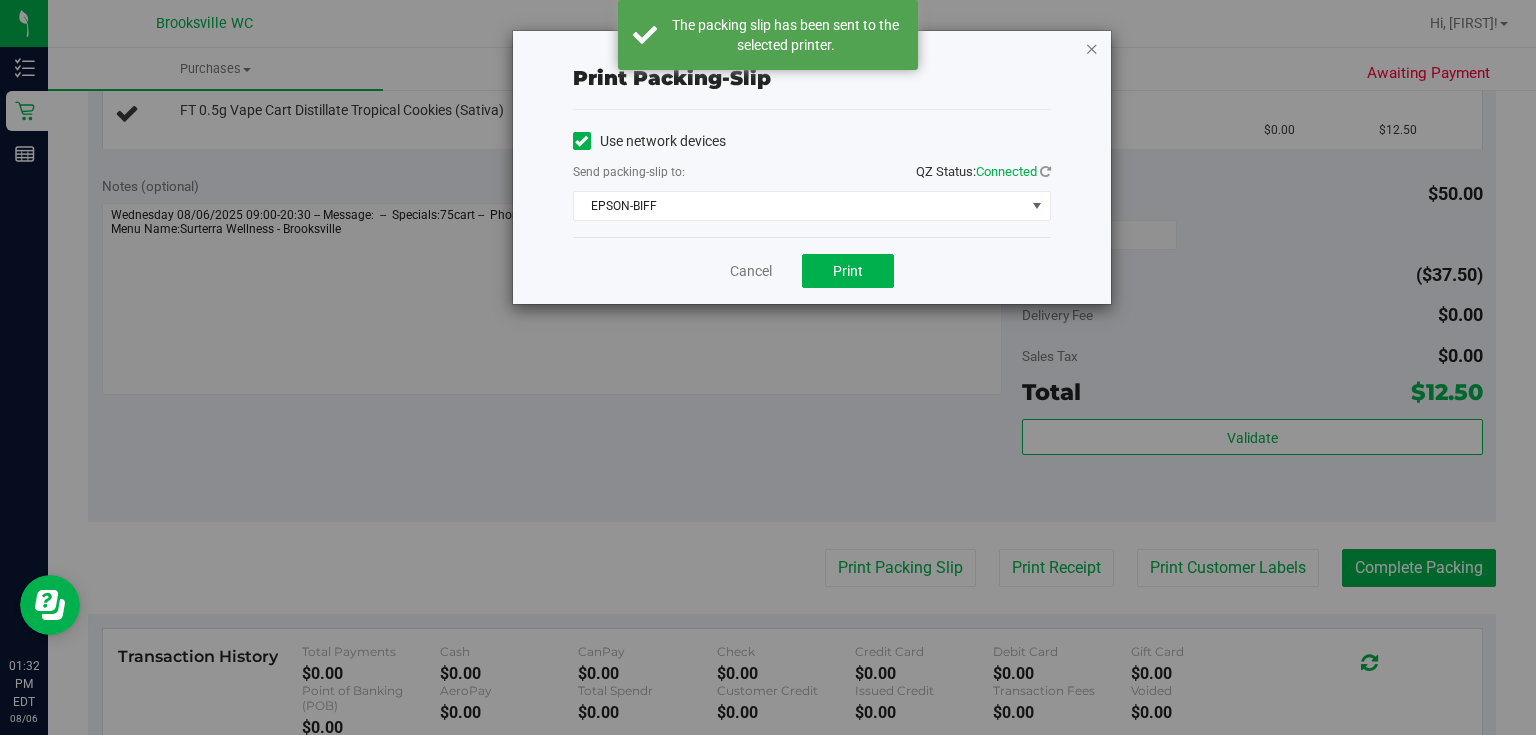 click at bounding box center (1092, 48) 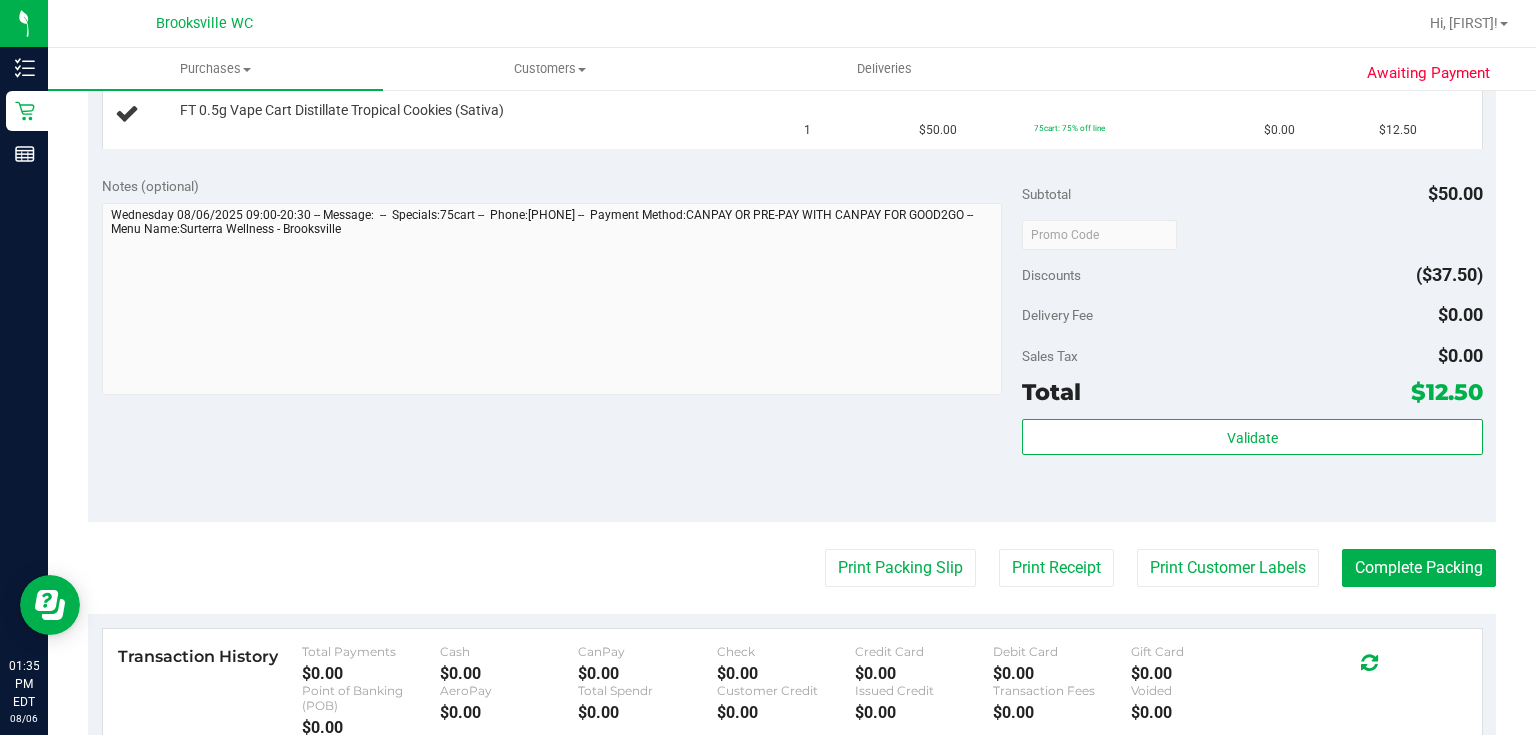 type 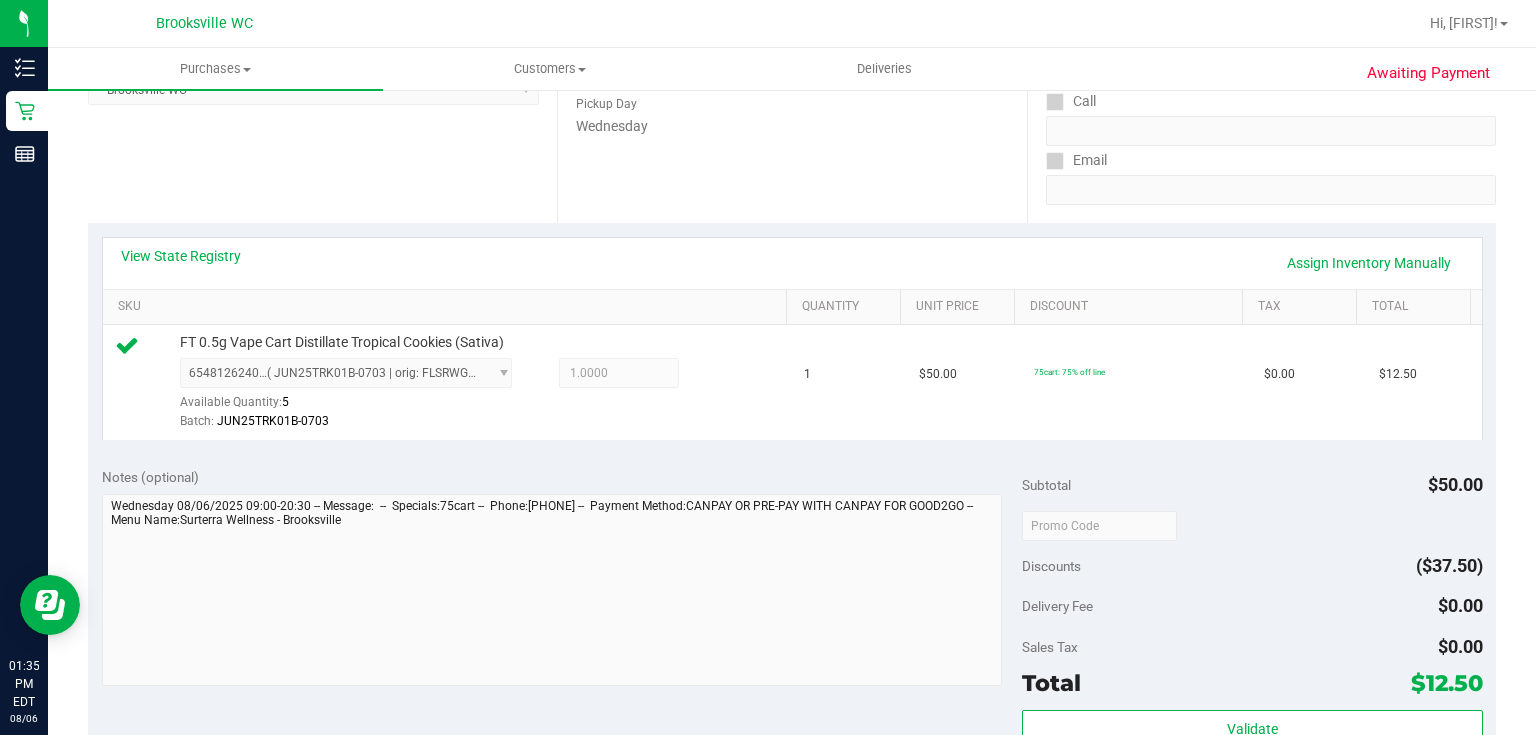 scroll, scrollTop: 320, scrollLeft: 0, axis: vertical 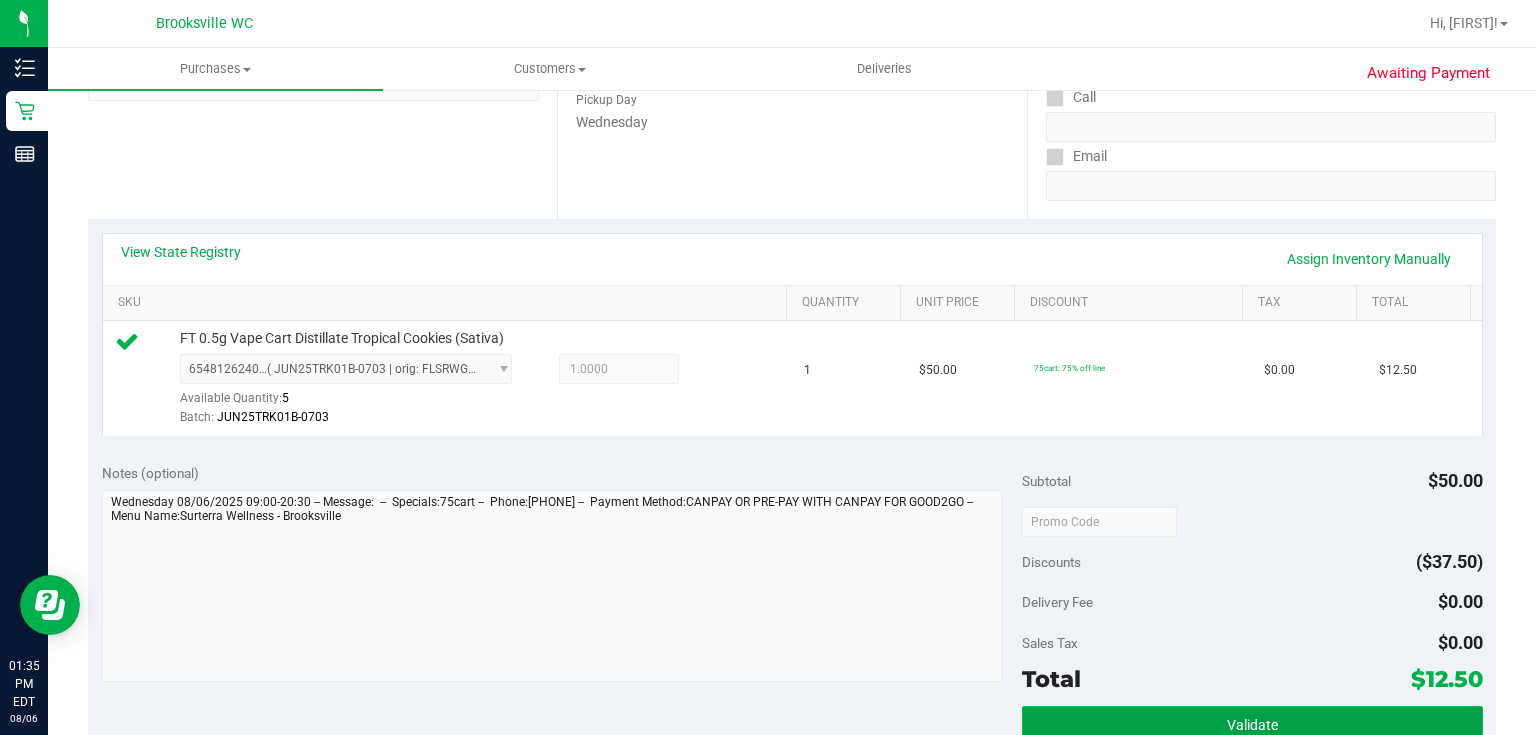 click on "Validate" at bounding box center (1252, 724) 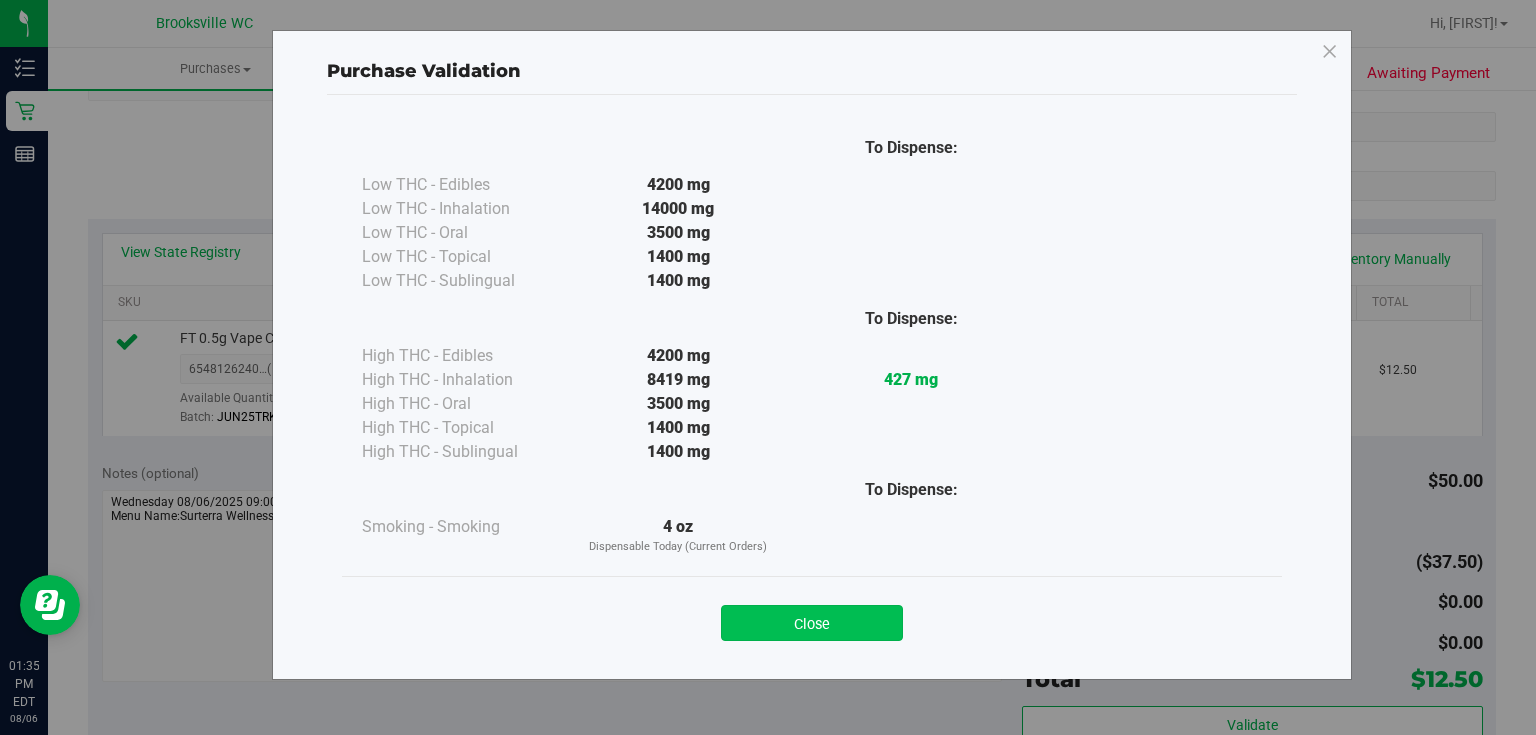 click on "Close" at bounding box center [812, 623] 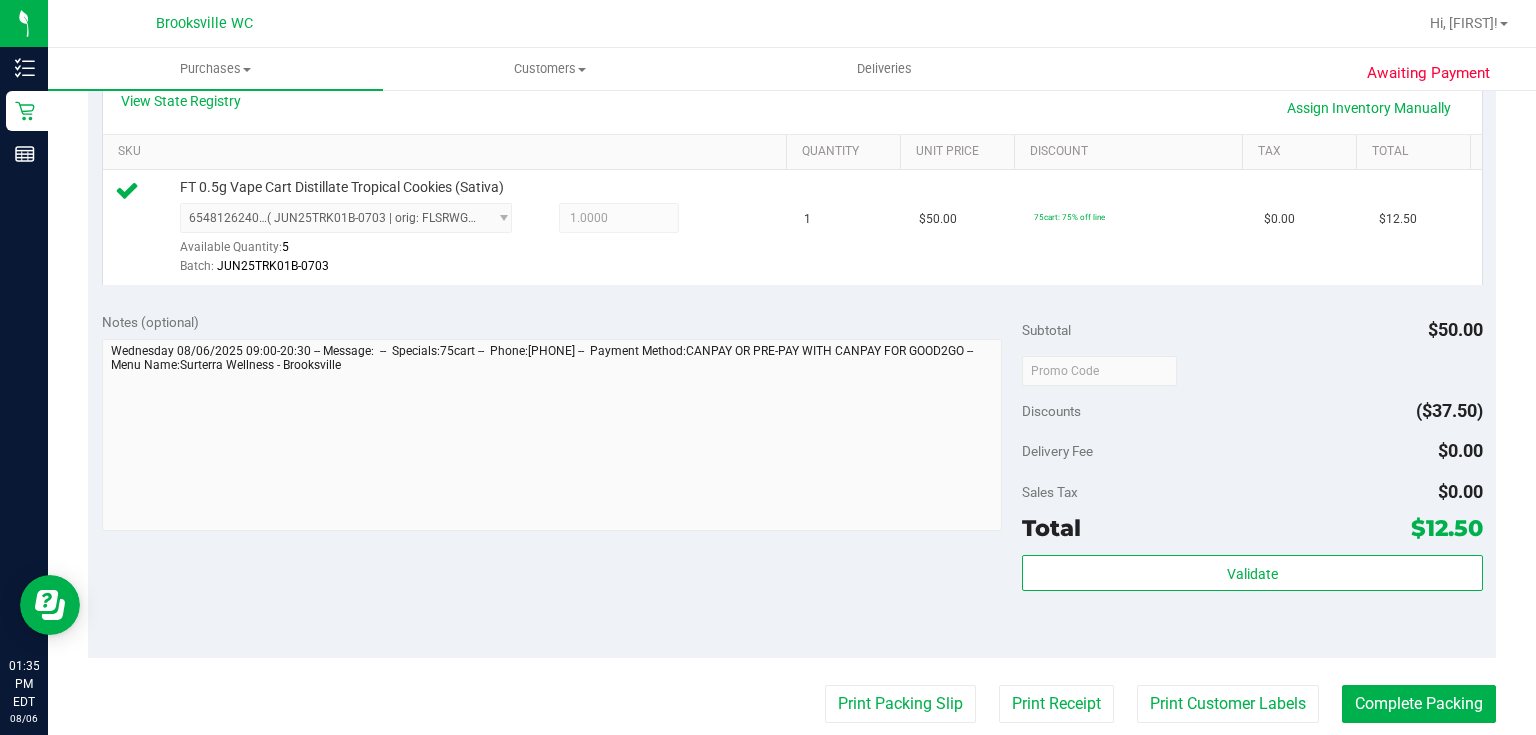 scroll, scrollTop: 720, scrollLeft: 0, axis: vertical 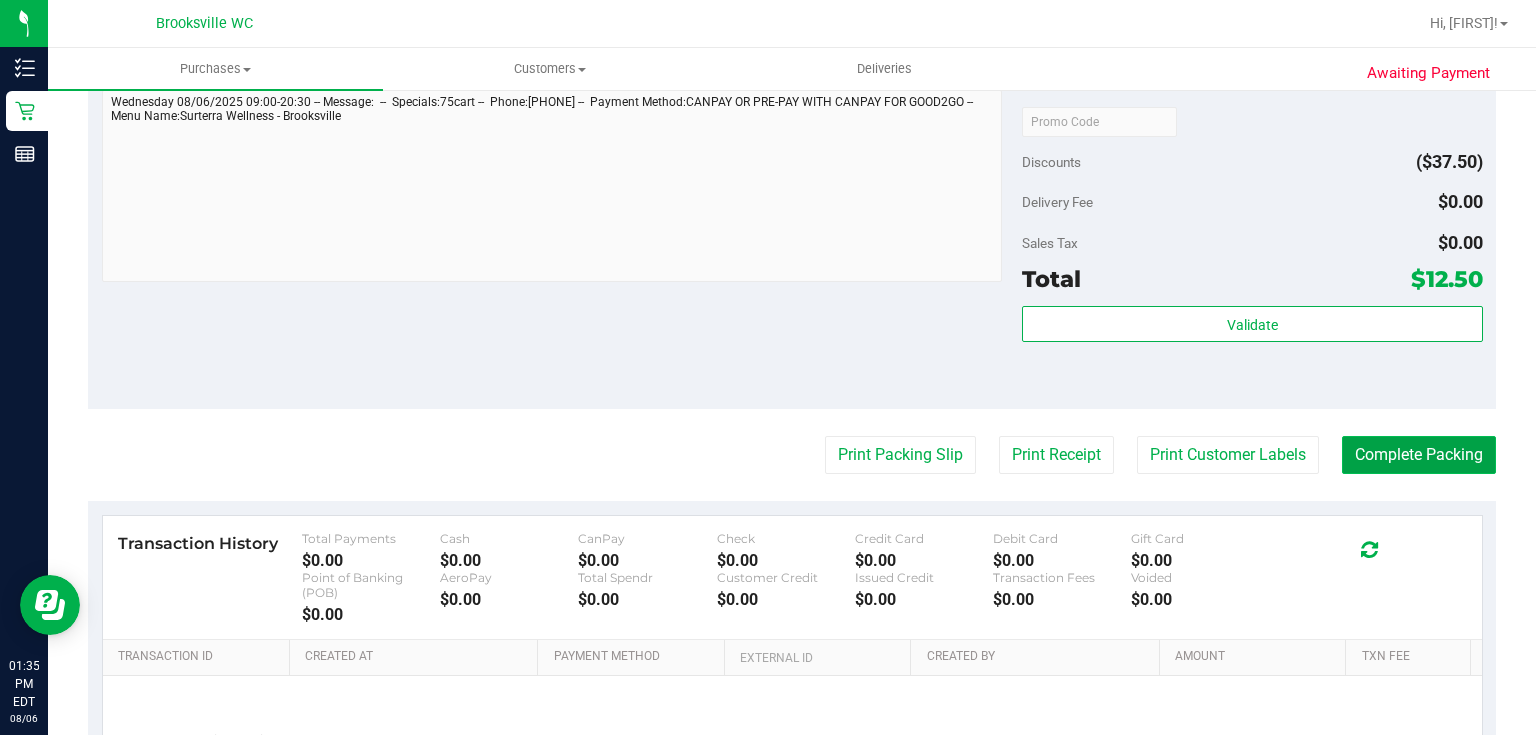 click on "Complete Packing" at bounding box center (1419, 455) 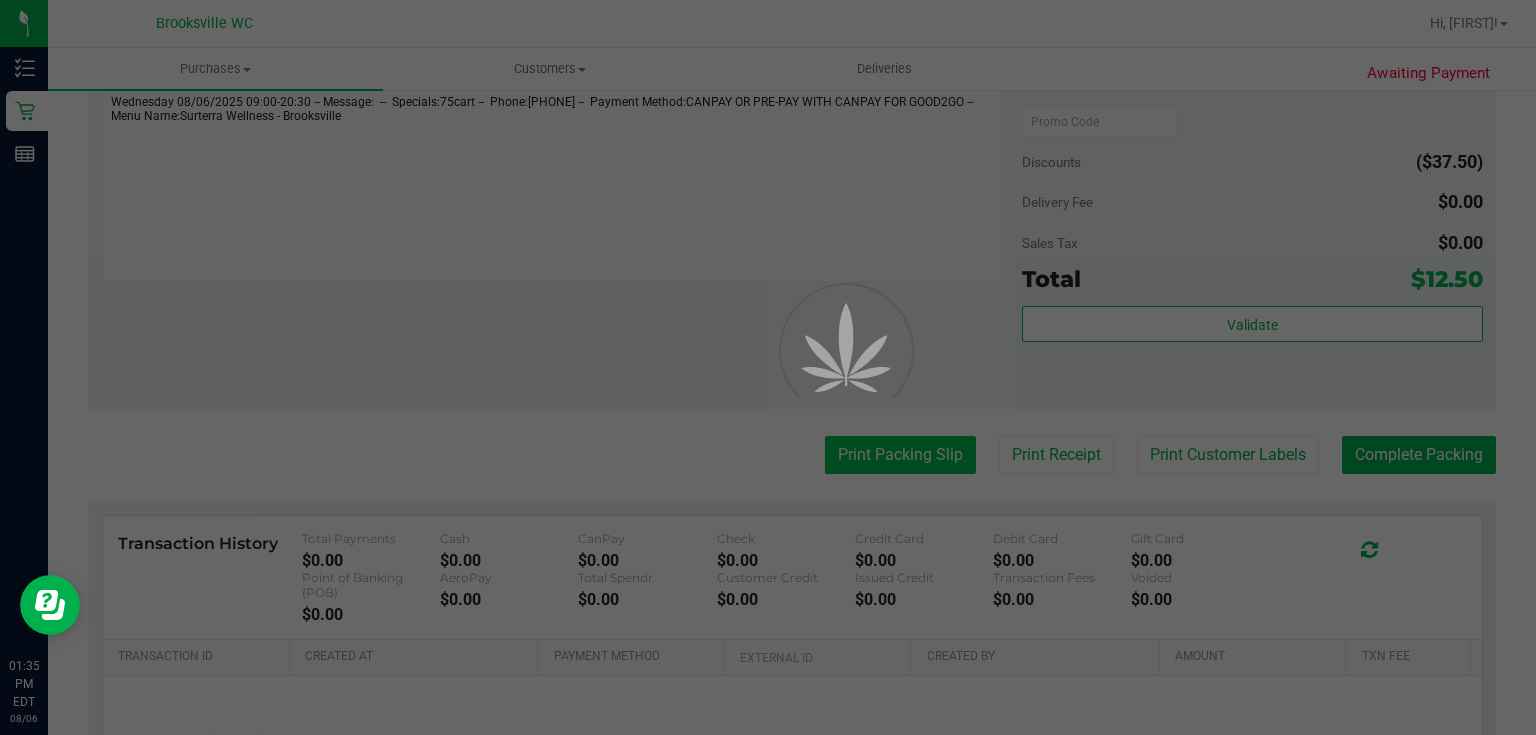 scroll, scrollTop: 0, scrollLeft: 0, axis: both 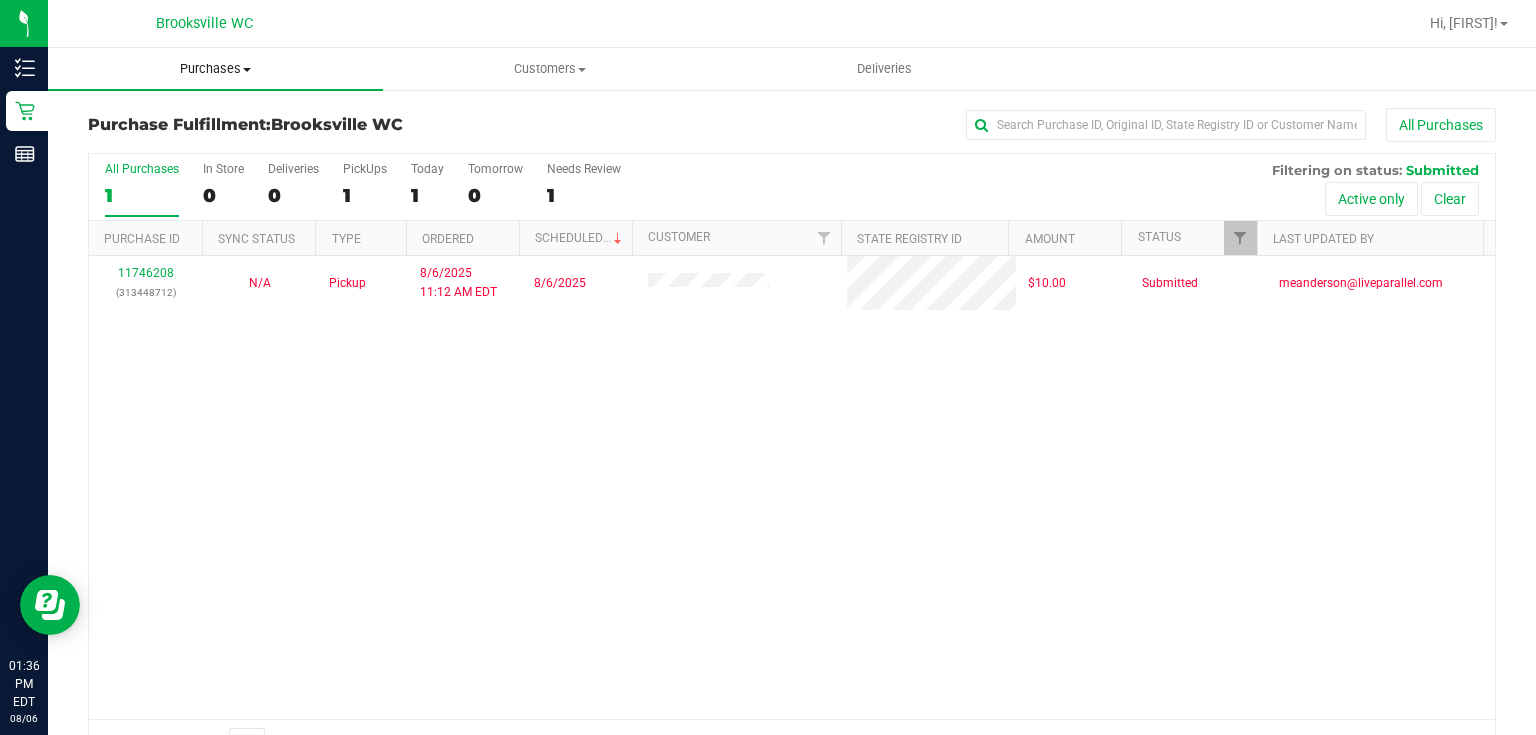 click on "Purchases
Summary of purchases
Fulfillment
All purchases" at bounding box center [215, 69] 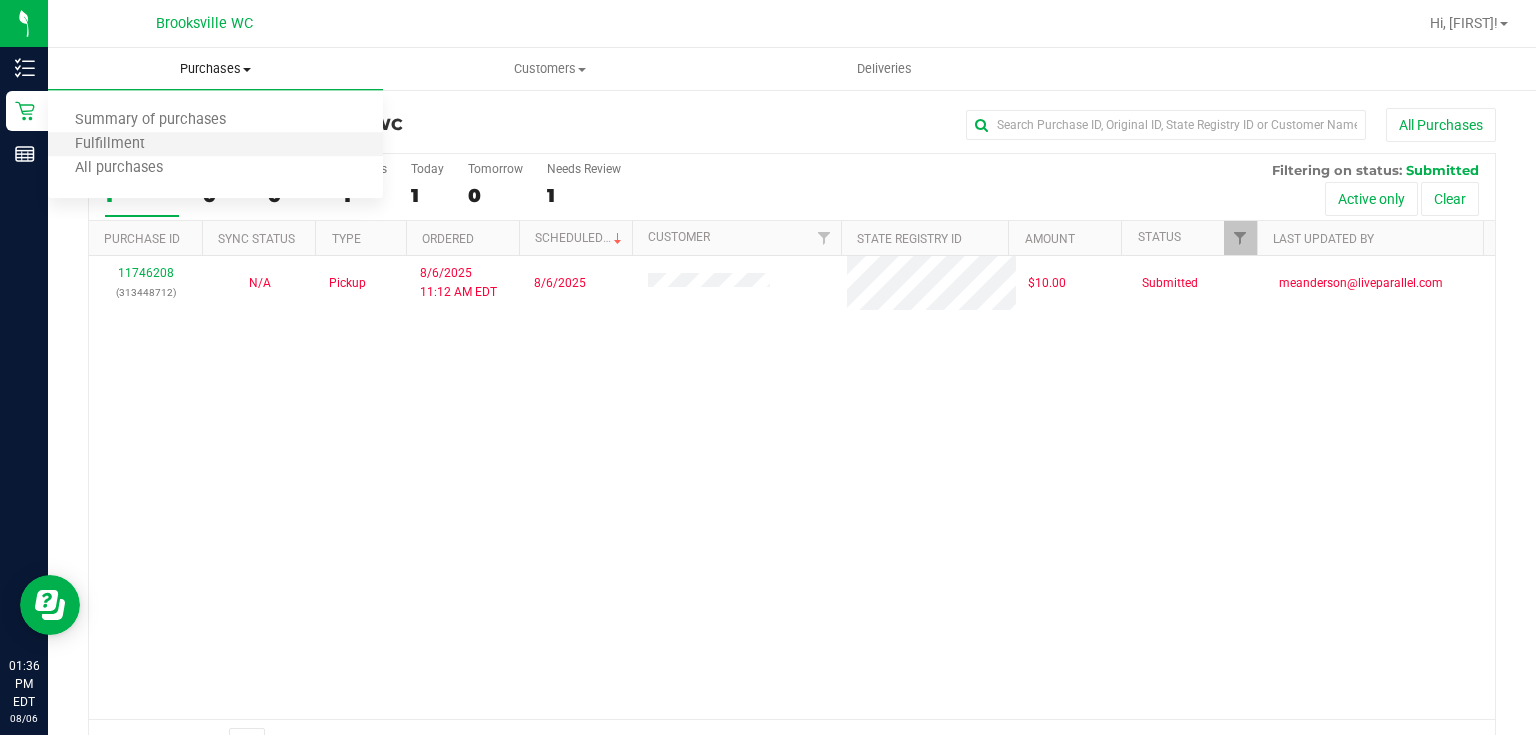 click on "Fulfillment" at bounding box center (215, 145) 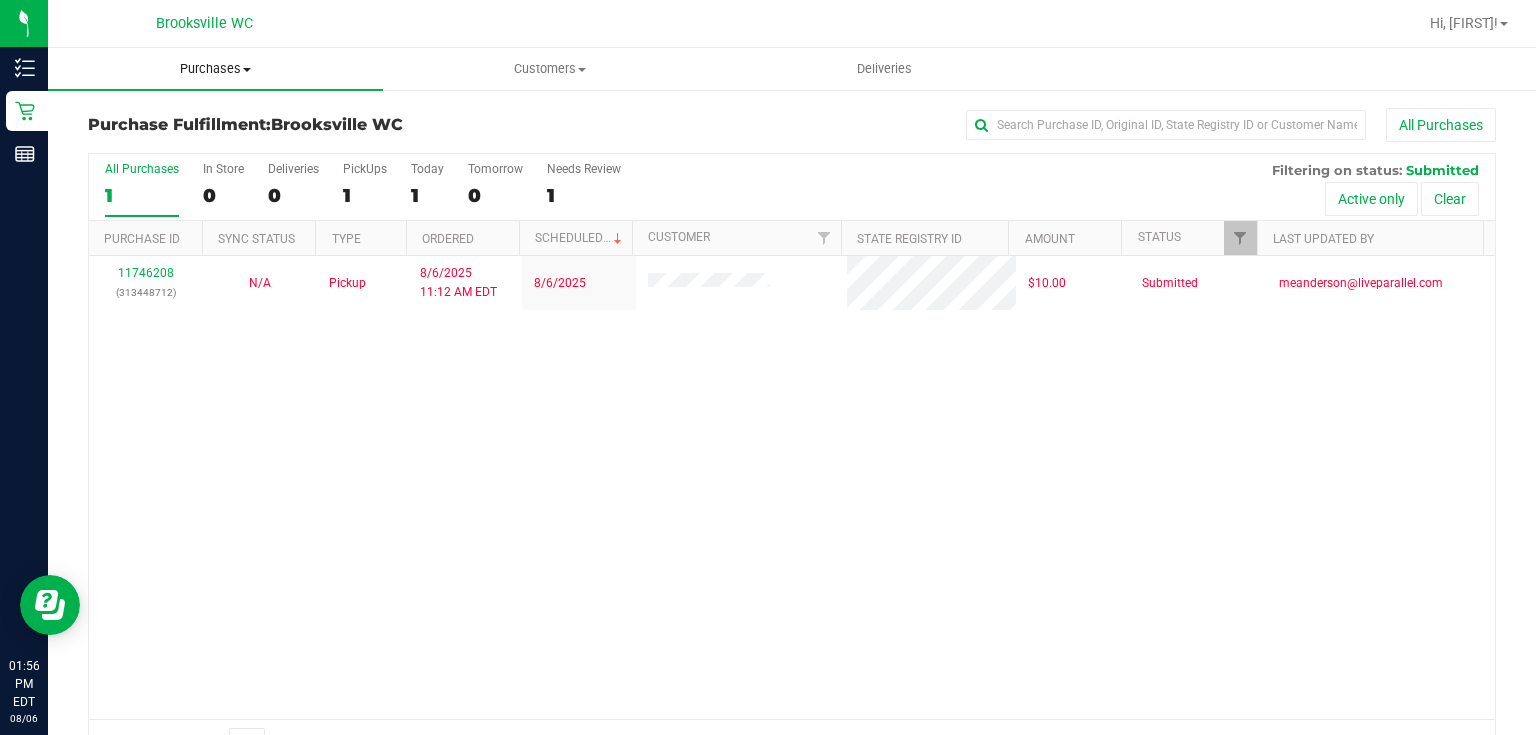 click on "Purchases
Summary of purchases
Fulfillment
All purchases" at bounding box center (215, 69) 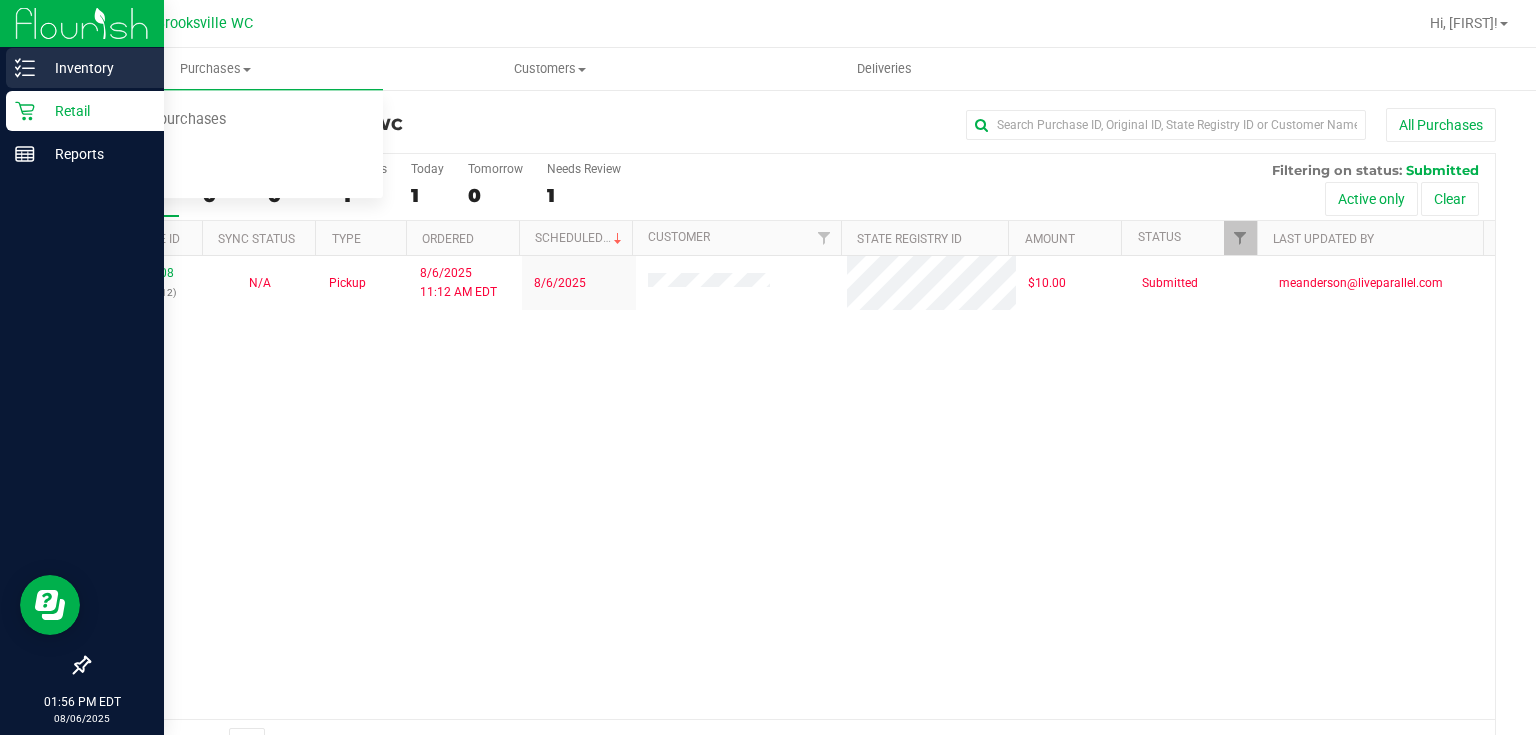 click on "Inventory" at bounding box center [95, 68] 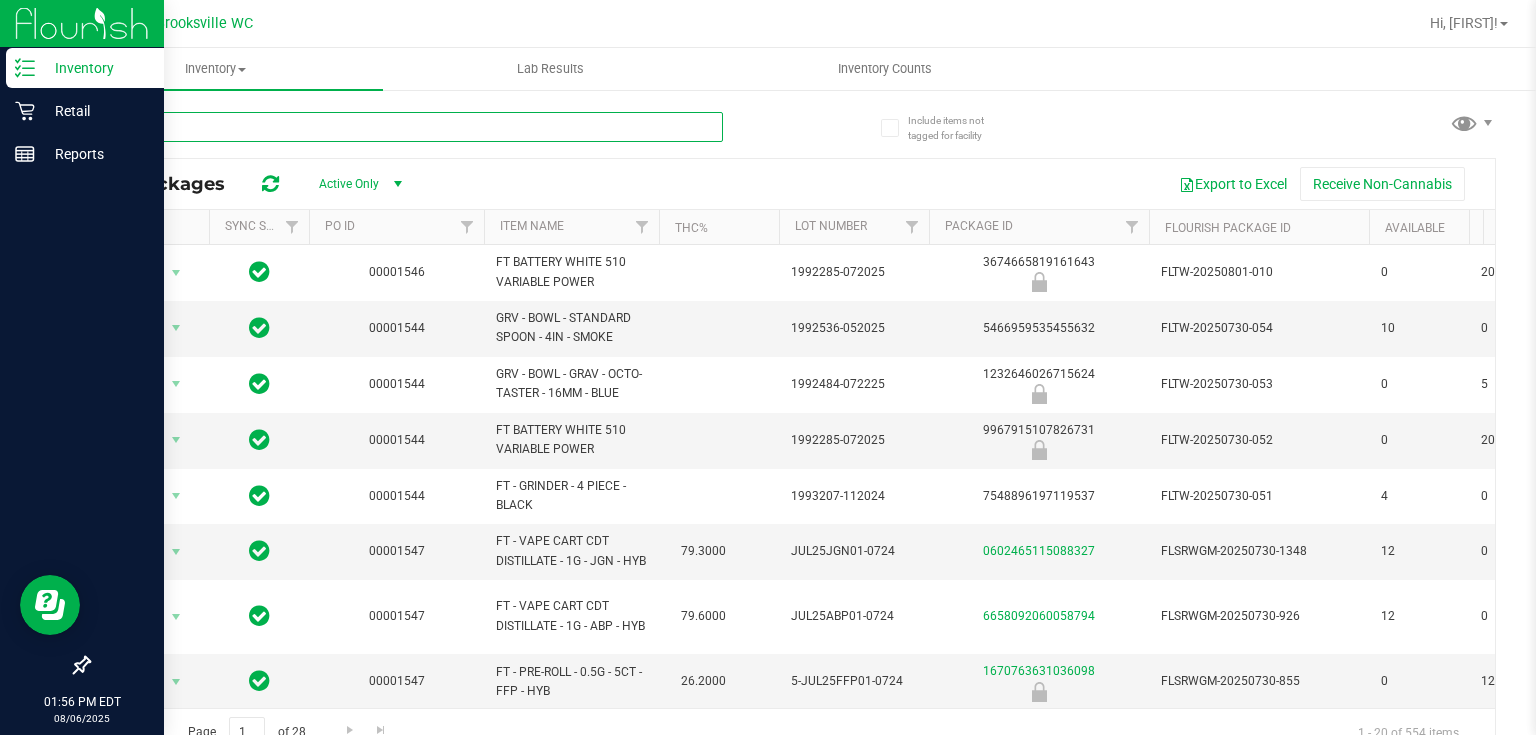 click at bounding box center [405, 127] 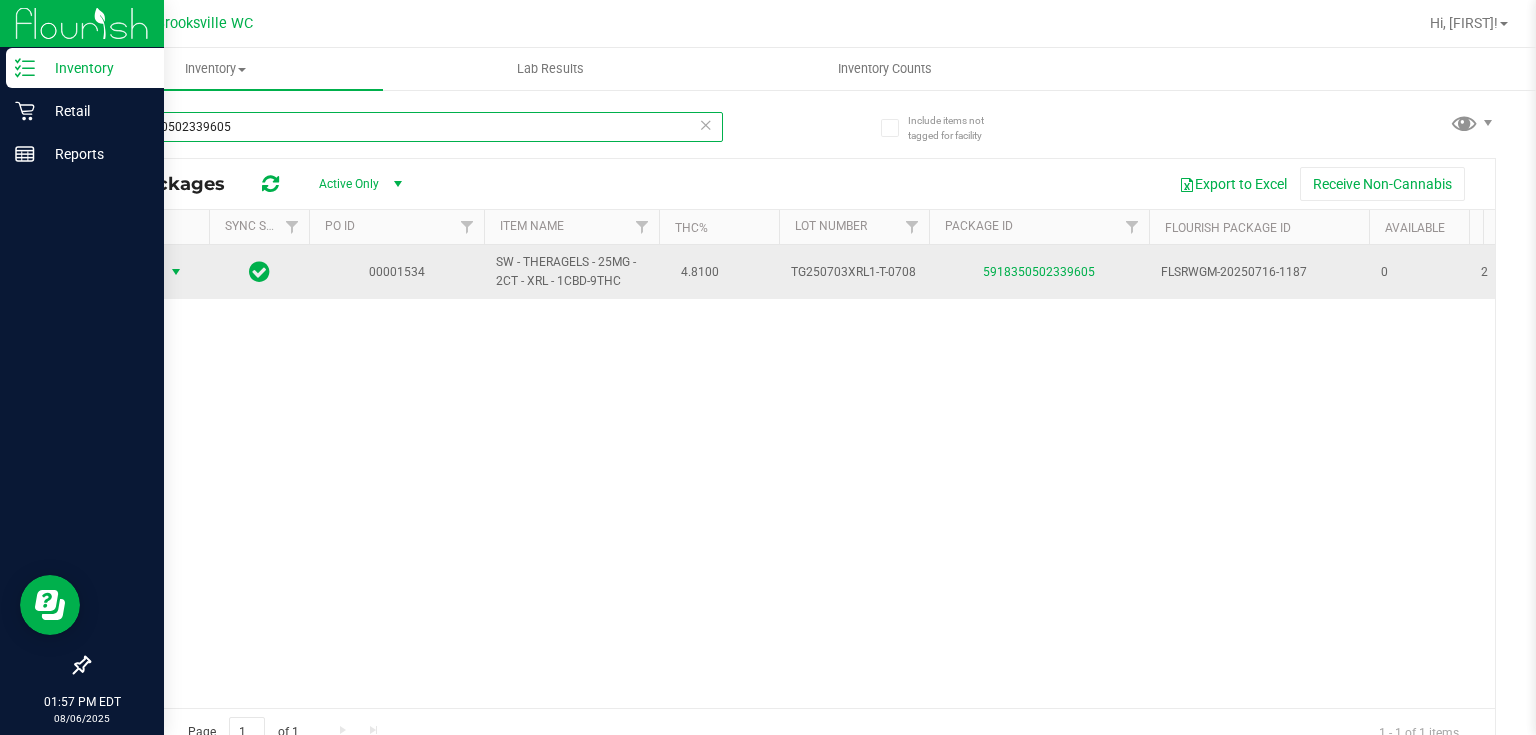 type on "5918350502339605" 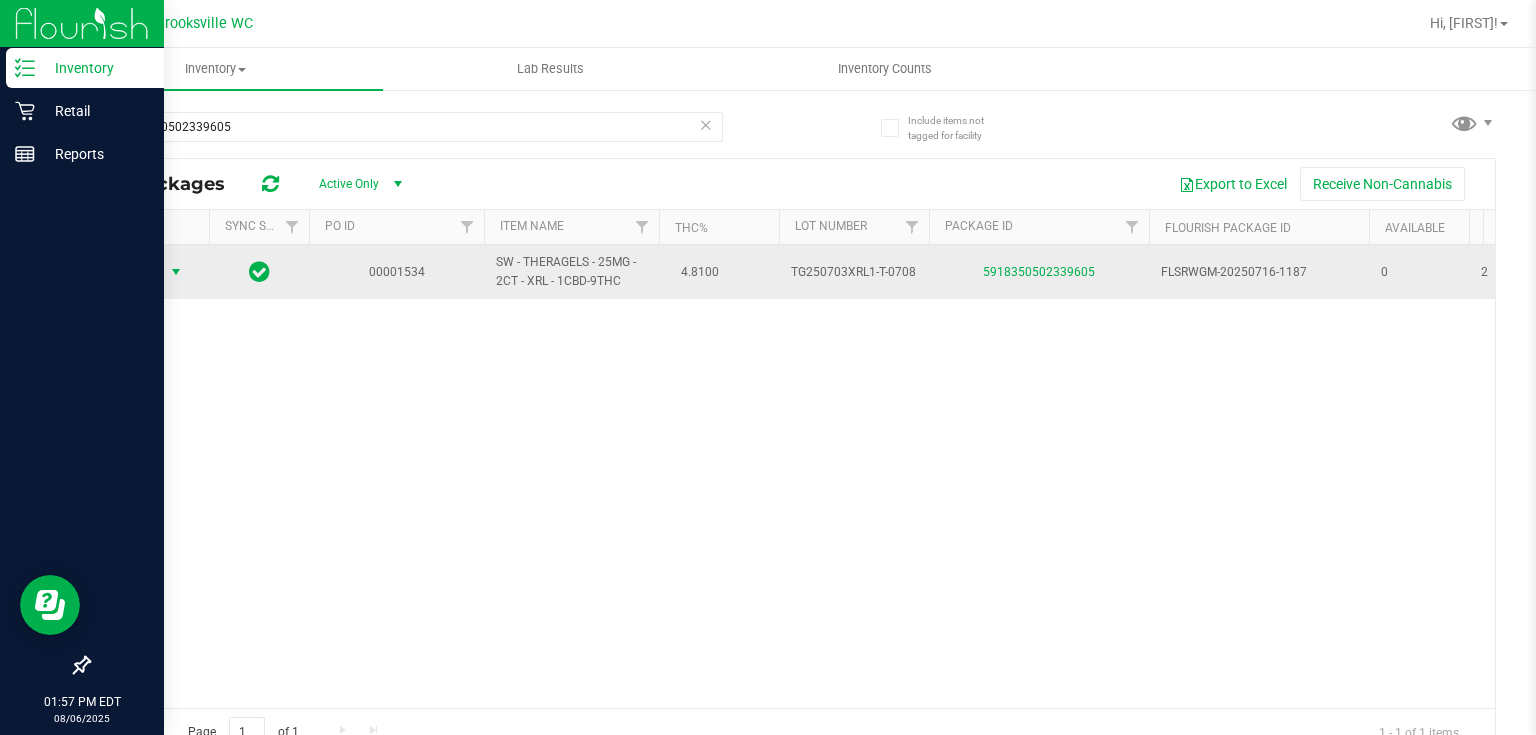 click at bounding box center (176, 272) 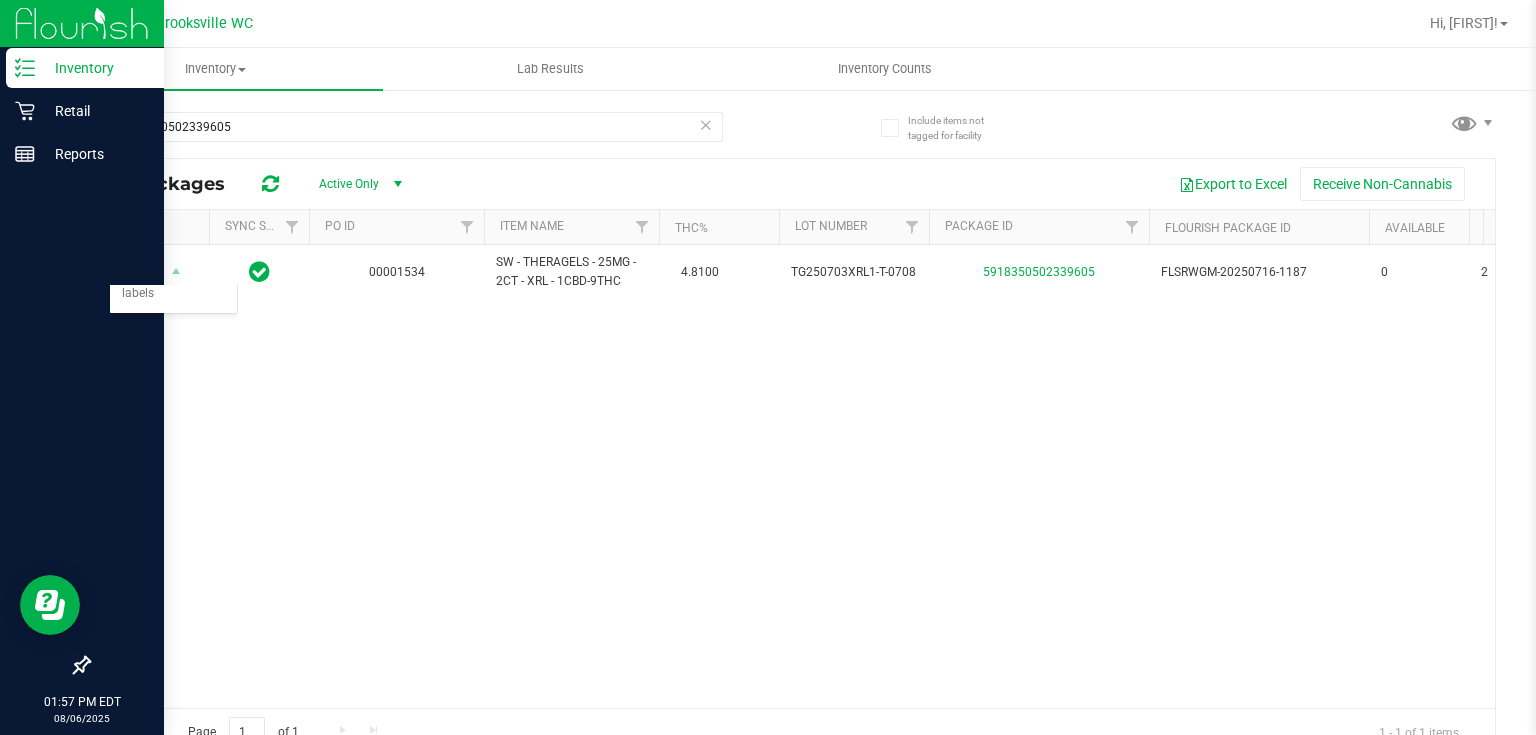 click on "Action Action Global inventory Package audit log Print package label Print product labels
00001534
SW - THERAGELS - 25MG - 2CT - XRL - 1CBD-9THC
4.8100
TG250703XRL1-T-0708
5918350502339605
FLSRWGM-20250716-1187
0
2
2
Aug 6, 2025 13:56:44 EDT
[EMAIL]
SW - THERAGELS - 25MG - 2CT - XRL - 1CBD-9THC
0.5680
Pass
Edible
Capsule
Extra Strength Relief" at bounding box center [792, 476] 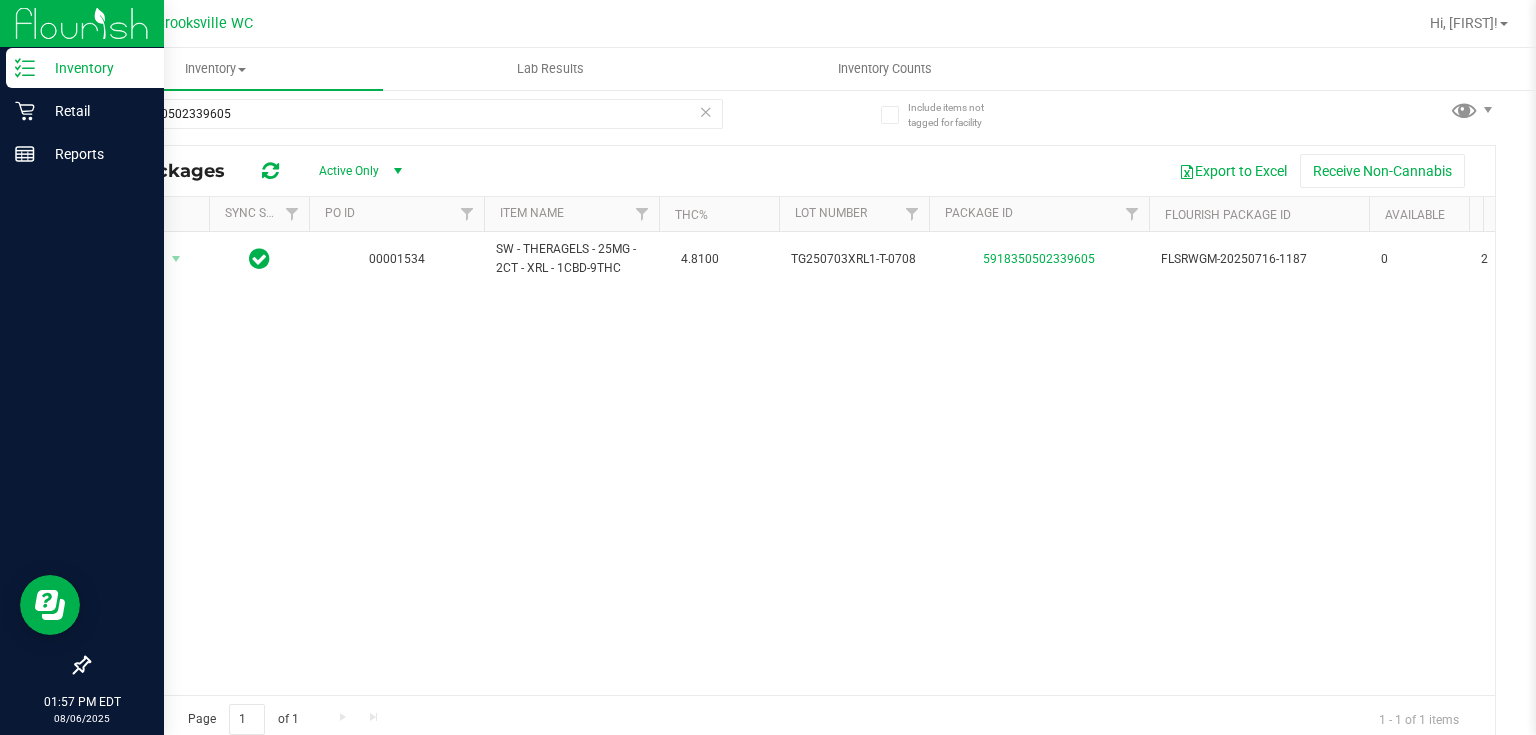 scroll, scrollTop: 20, scrollLeft: 0, axis: vertical 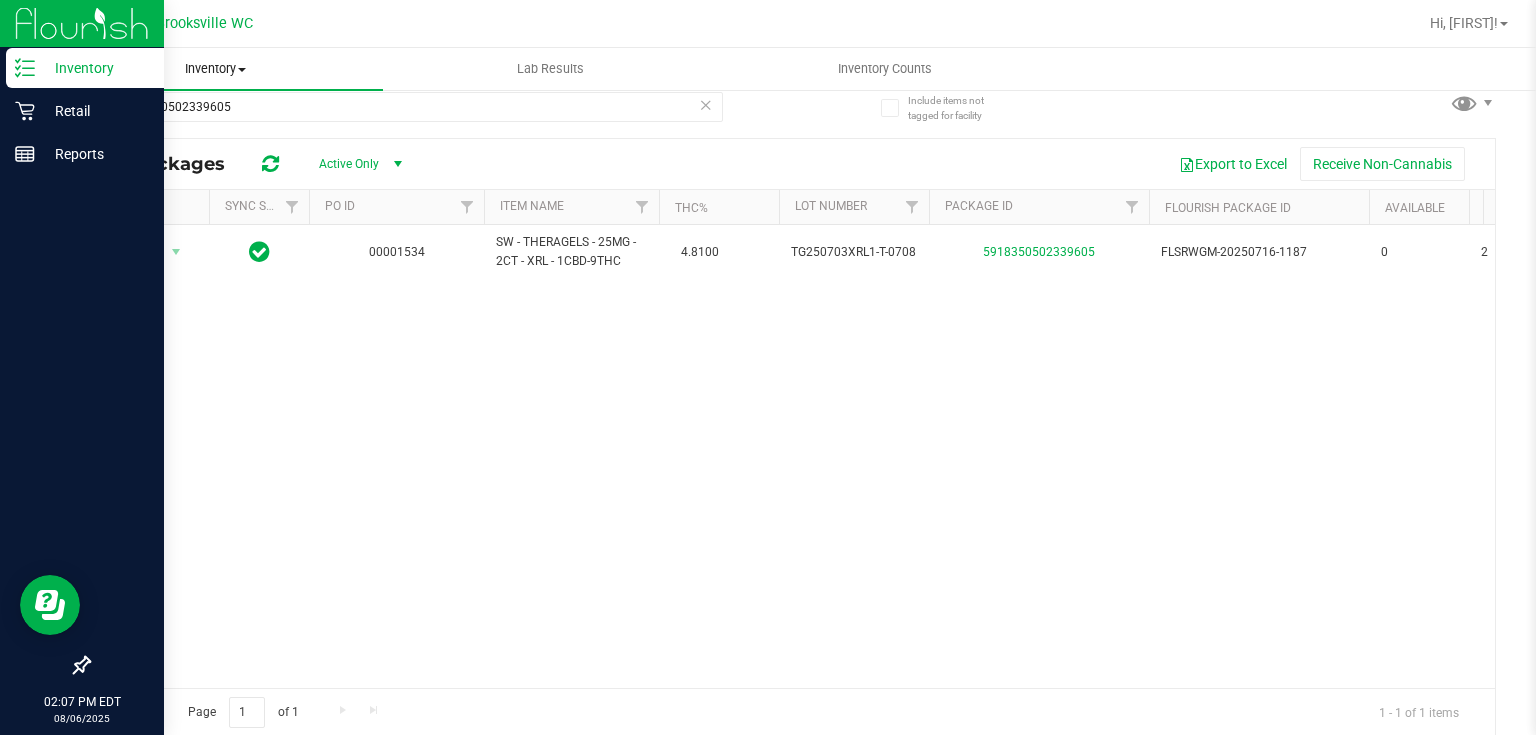 click on "Inventory" at bounding box center [215, 69] 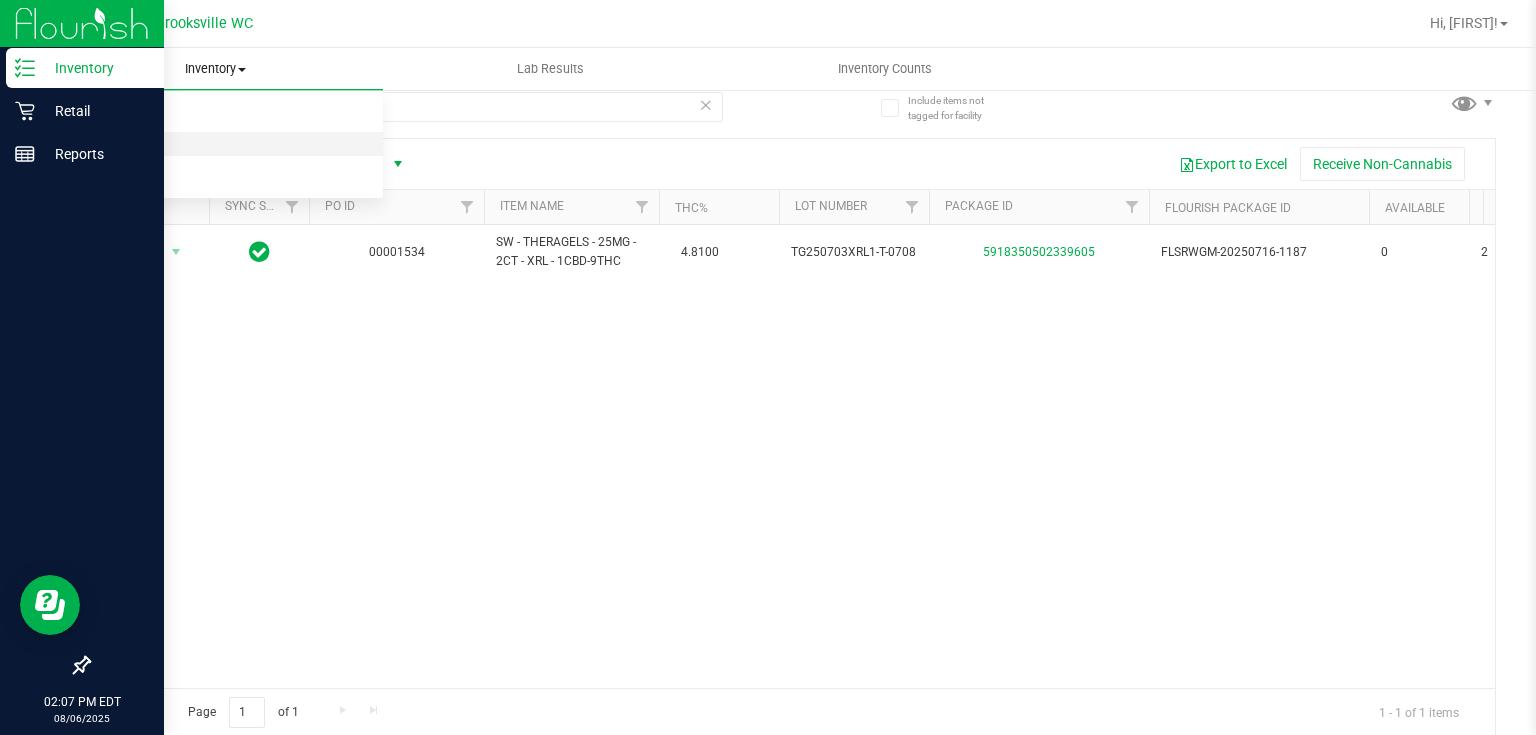 click on "All inventory" at bounding box center (215, 145) 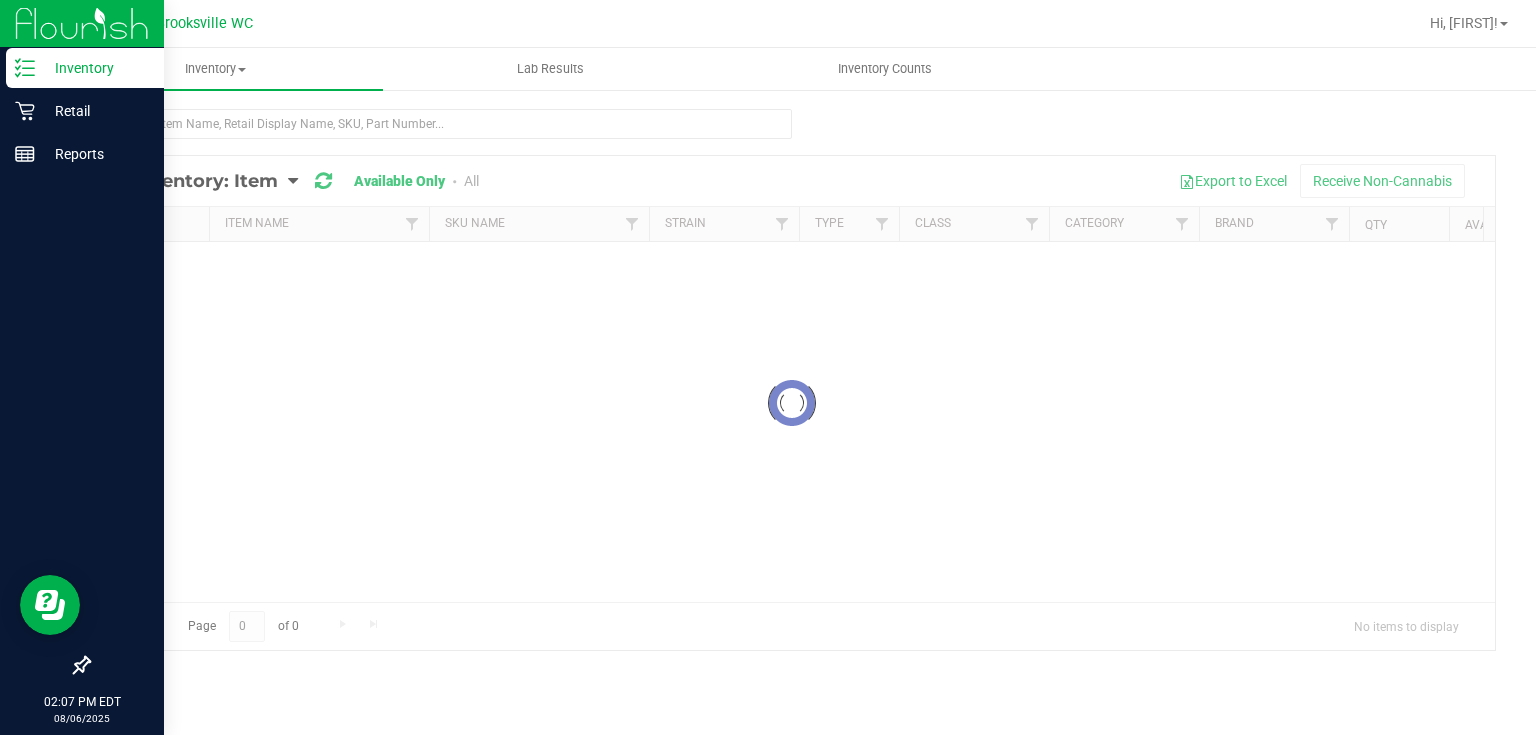 scroll, scrollTop: 0, scrollLeft: 0, axis: both 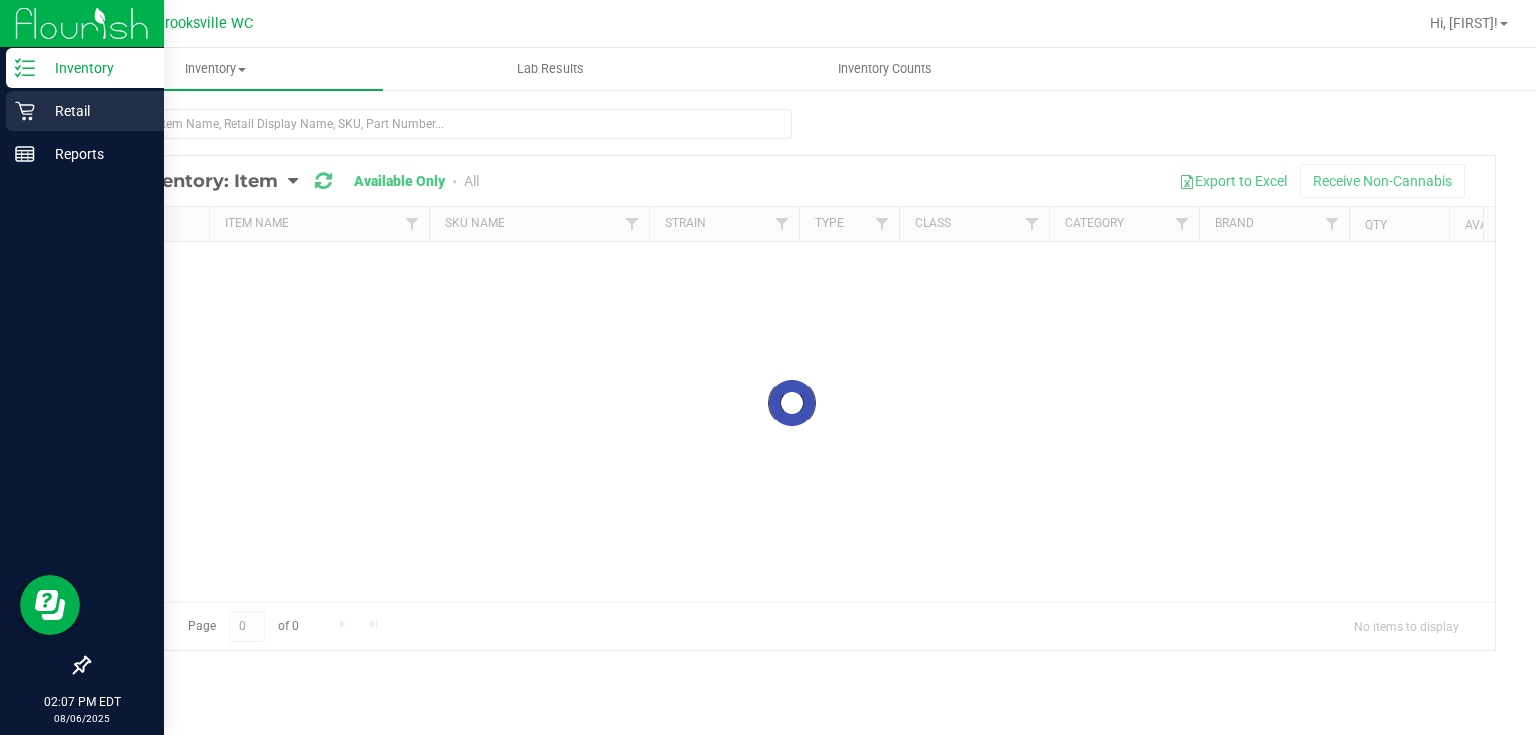 click 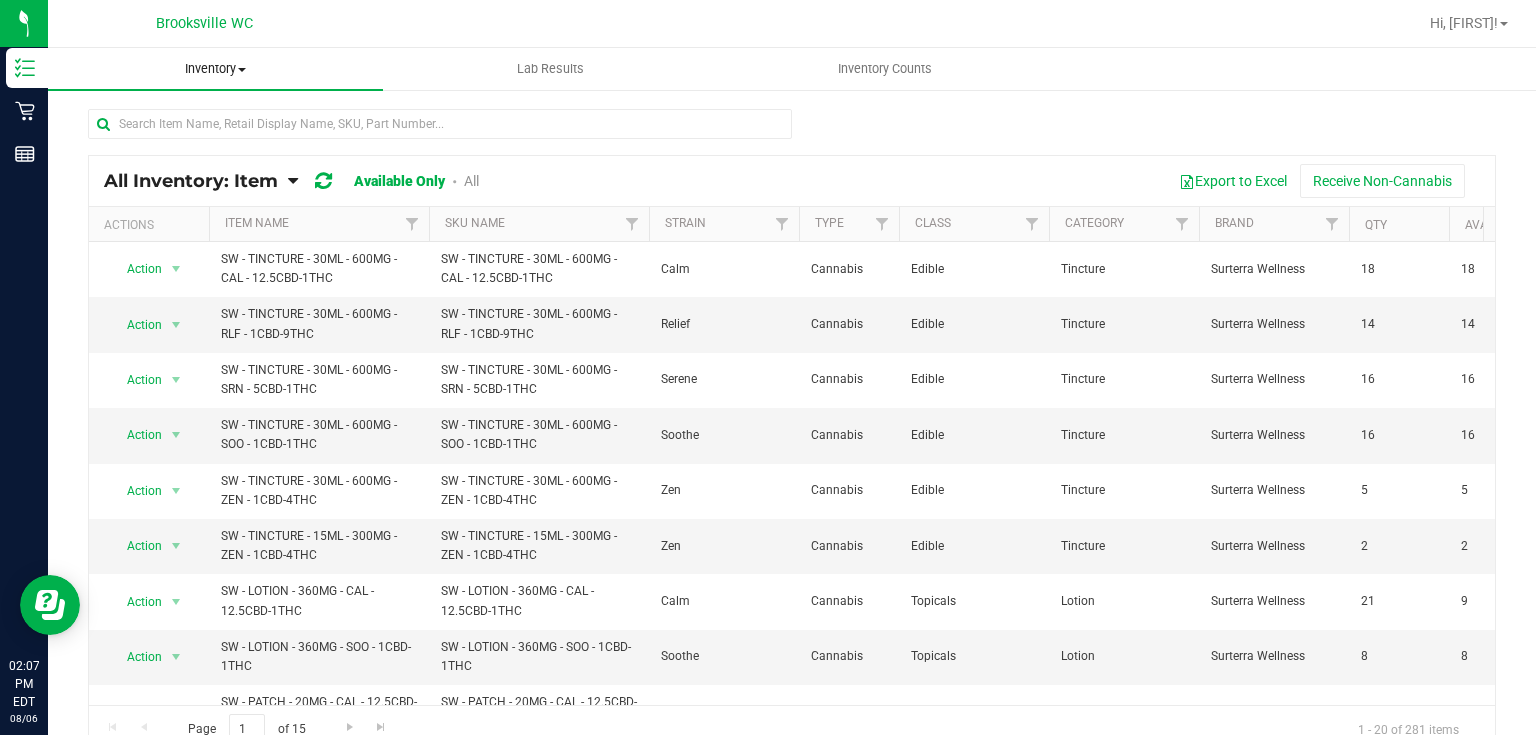 click on "Inventory" at bounding box center (215, 69) 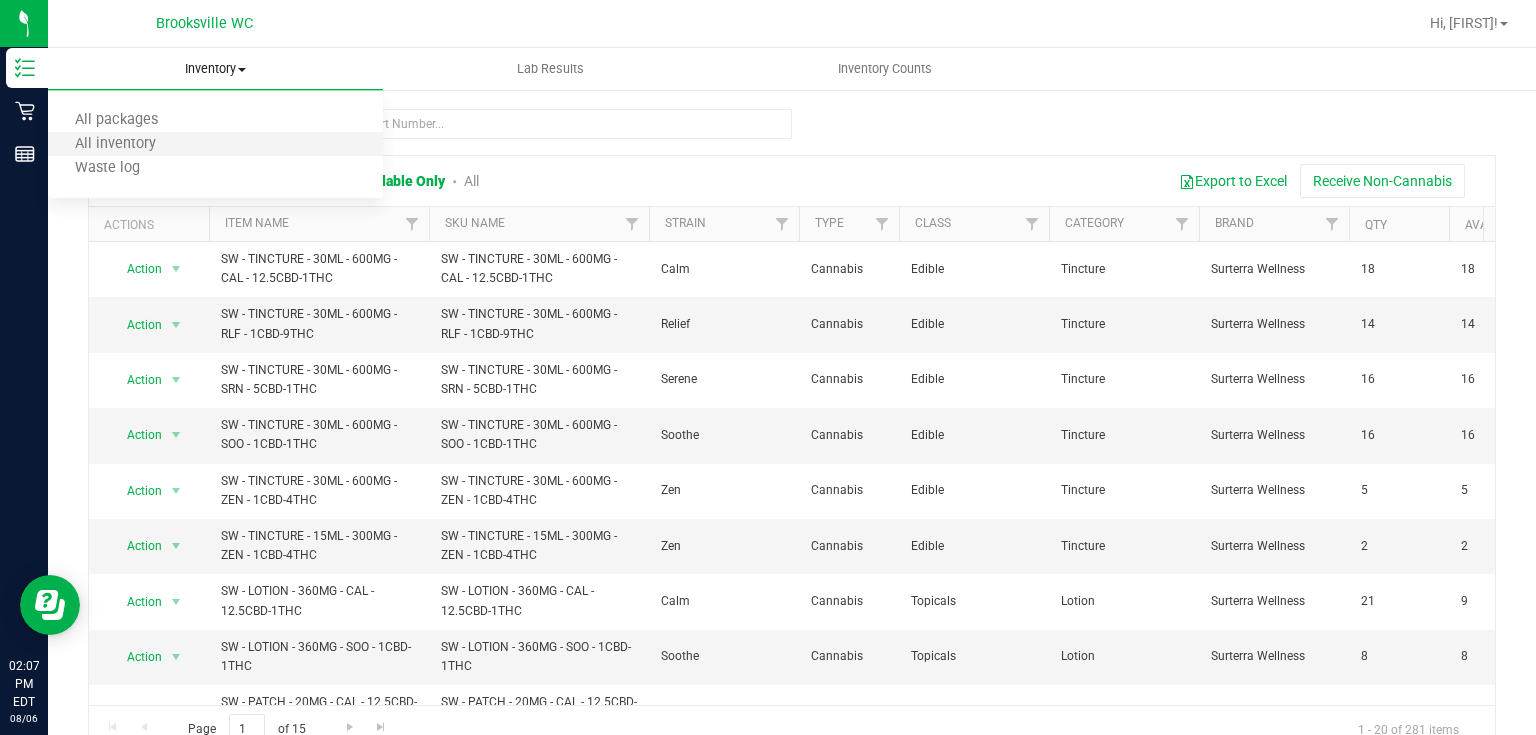 click on "All inventory" at bounding box center [215, 145] 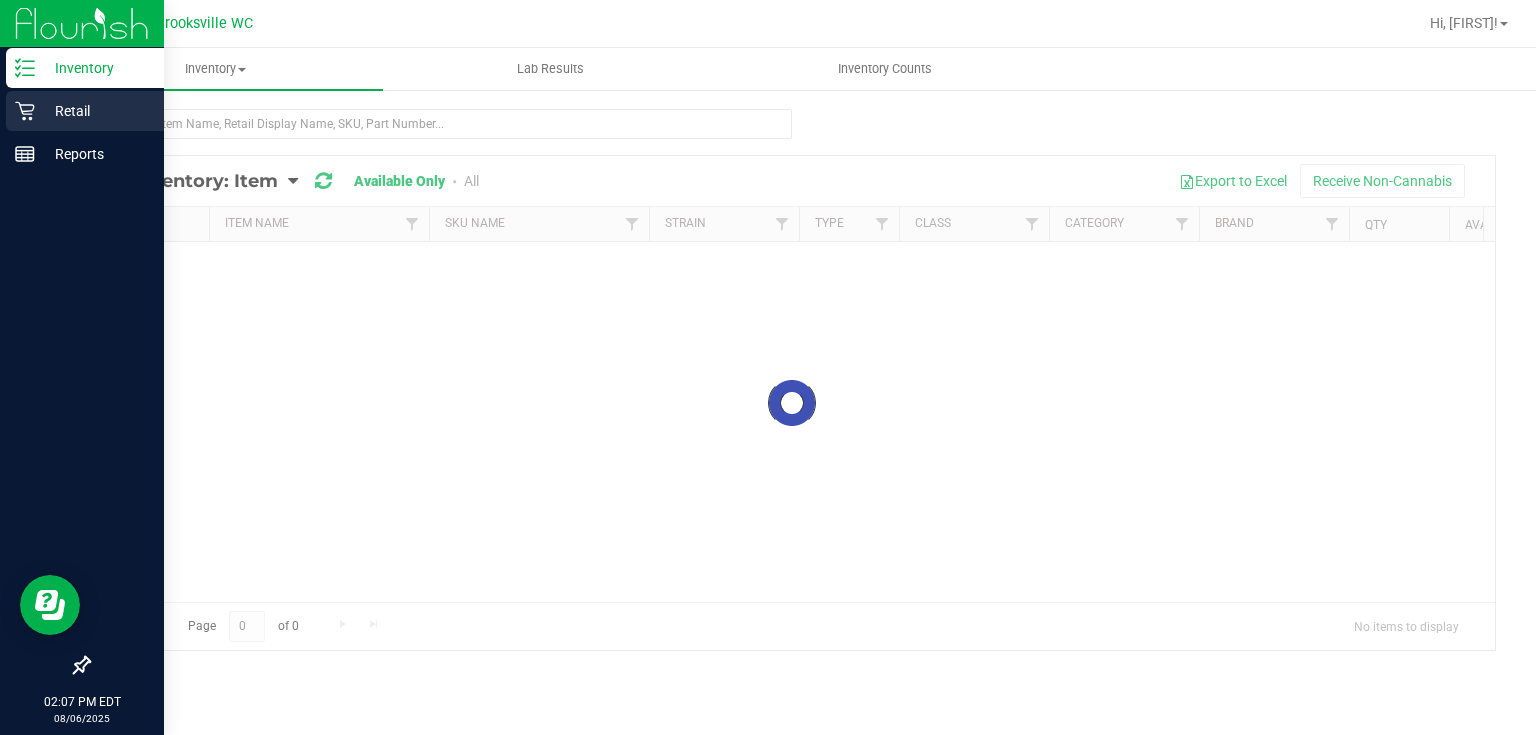 click 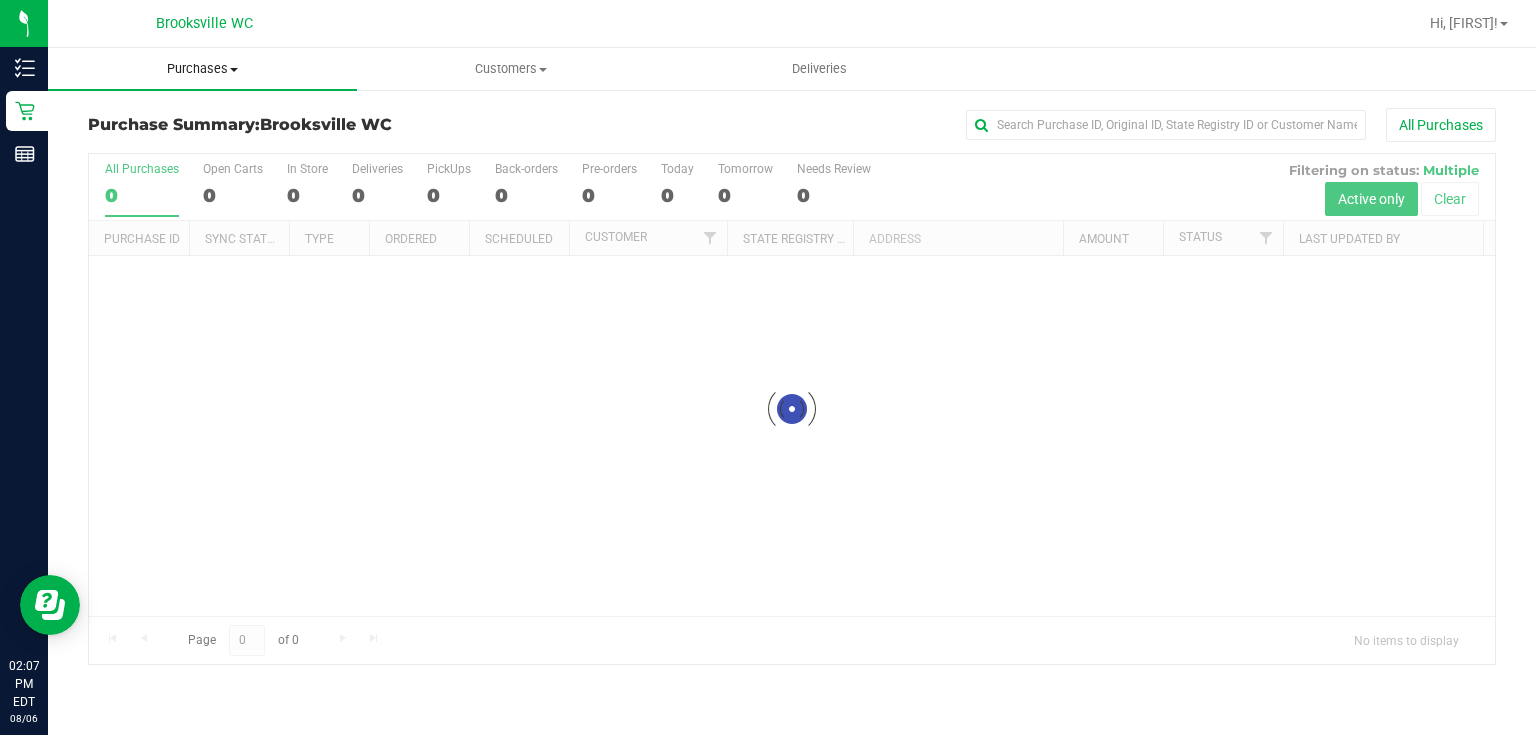 click on "Purchases" at bounding box center (202, 69) 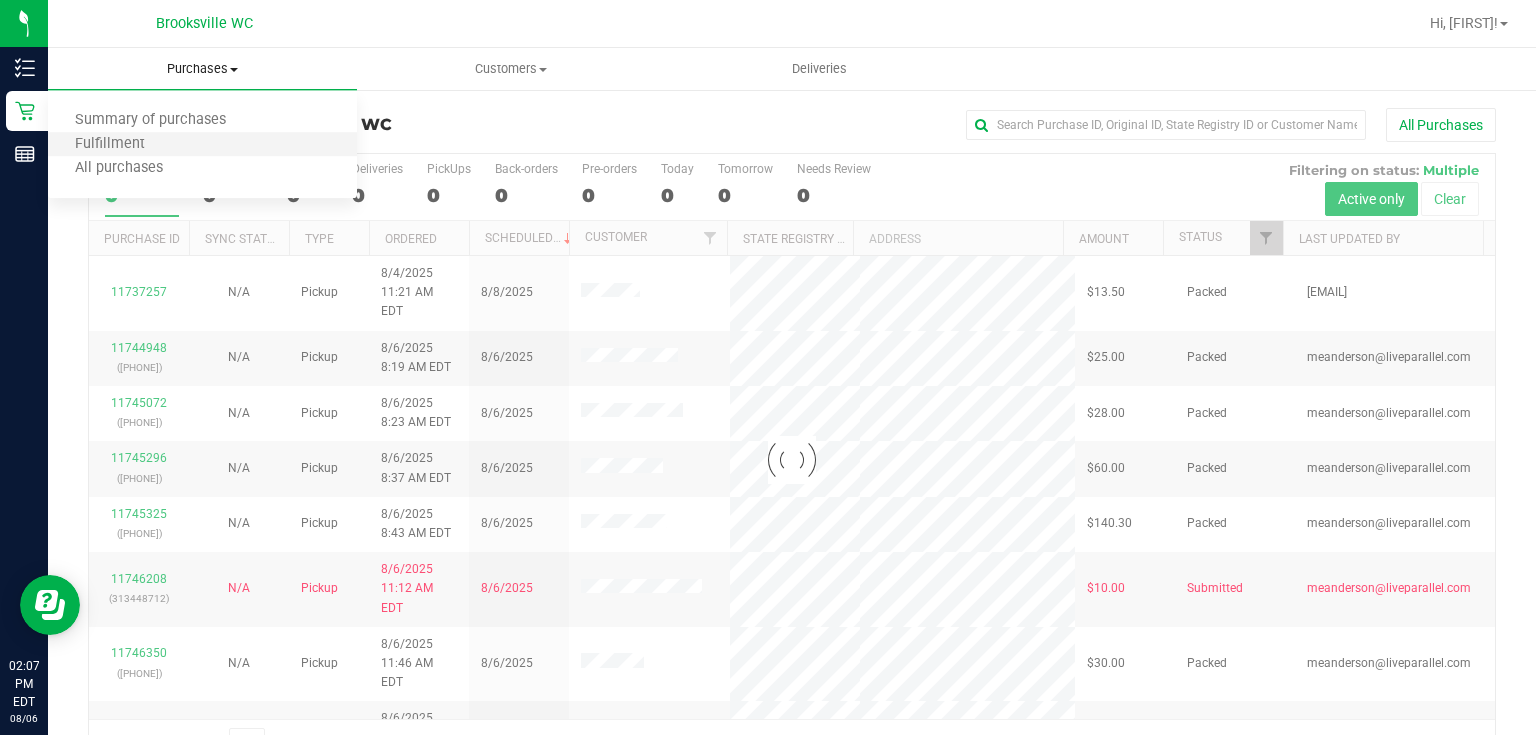 click on "Fulfillment" at bounding box center [202, 145] 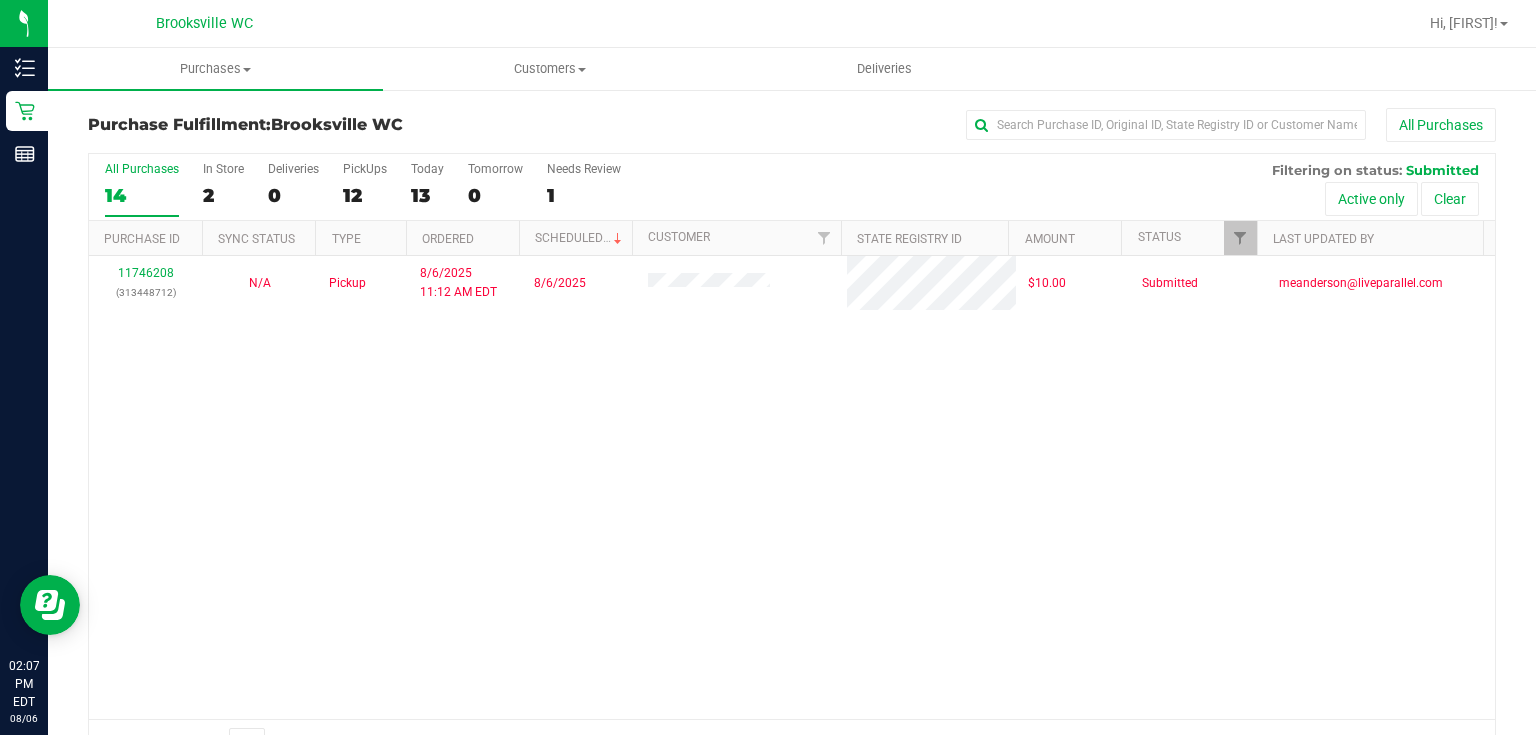 click on "11746208
([PHONE])
N/A
Pickup 8/6/2025 11:12 AM EDT 8/6/2025
$10.00
Submitted [EMAIL]" at bounding box center [792, 487] 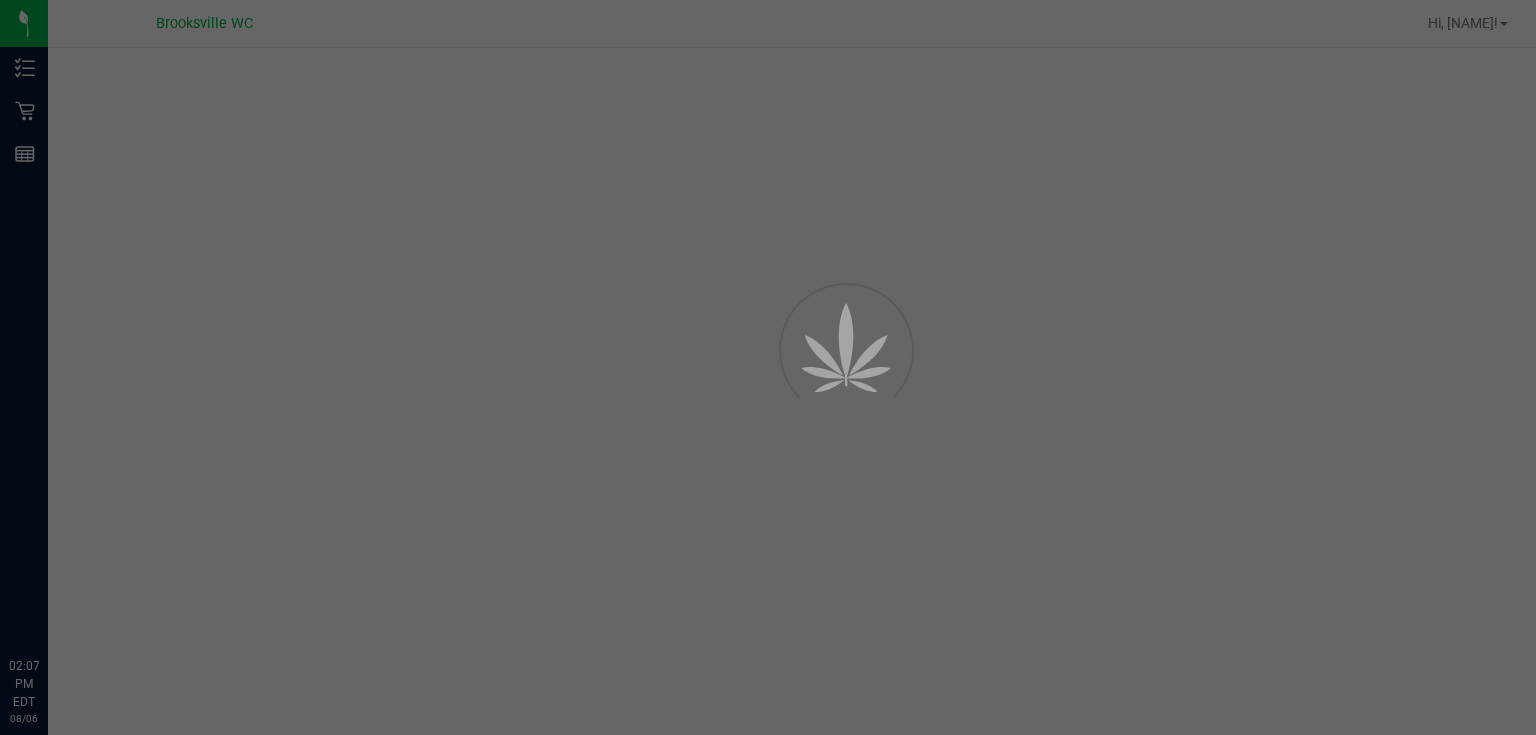 scroll, scrollTop: 0, scrollLeft: 0, axis: both 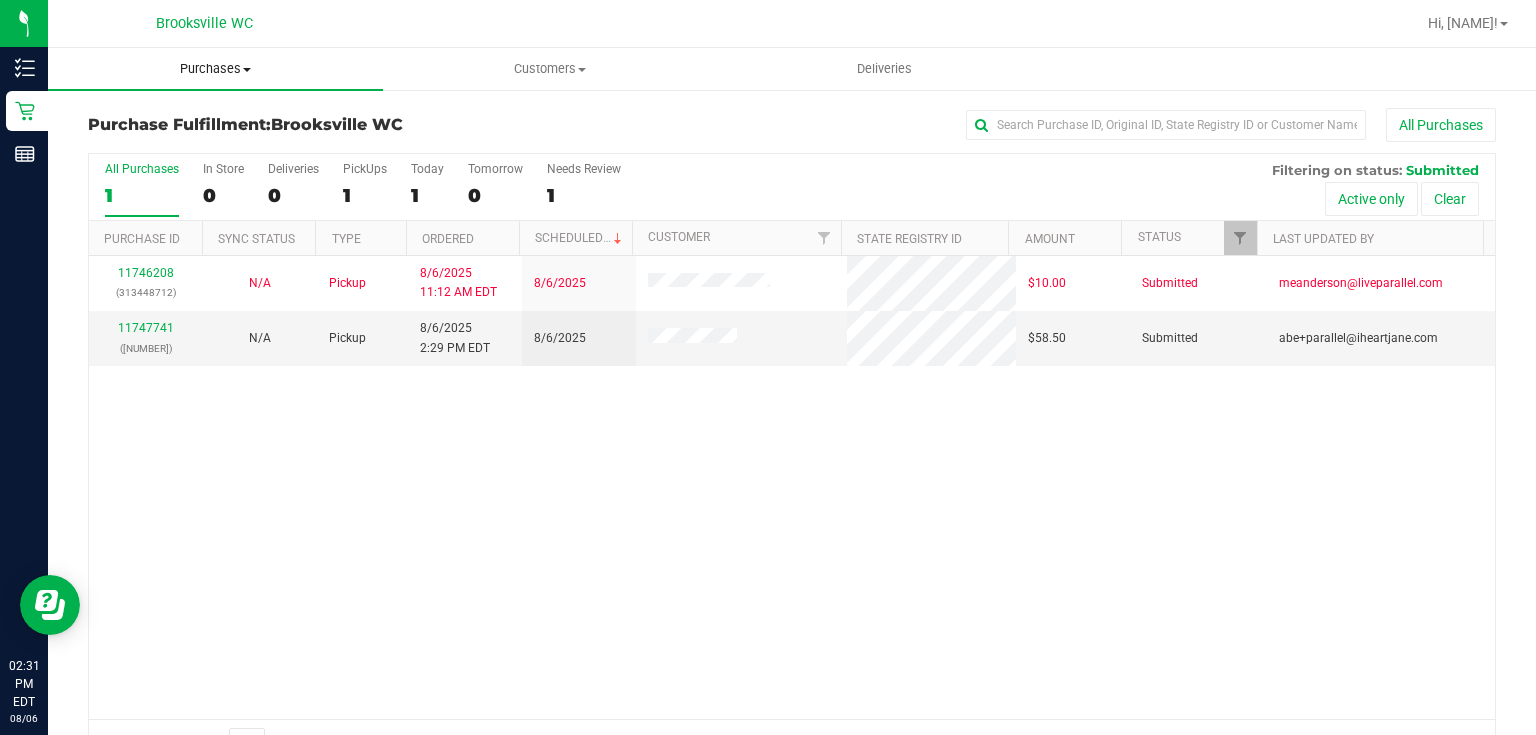 click on "Purchases" at bounding box center (215, 69) 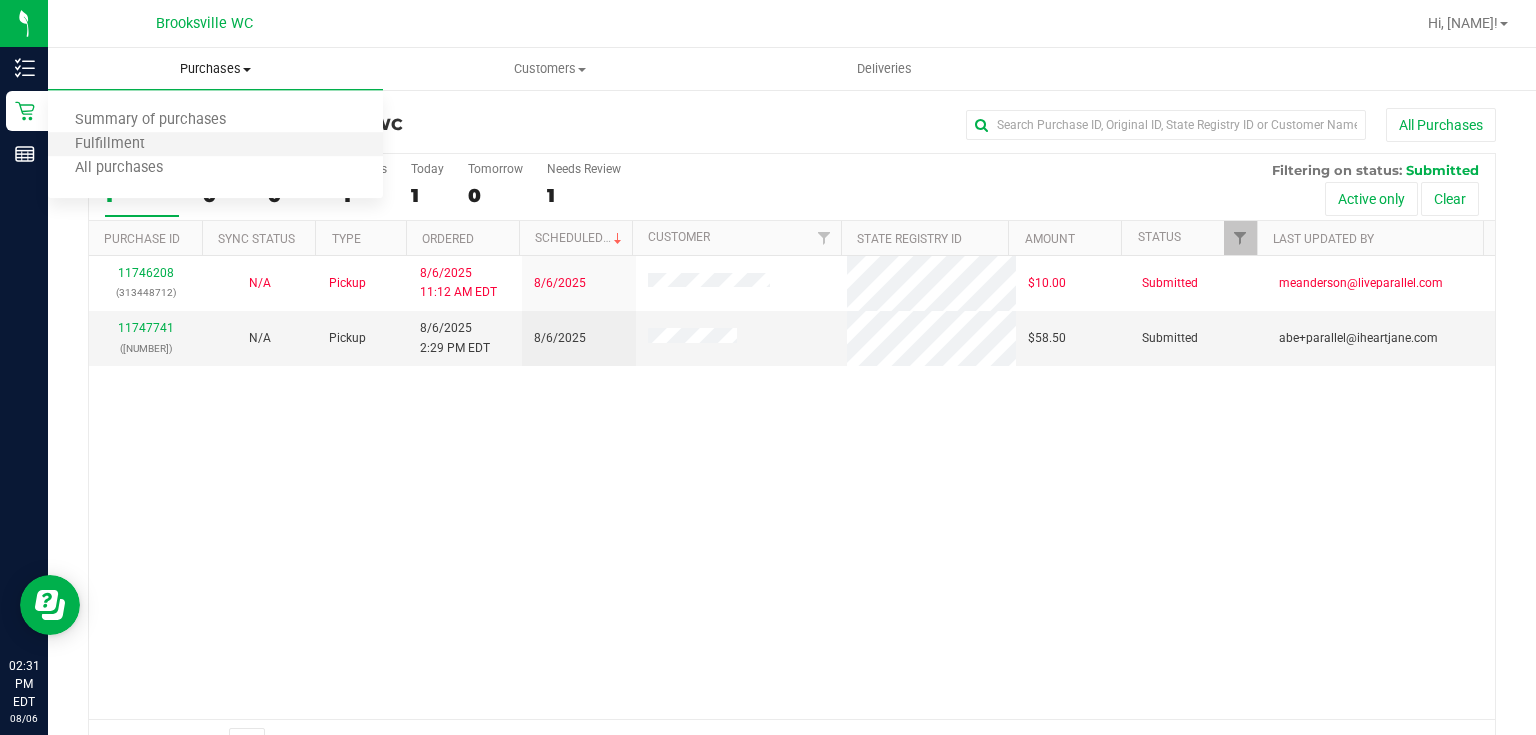 click on "Fulfillment" at bounding box center (215, 145) 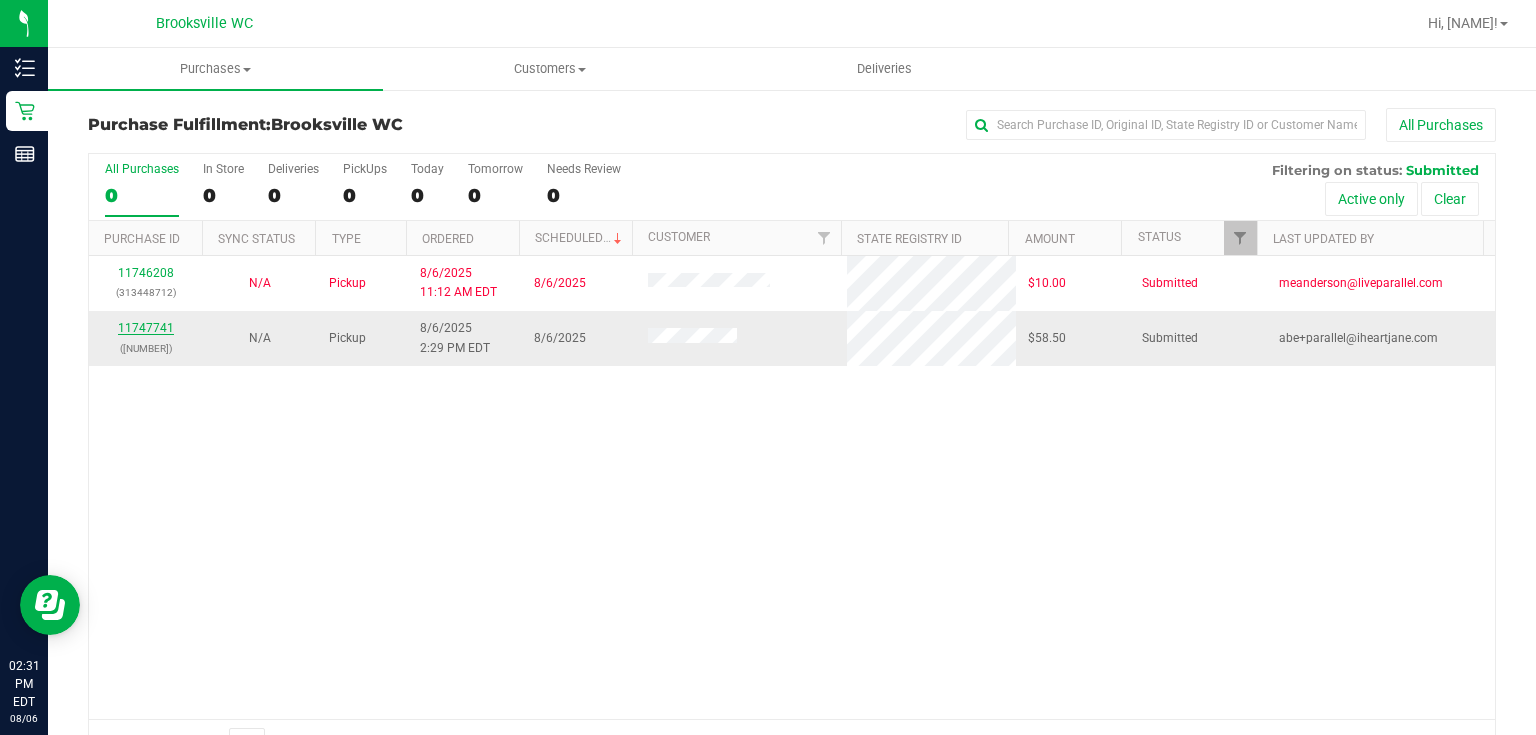 click on "11747741" at bounding box center (146, 328) 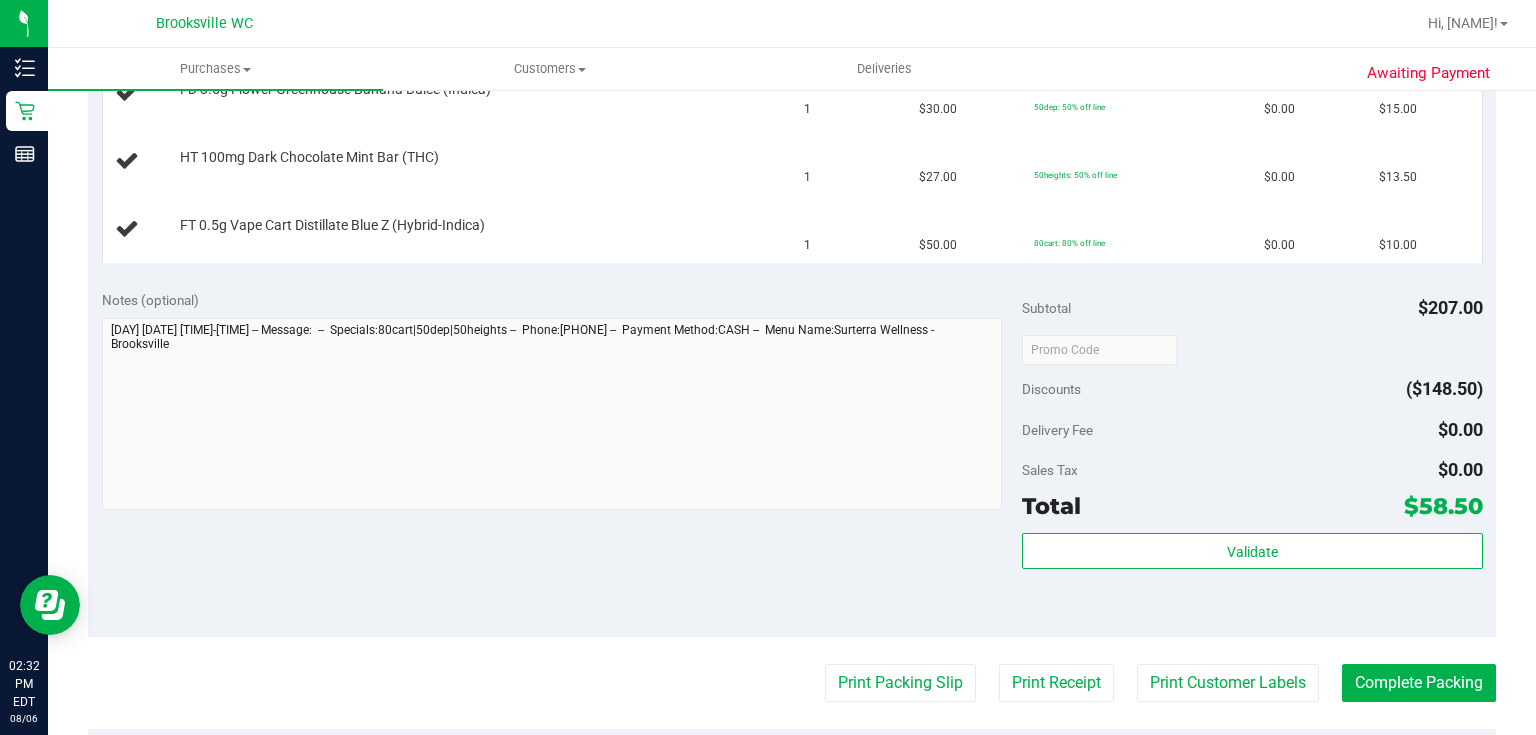 scroll, scrollTop: 720, scrollLeft: 0, axis: vertical 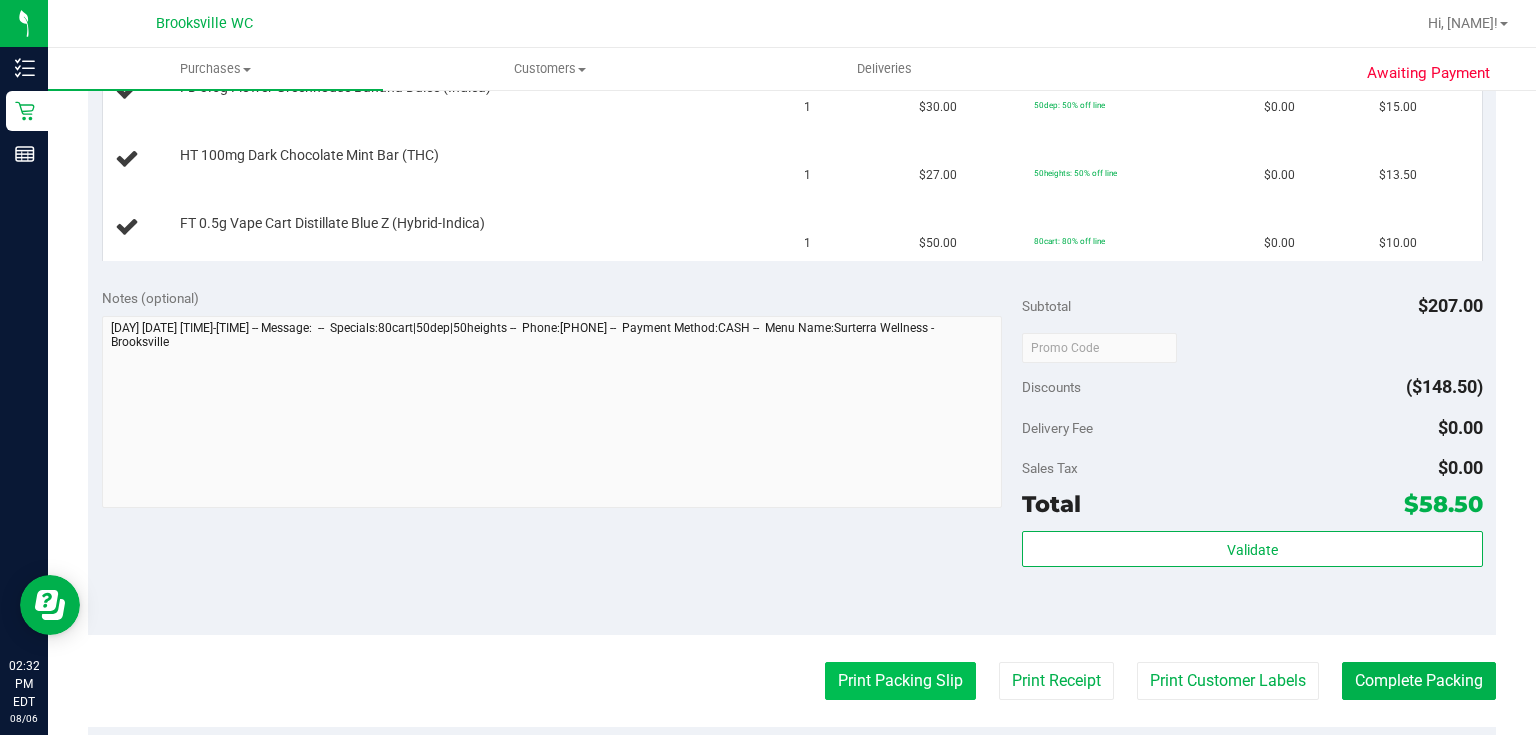 click on "Print Packing Slip" at bounding box center (900, 681) 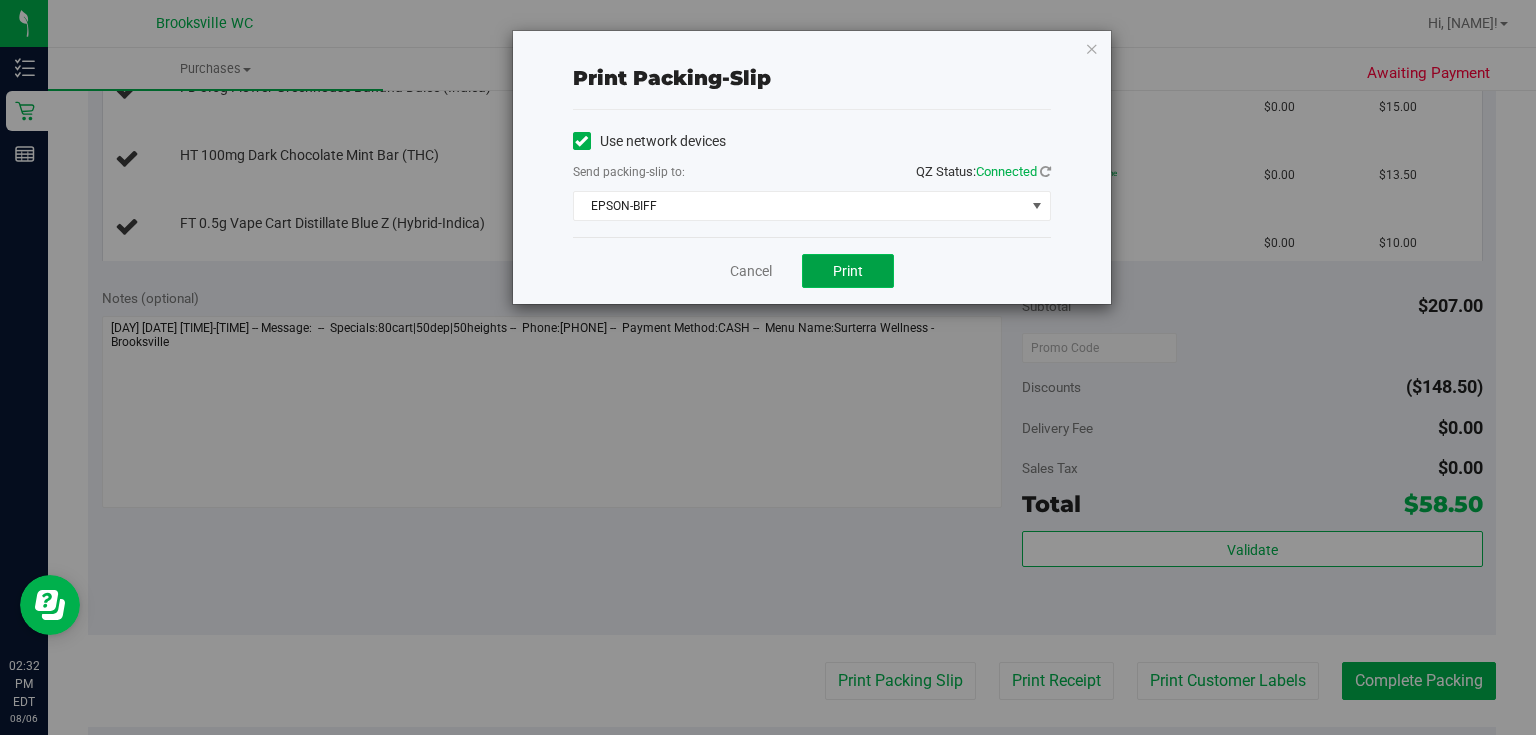 click on "Print" at bounding box center [848, 271] 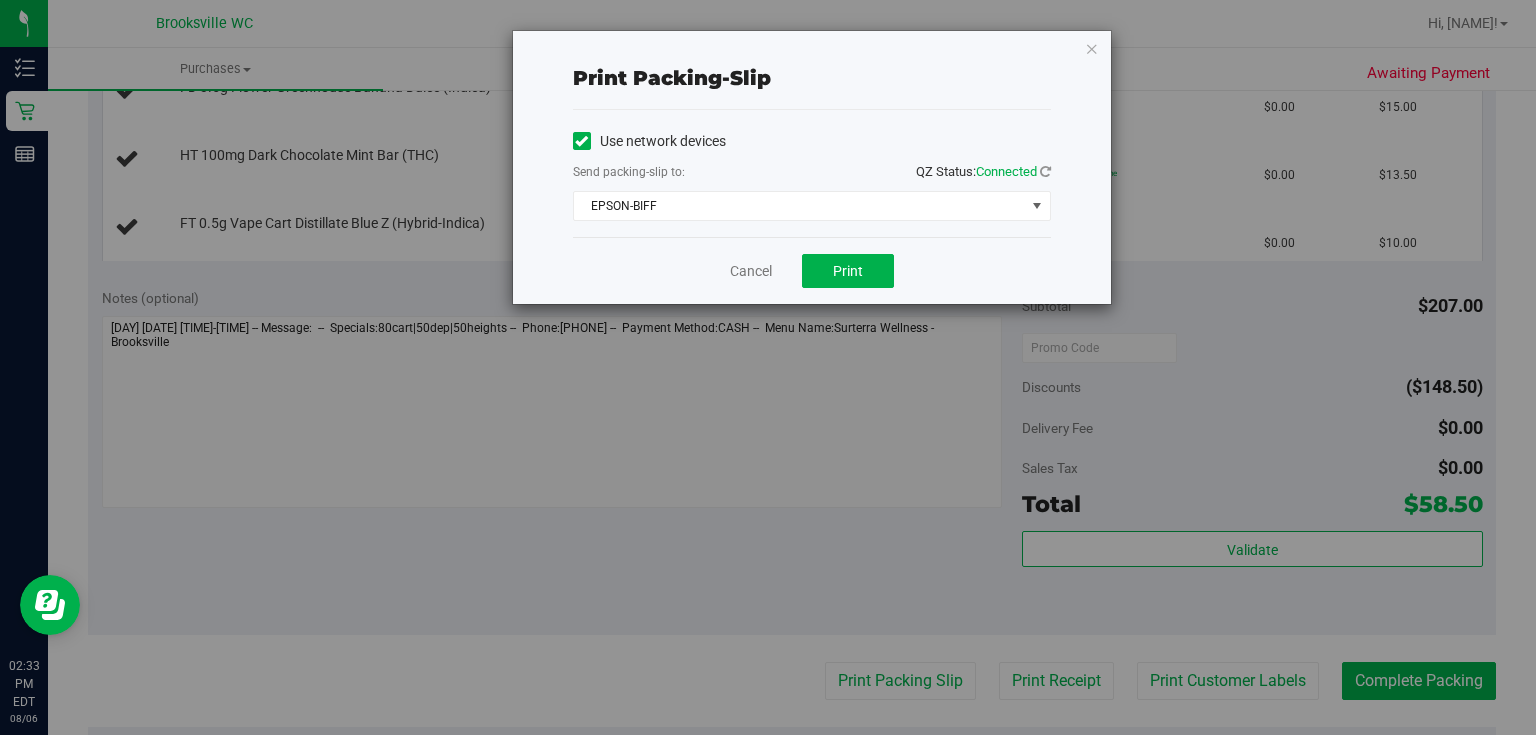 click on "Print packing-slip
Use network devices
Send packing-slip to:
QZ Status:   Connected
EPSON-BIFF Choose printer EPSON-BECKY-G EPSON-BIFF EPSON-BIG-H EPSON-HOLD-TIGHT EPSON-HONEY-SMACKS EPSON-M83 EPSON-PEABODY EPSON-REM EPSON-RICKY-MARTIN EPSON-SIMBA EPSON-SMEE
Cancel
Print" at bounding box center [812, 167] 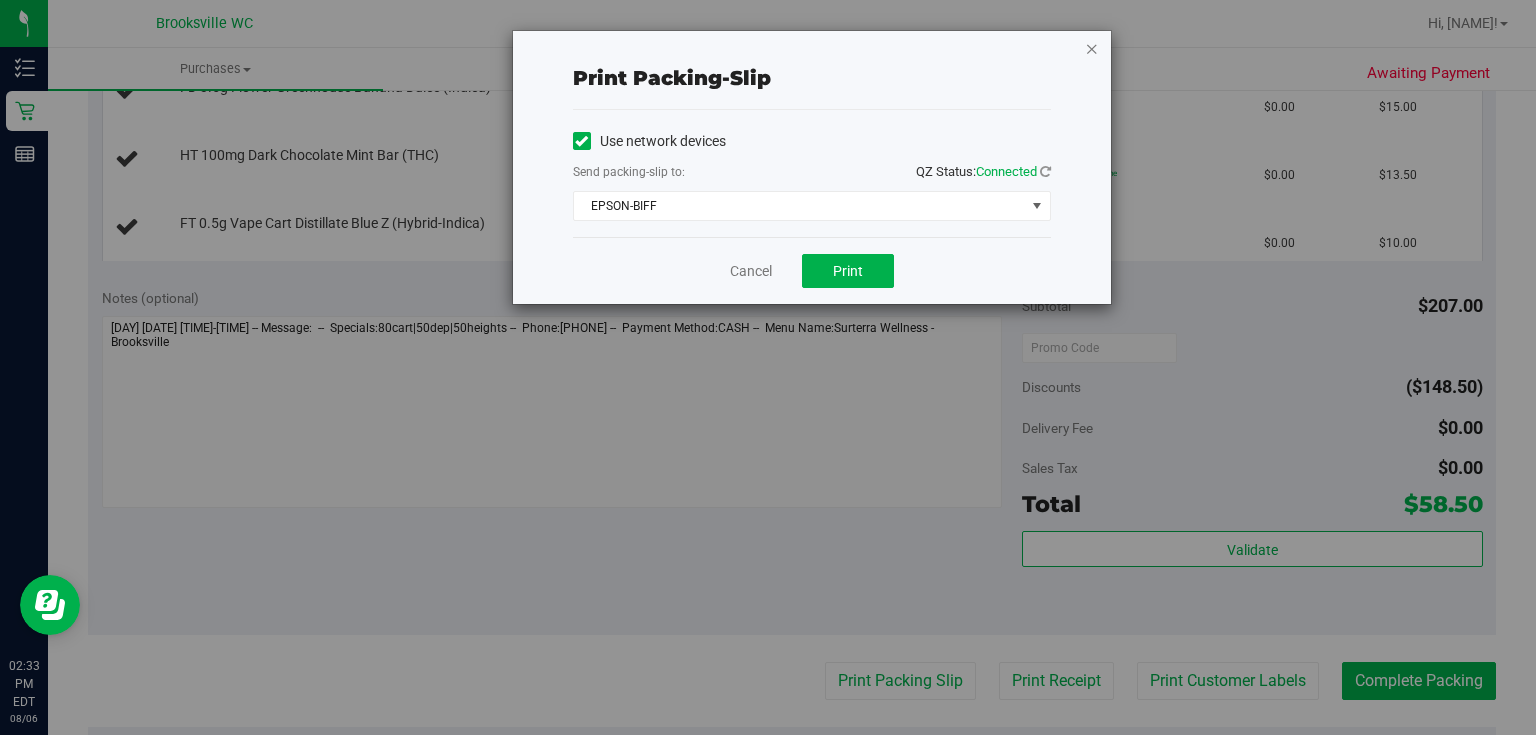 click at bounding box center [1092, 48] 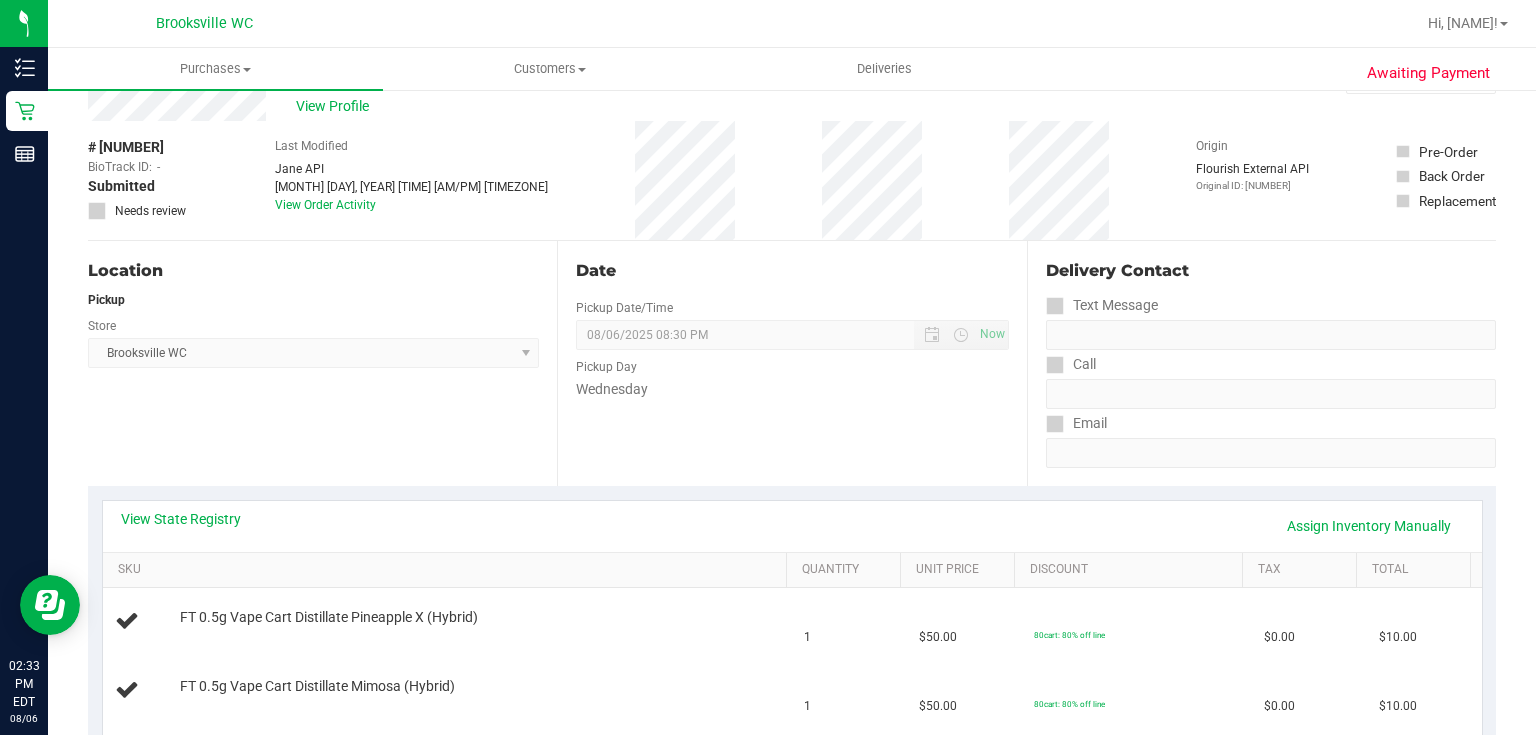 scroll, scrollTop: 0, scrollLeft: 0, axis: both 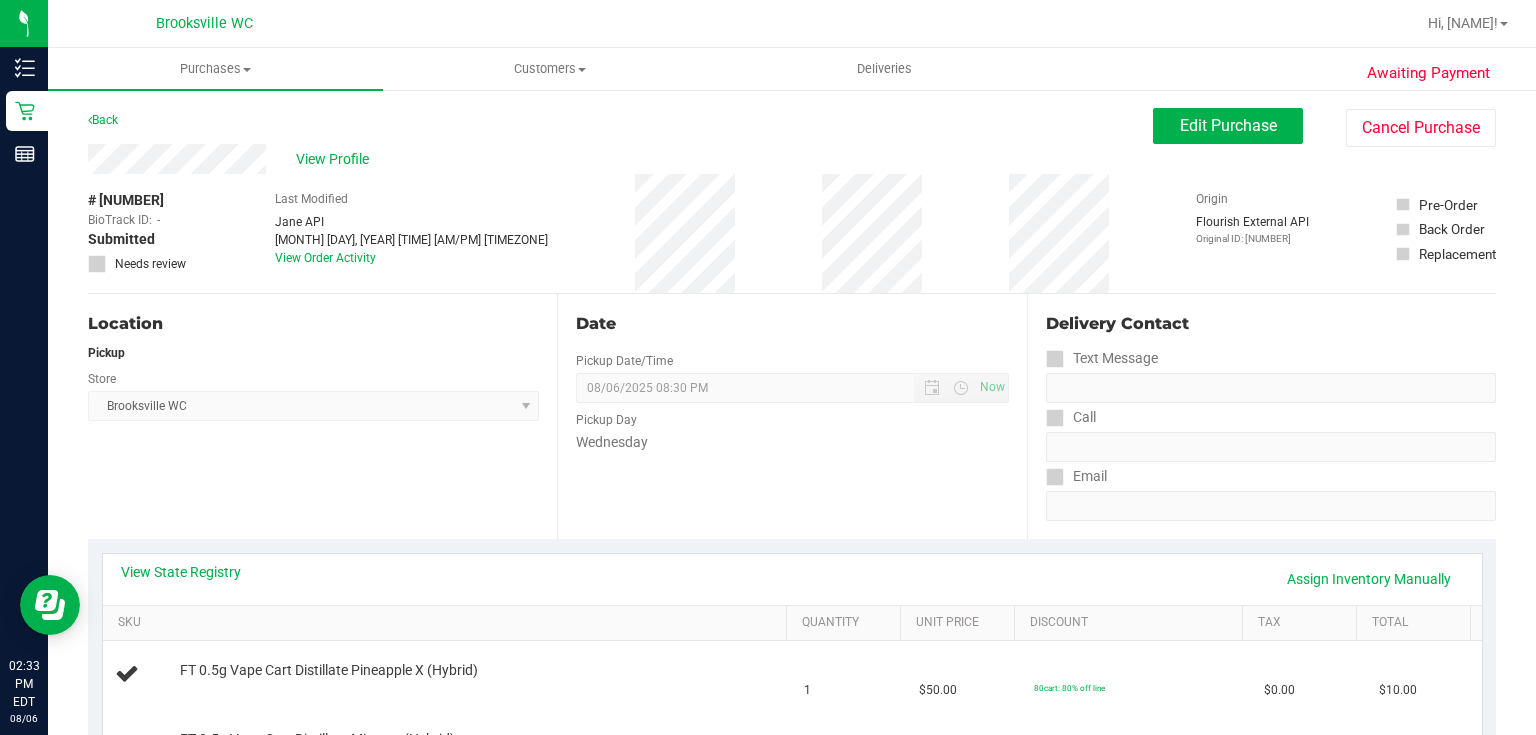 type 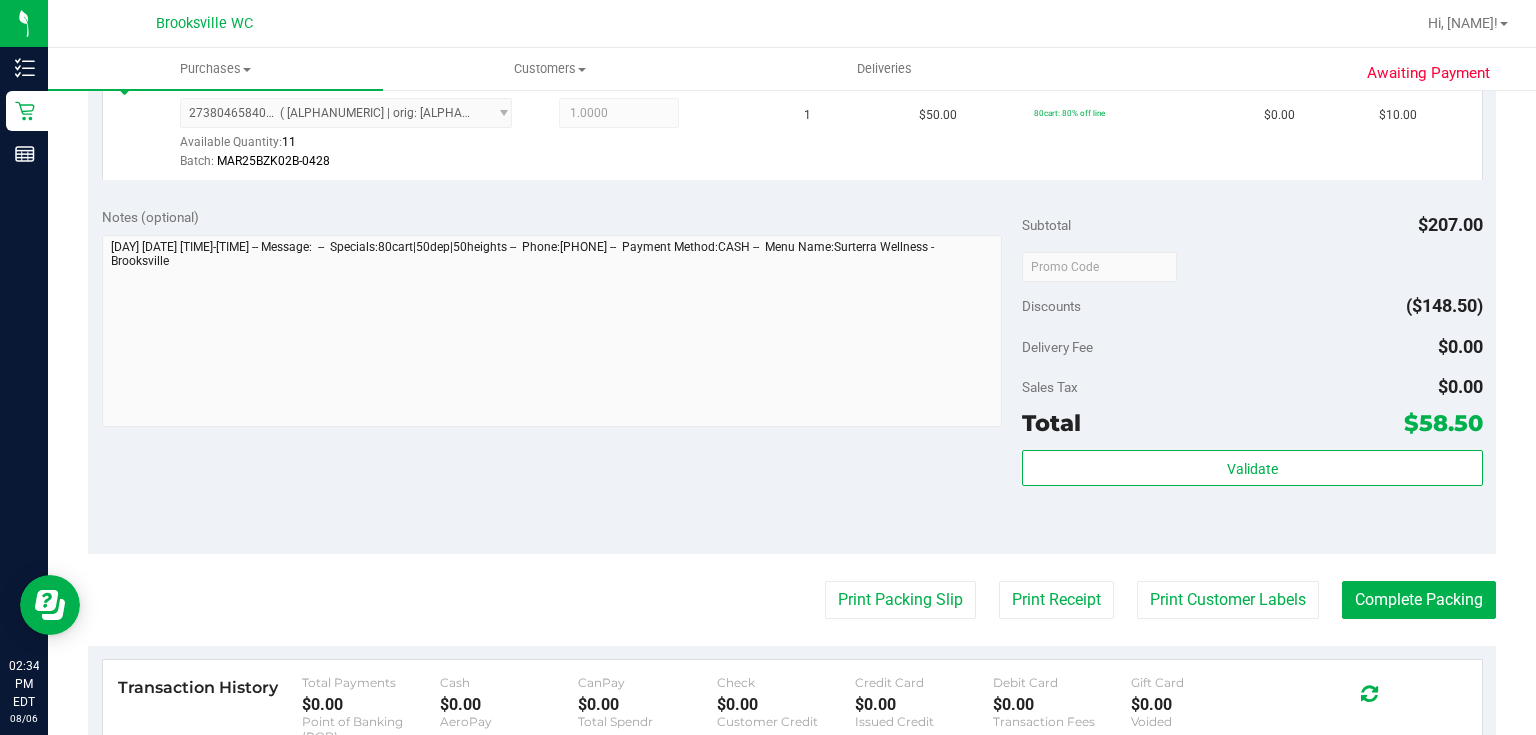 scroll, scrollTop: 1040, scrollLeft: 0, axis: vertical 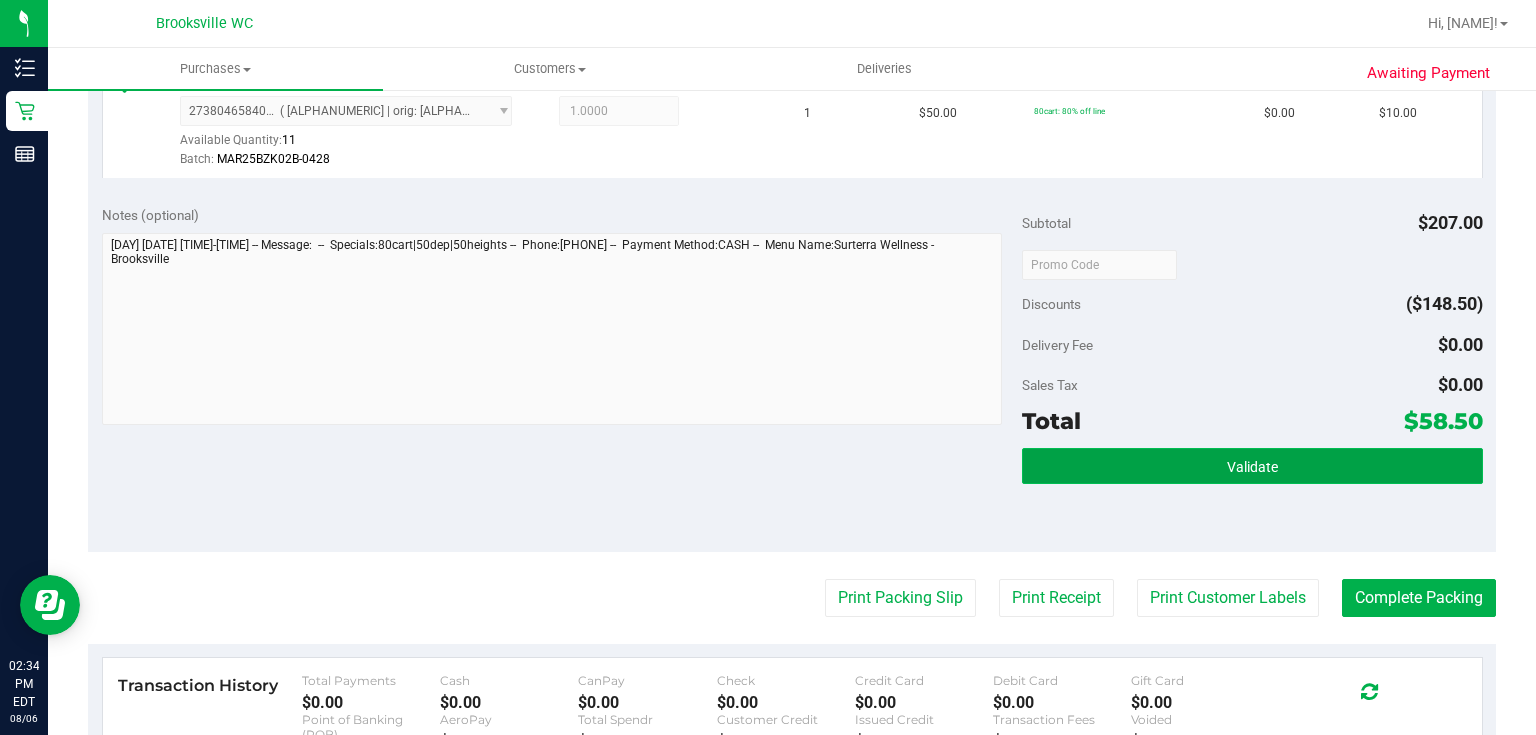 click on "Validate" at bounding box center [1252, 467] 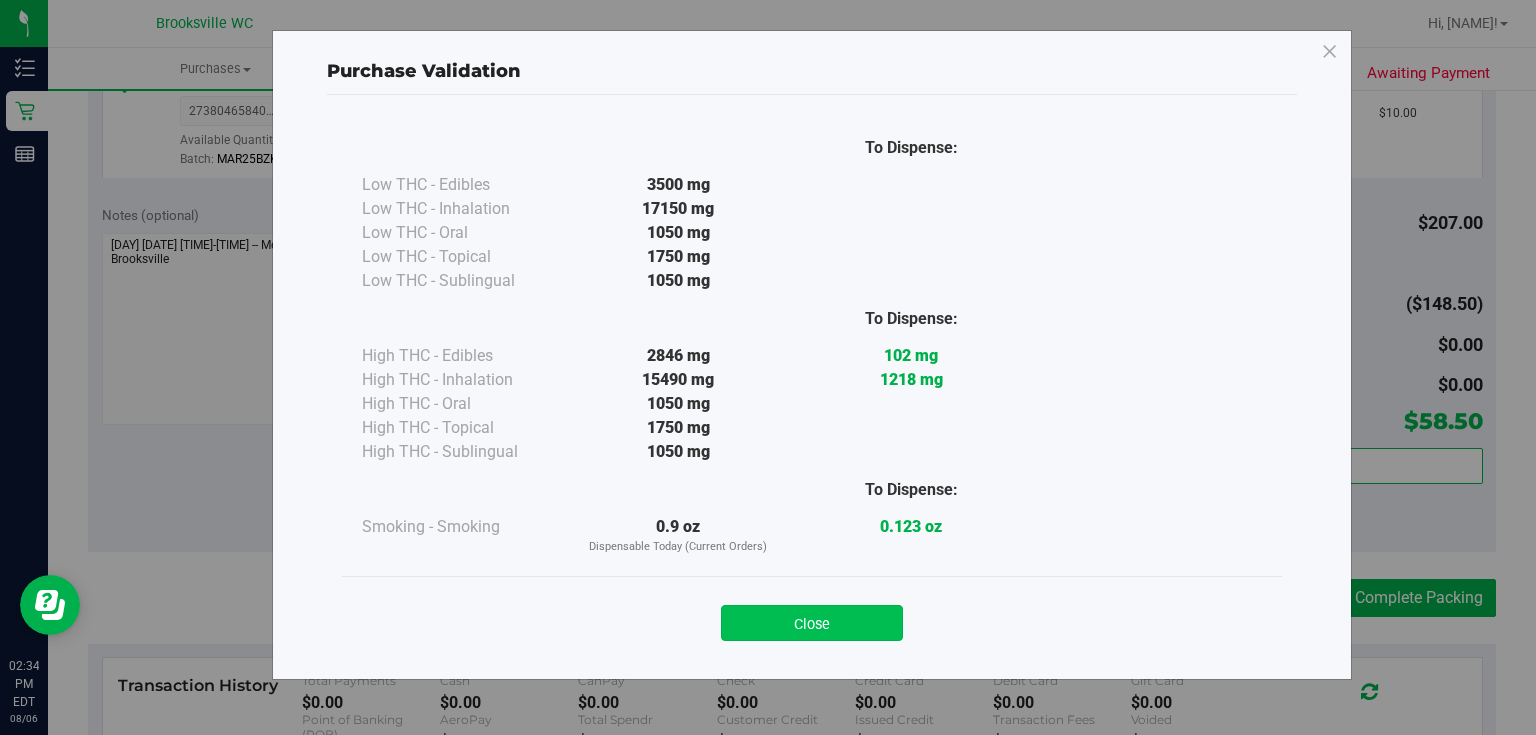 click on "Close" at bounding box center [812, 623] 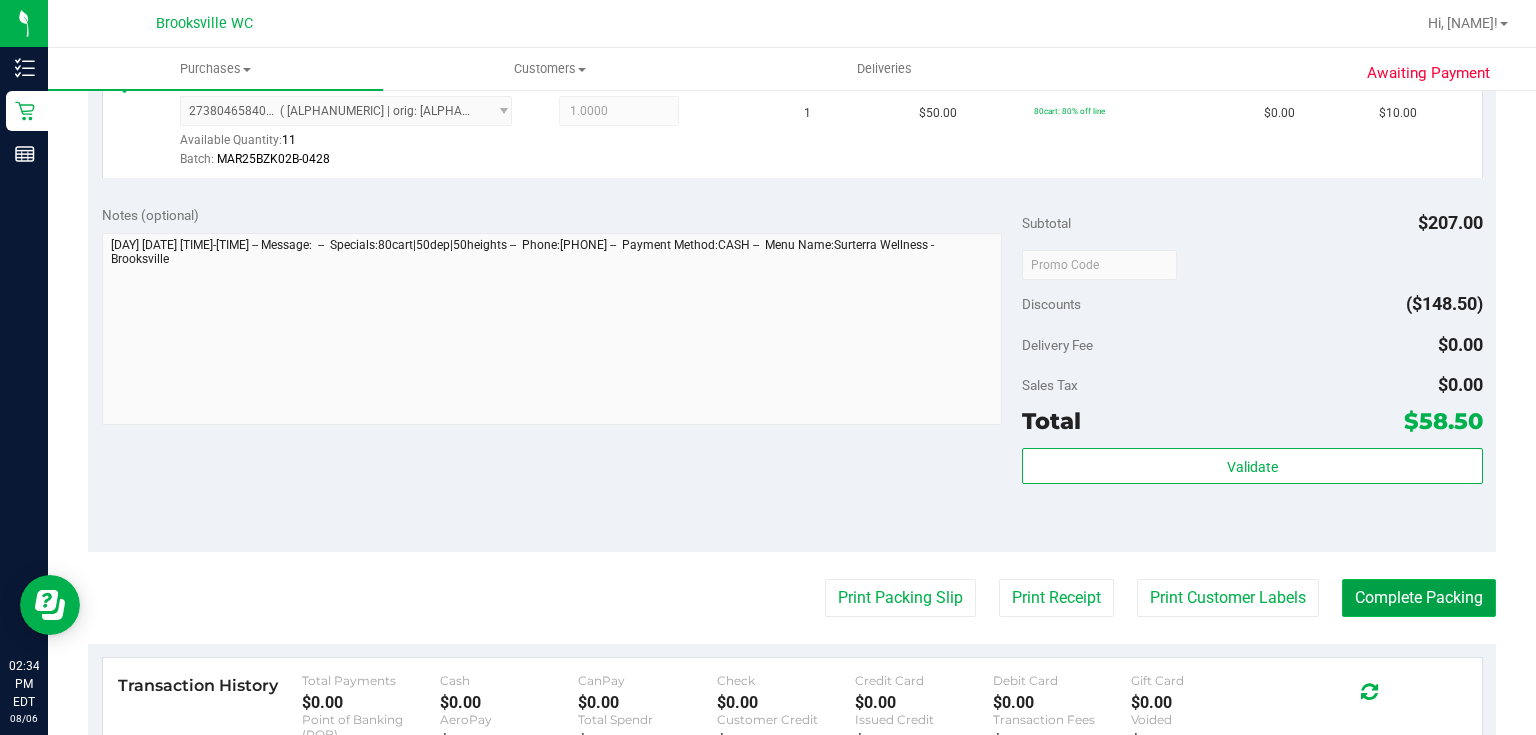 click on "Complete Packing" at bounding box center [1419, 598] 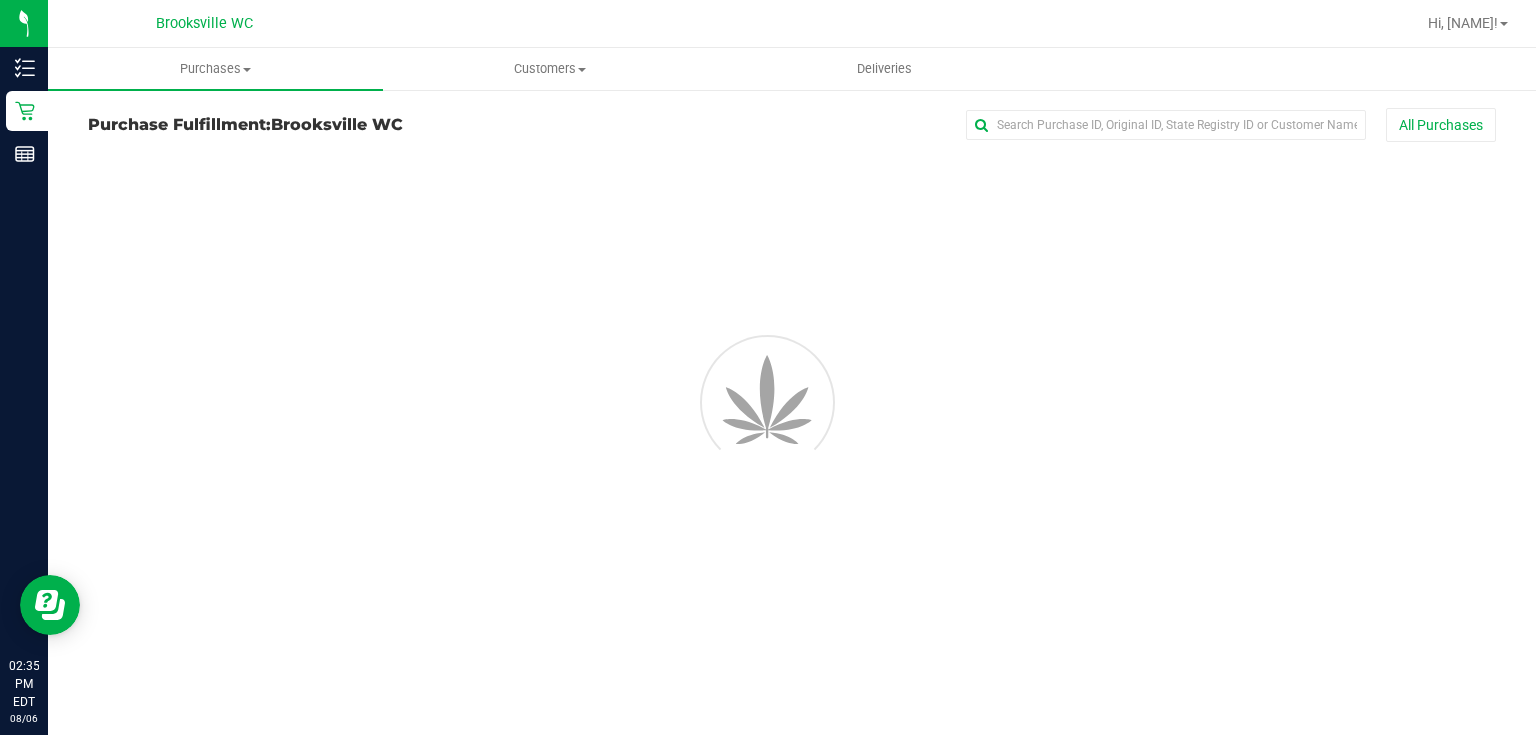 scroll, scrollTop: 0, scrollLeft: 0, axis: both 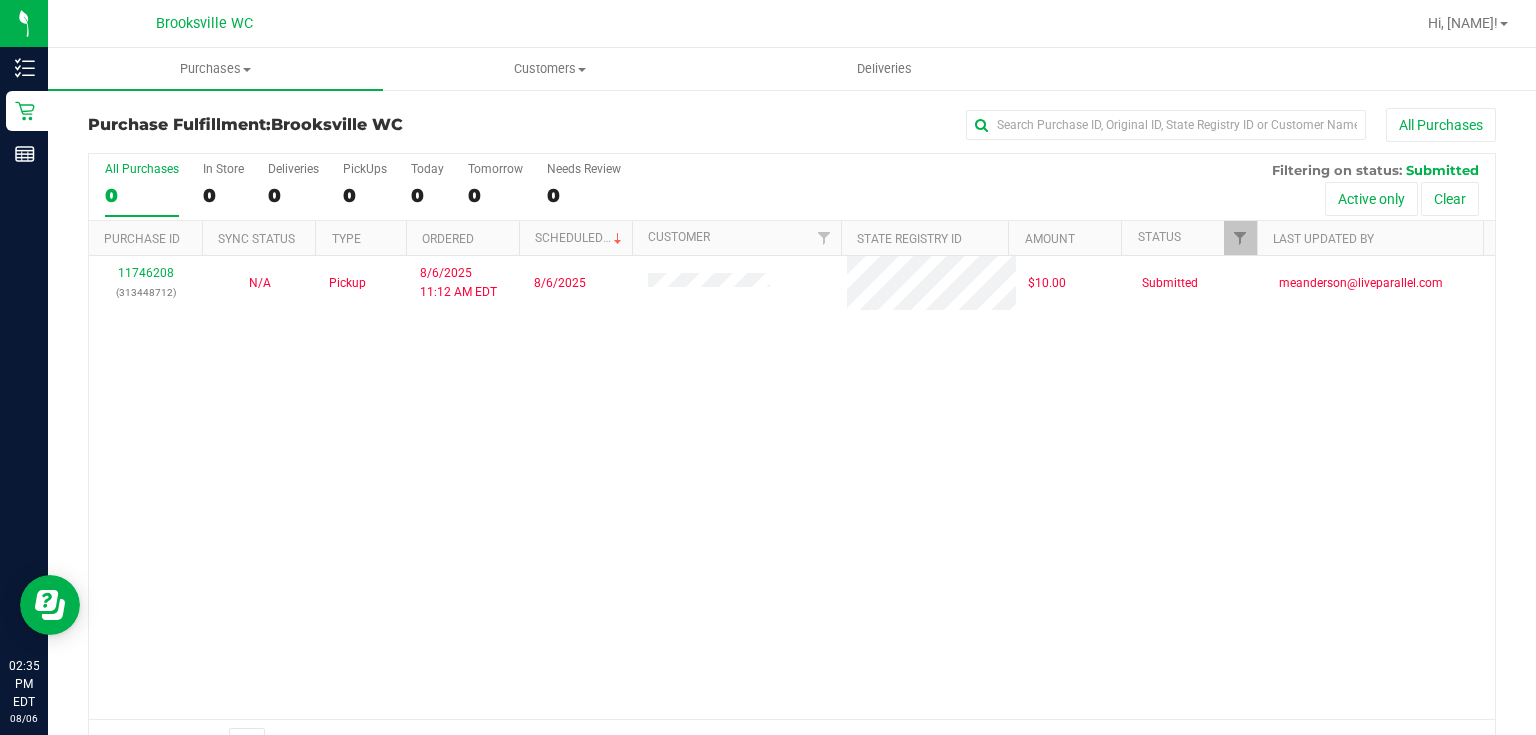 click on "11746208
([PHONE])
N/A
Pickup 8/6/2025 11:12 AM EDT 8/6/2025
$10.00
Submitted [EMAIL]" at bounding box center (792, 487) 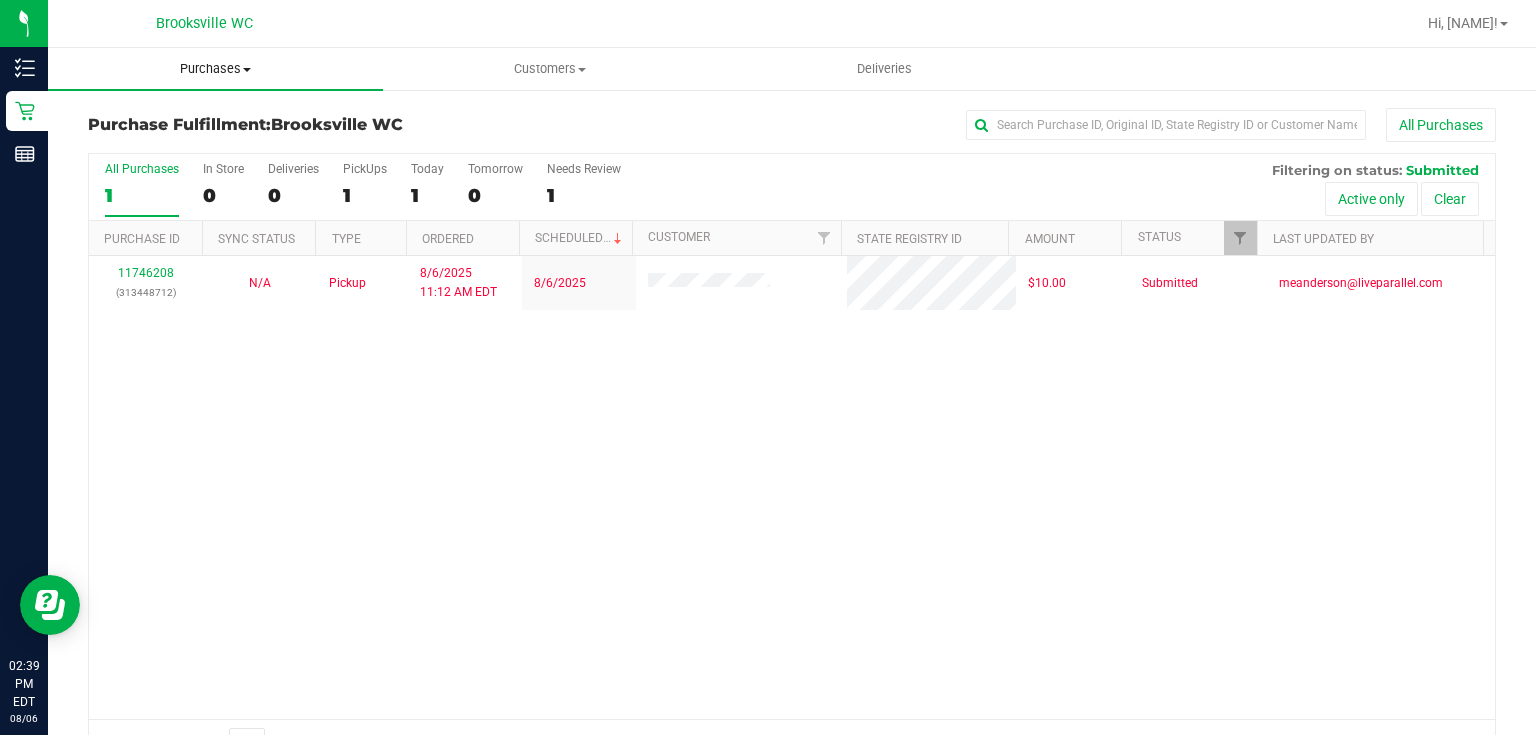 click on "Purchases" at bounding box center [215, 69] 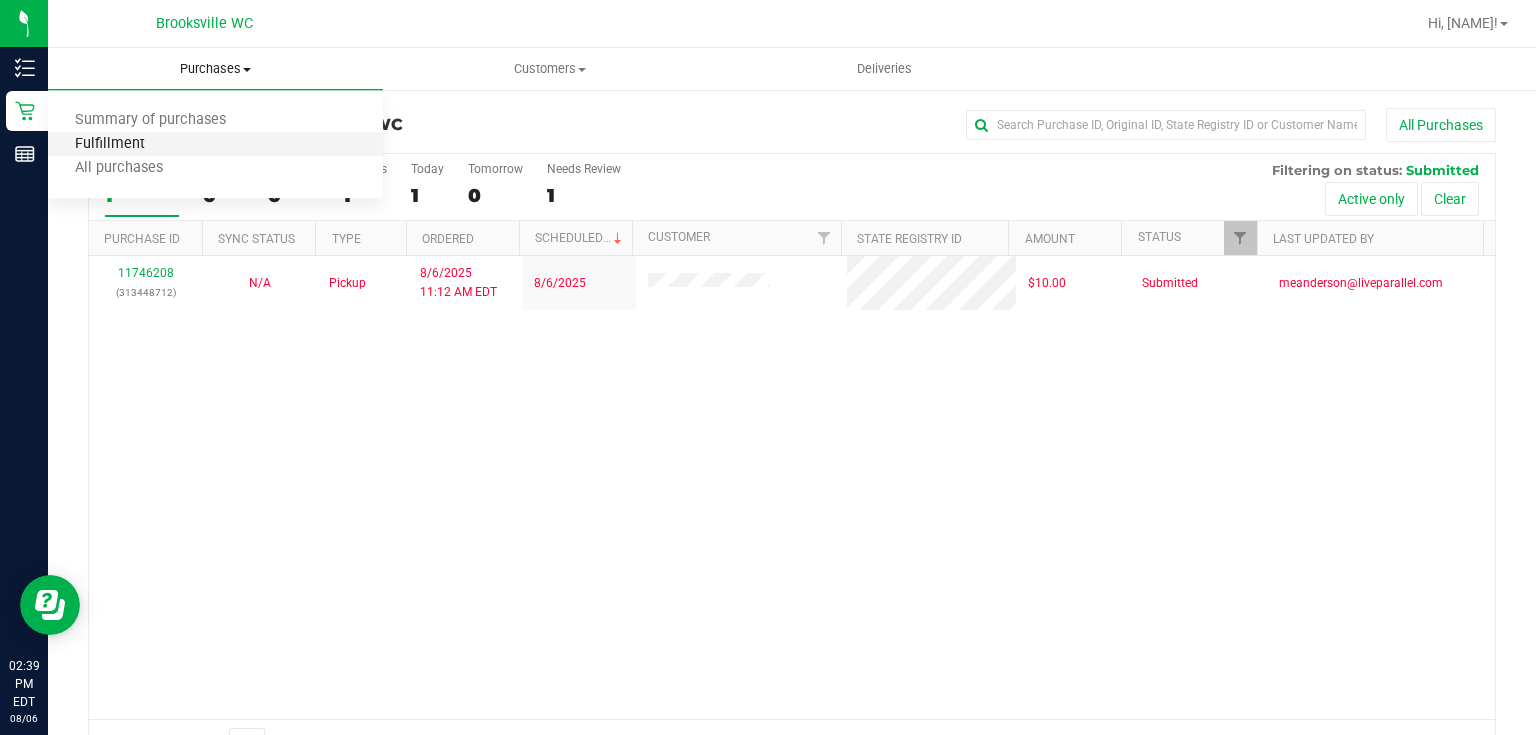 click on "Fulfillment" at bounding box center [110, 144] 